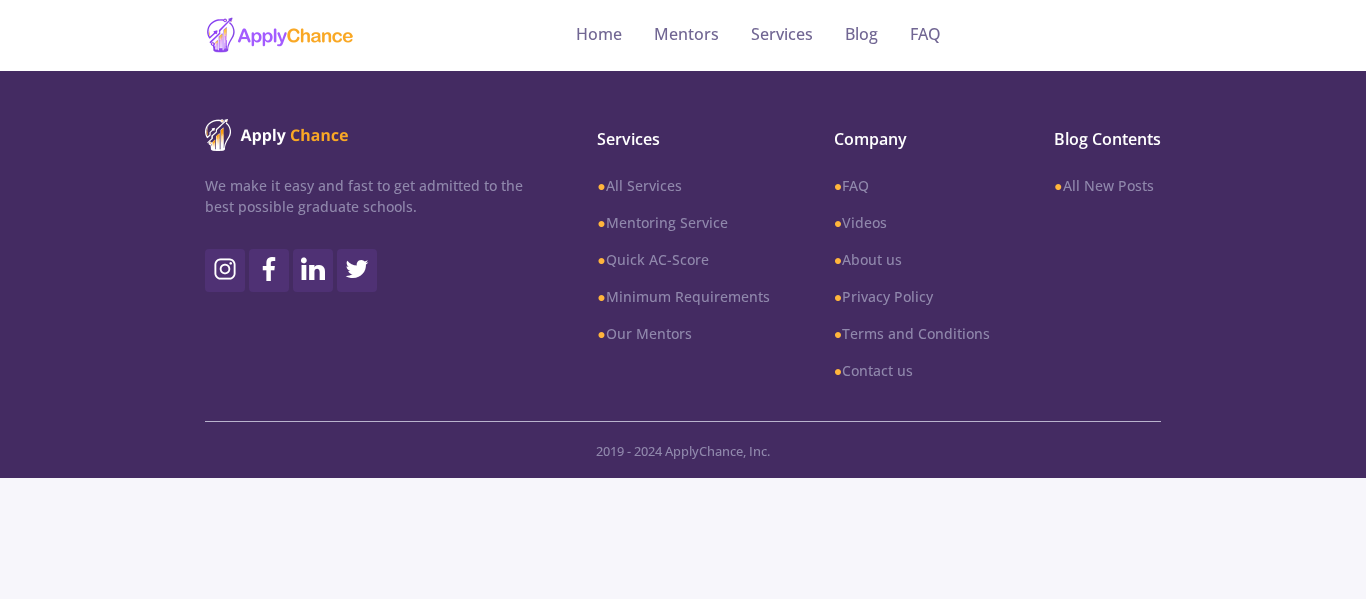 scroll, scrollTop: 0, scrollLeft: 0, axis: both 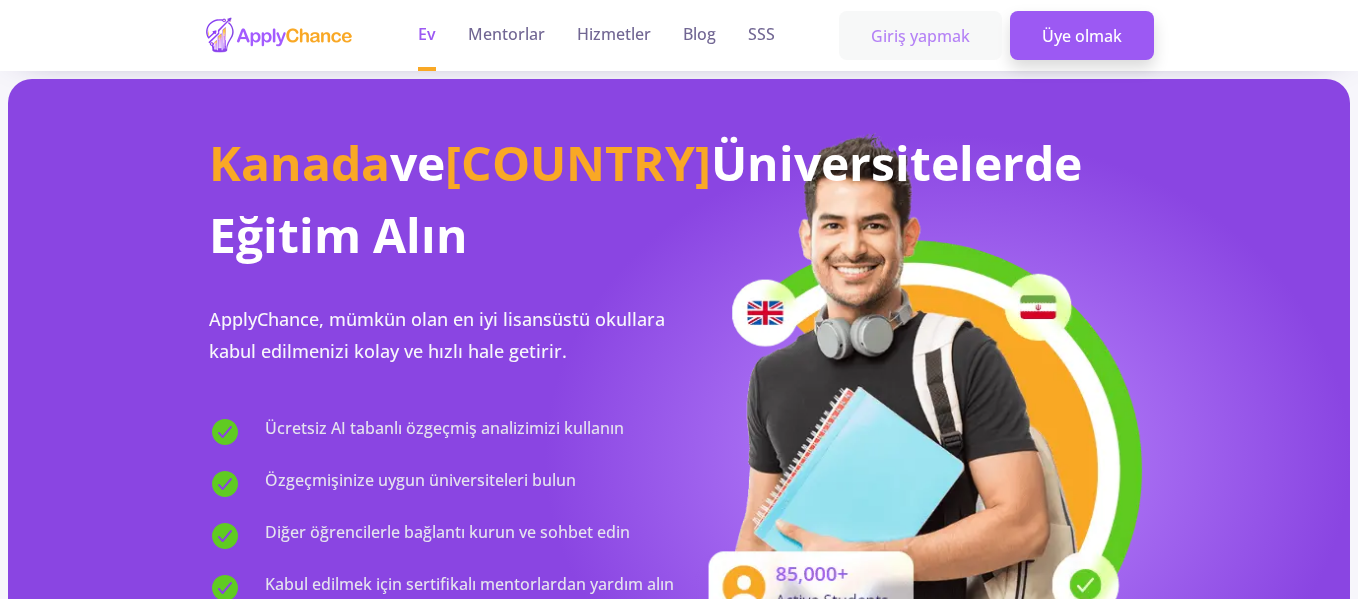 click on "Giriş yapmak" 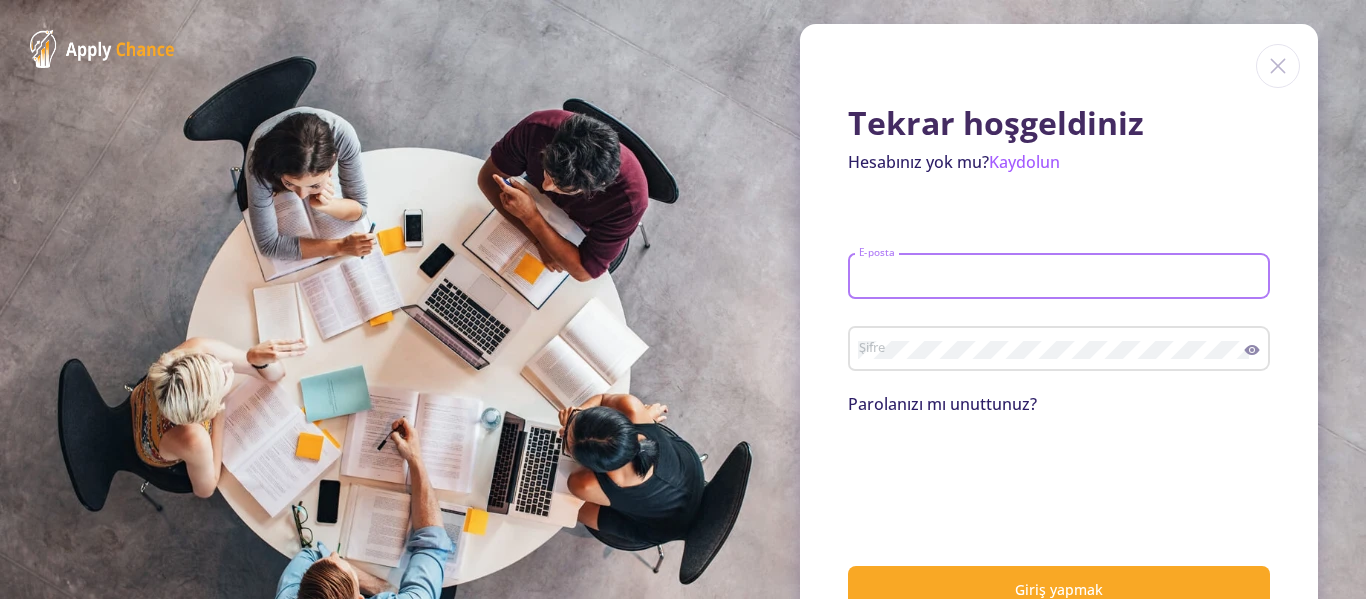 click on "E-posta" at bounding box center [1062, 277] 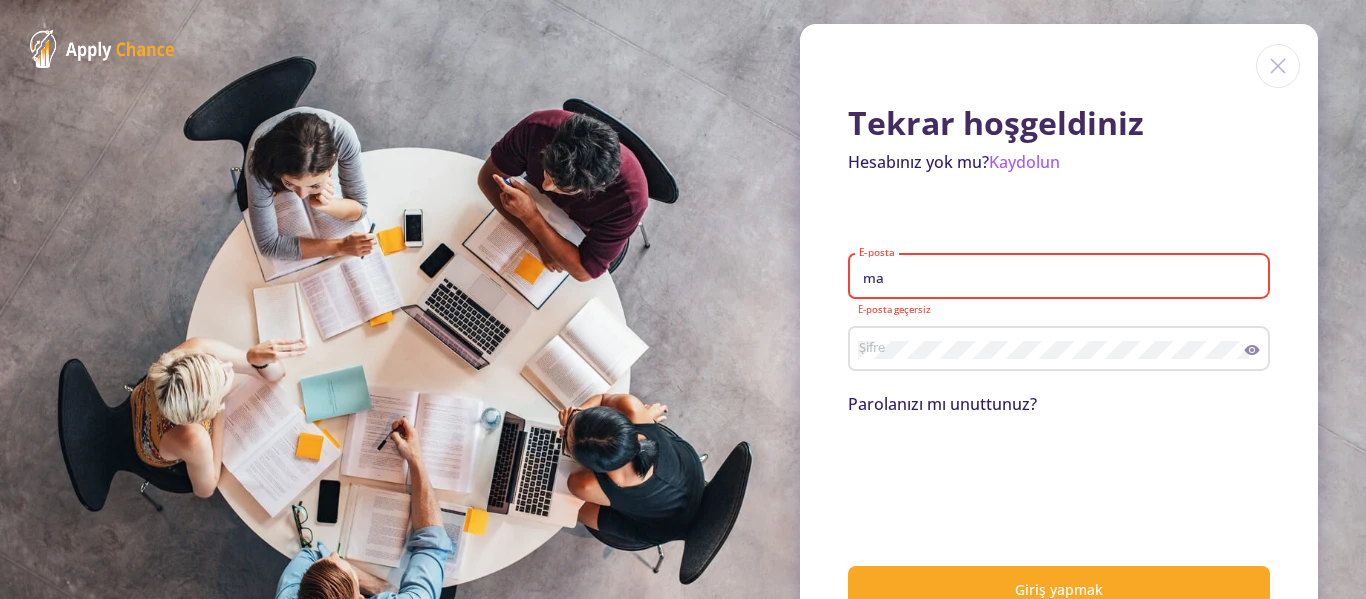 click on "ma" at bounding box center (1062, 277) 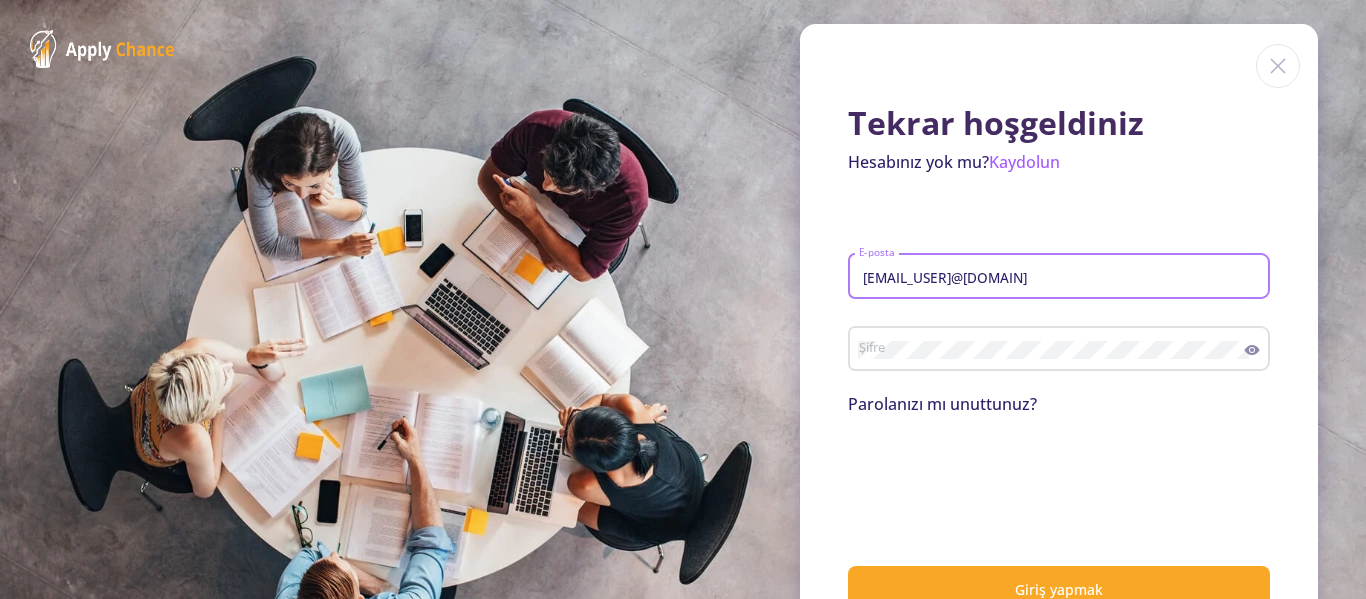 type on "[EMAIL_USER]@[DOMAIN]" 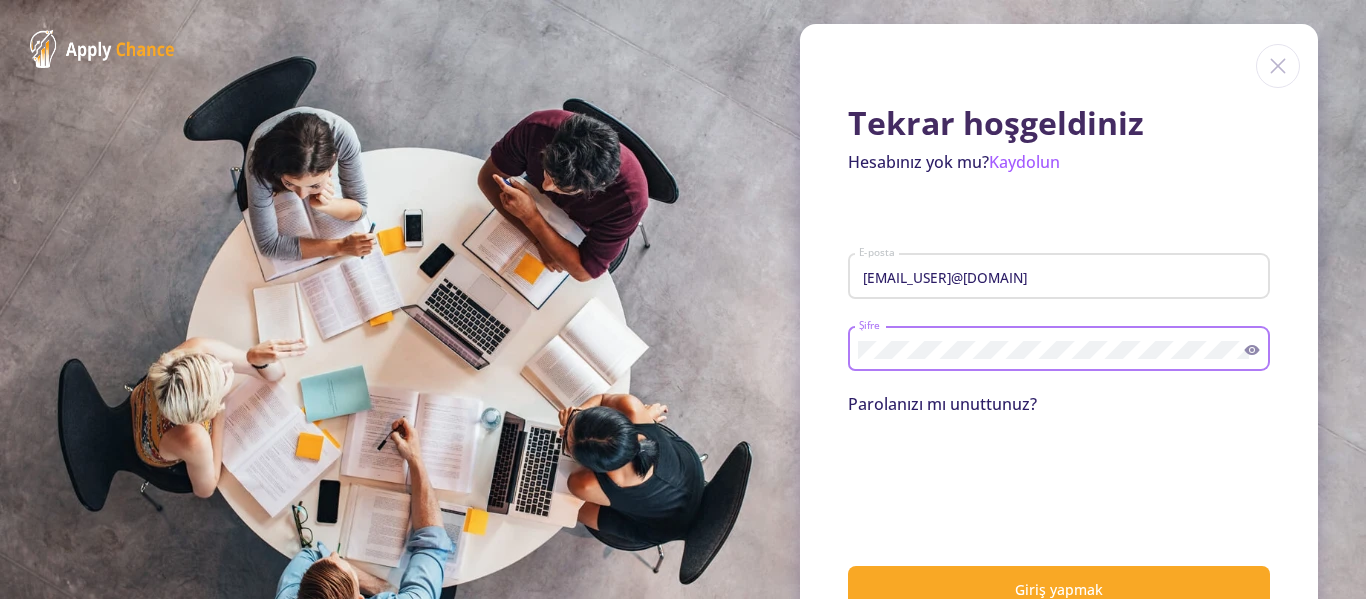 click on "Parolanızı mı unuttunuz?" 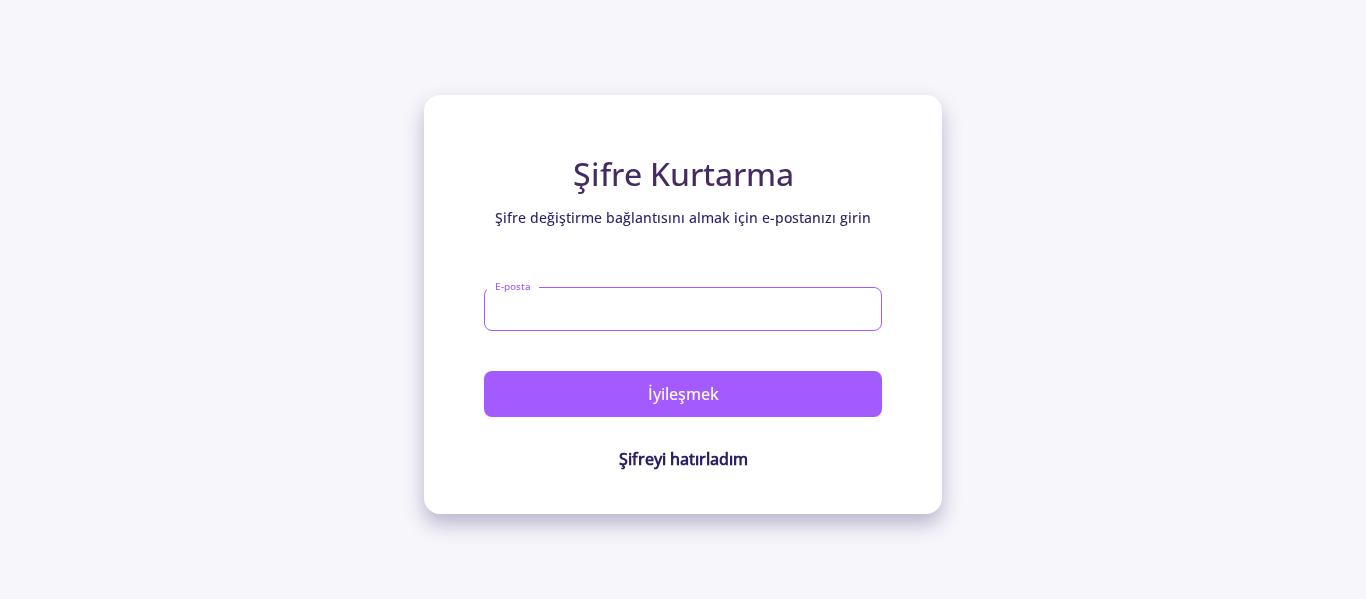 click on "E-posta" at bounding box center (683, 309) 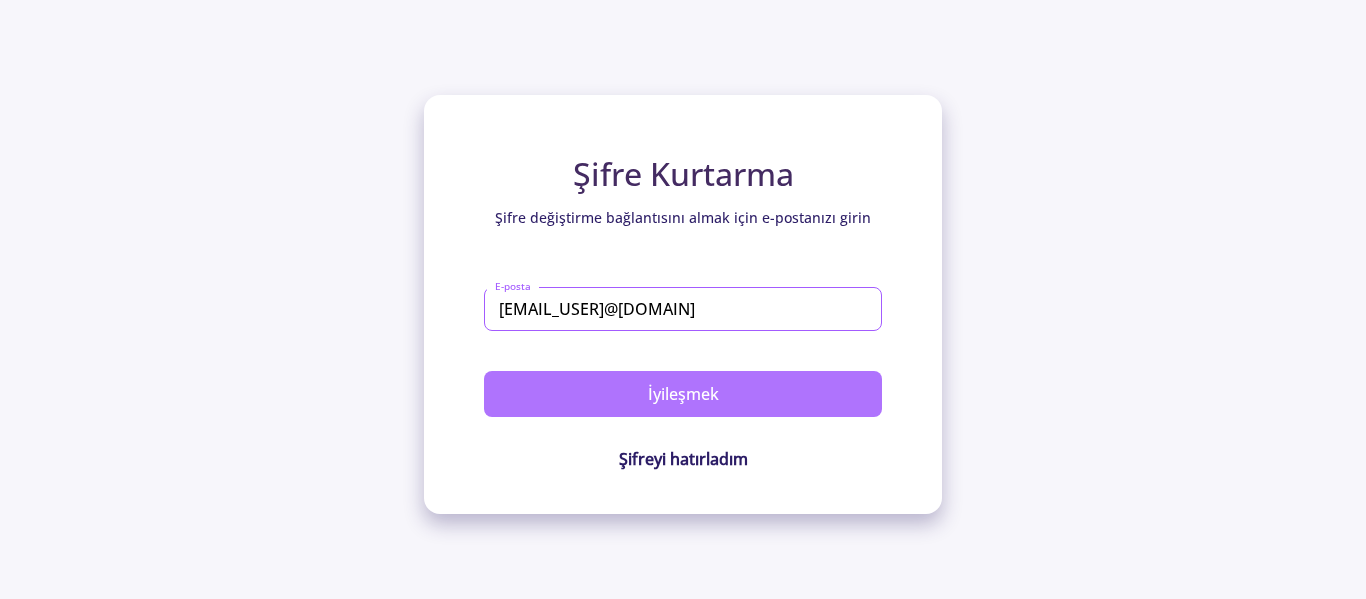 type on "[EMAIL_USER]@[DOMAIN]" 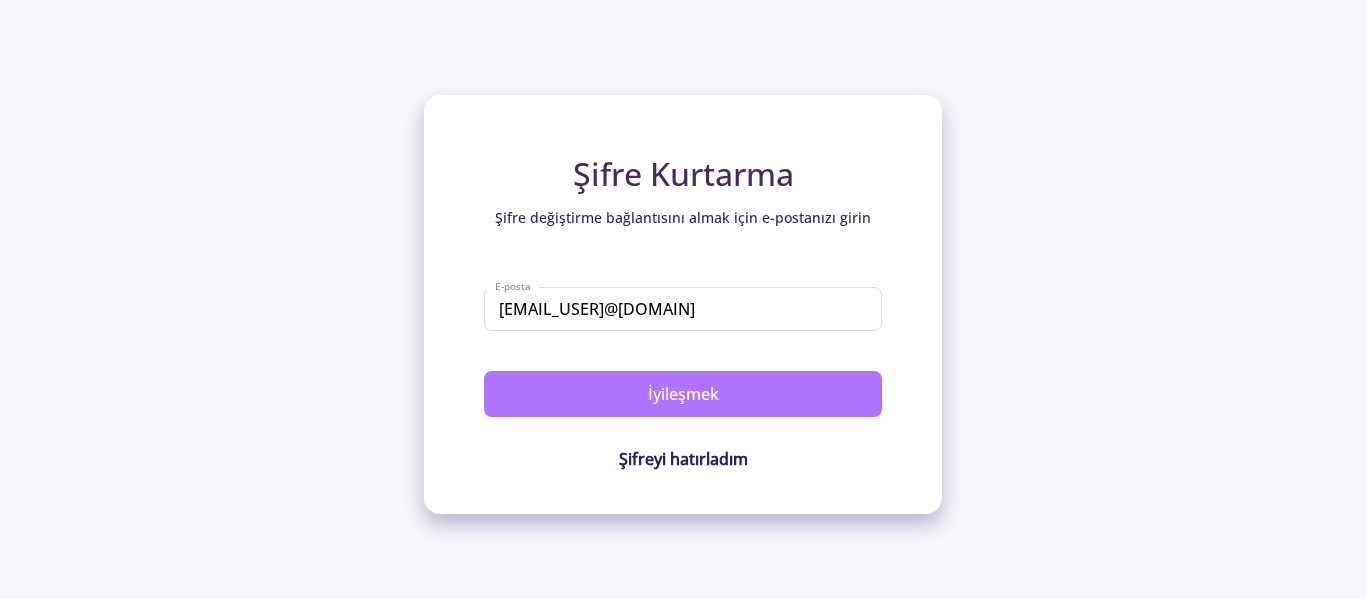 click on "İyileşmek" 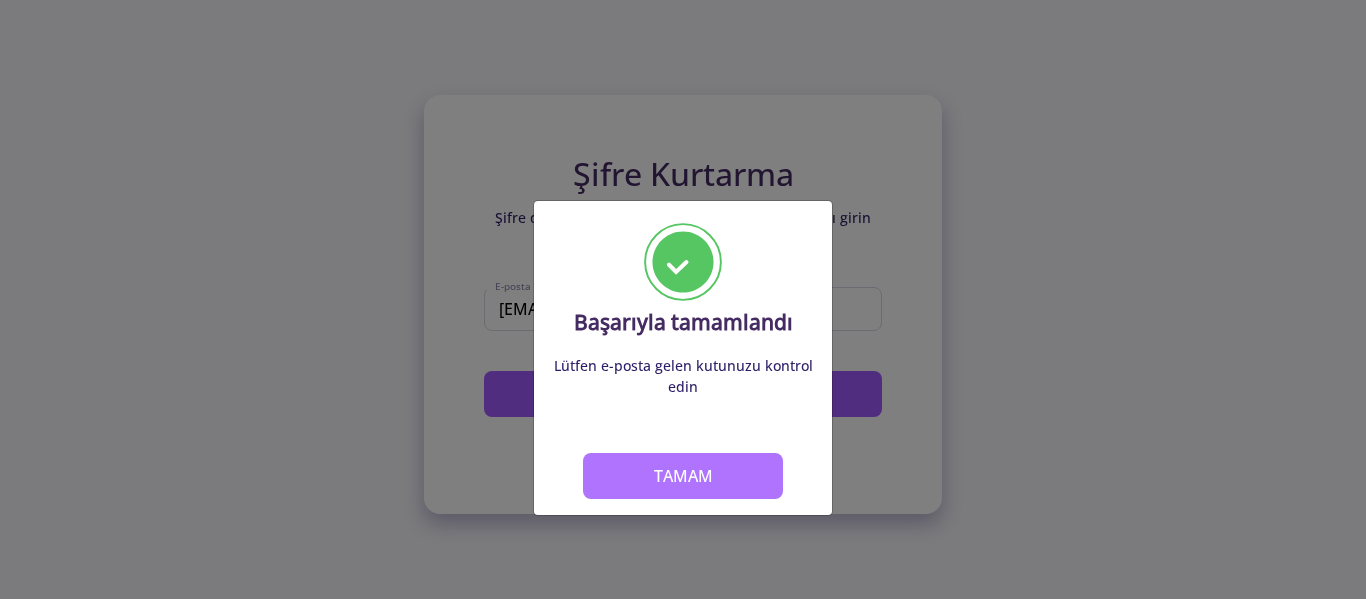 click on "TAMAM" at bounding box center (683, 476) 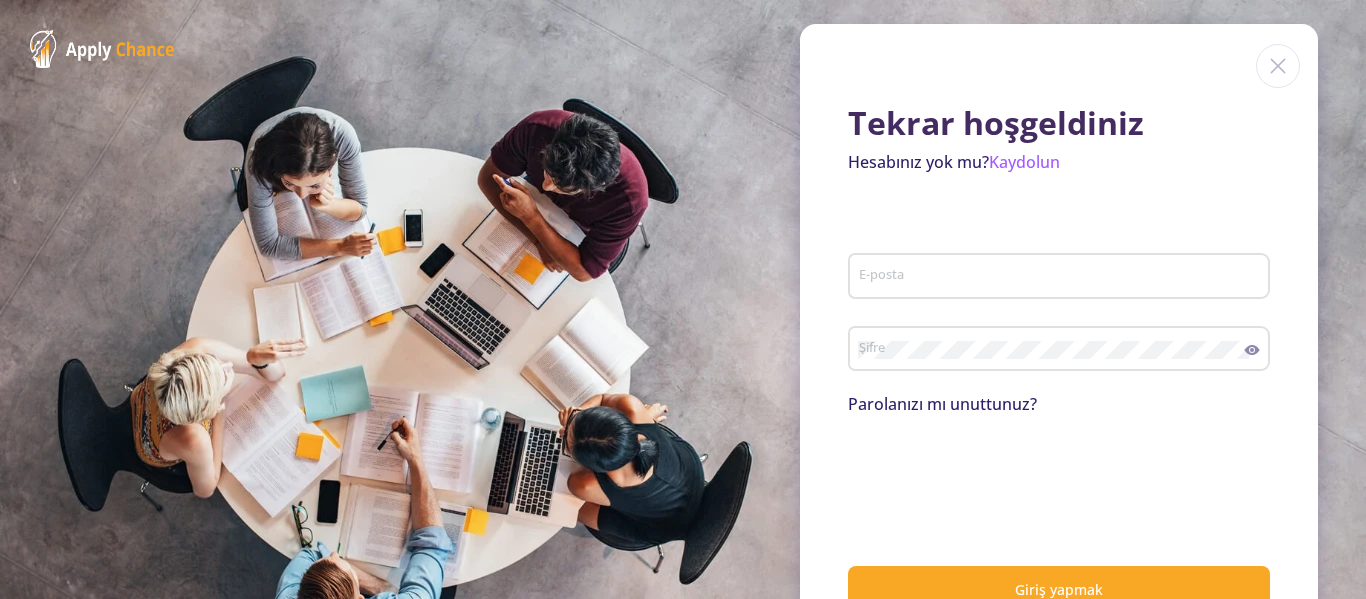click on "E-posta" 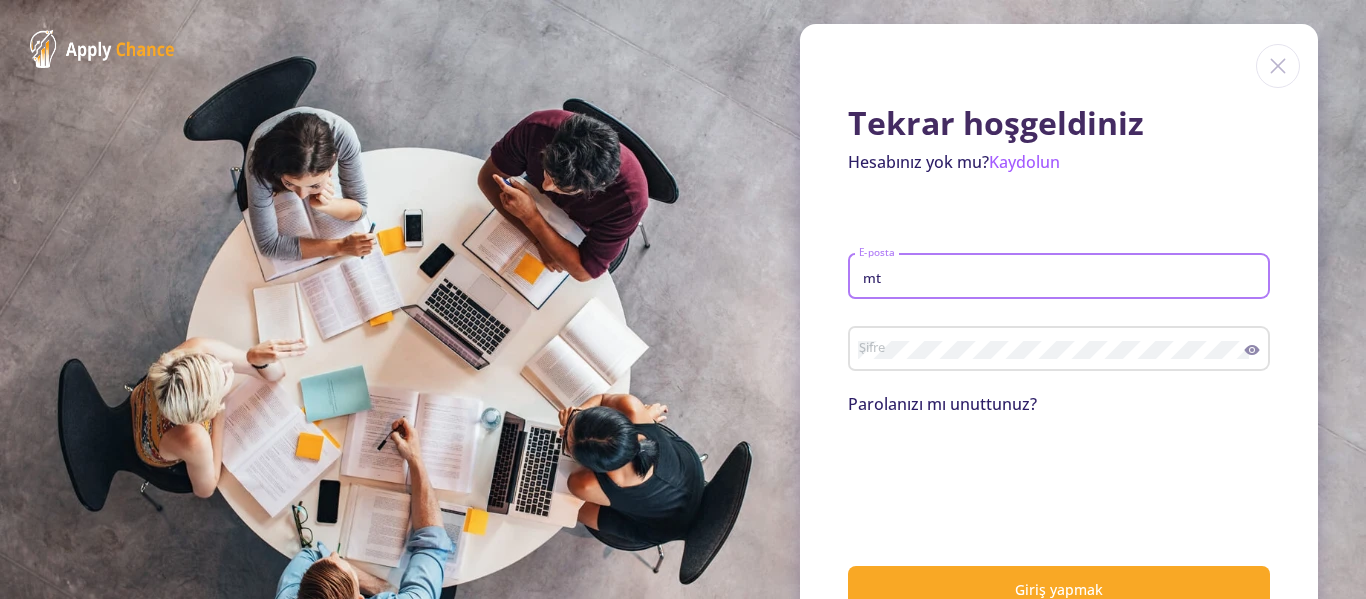 type on "m" 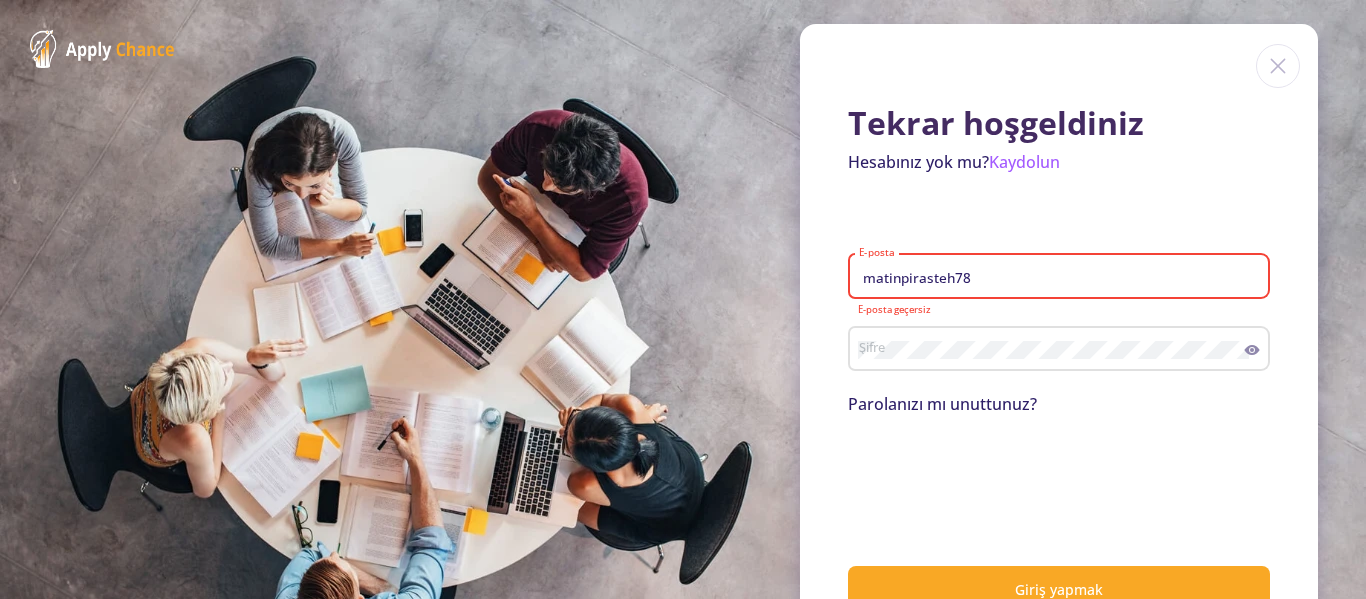 click on "matinpirasteh78" at bounding box center (1062, 277) 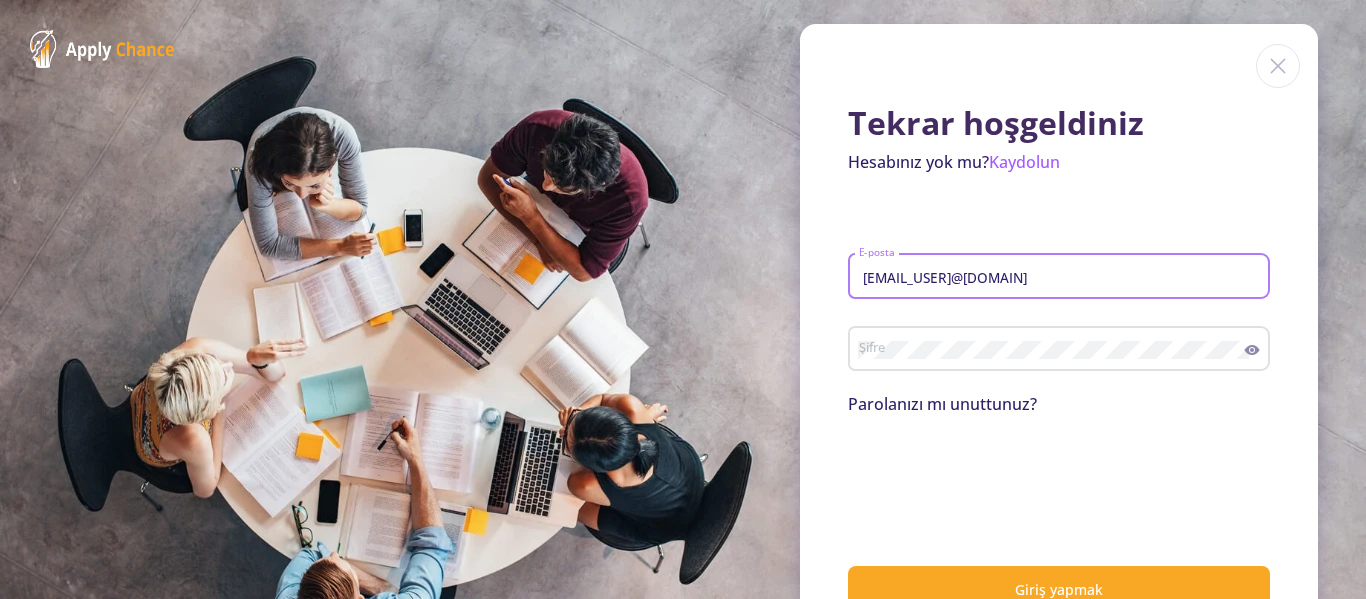 type on "[EMAIL_USER]@[DOMAIN]" 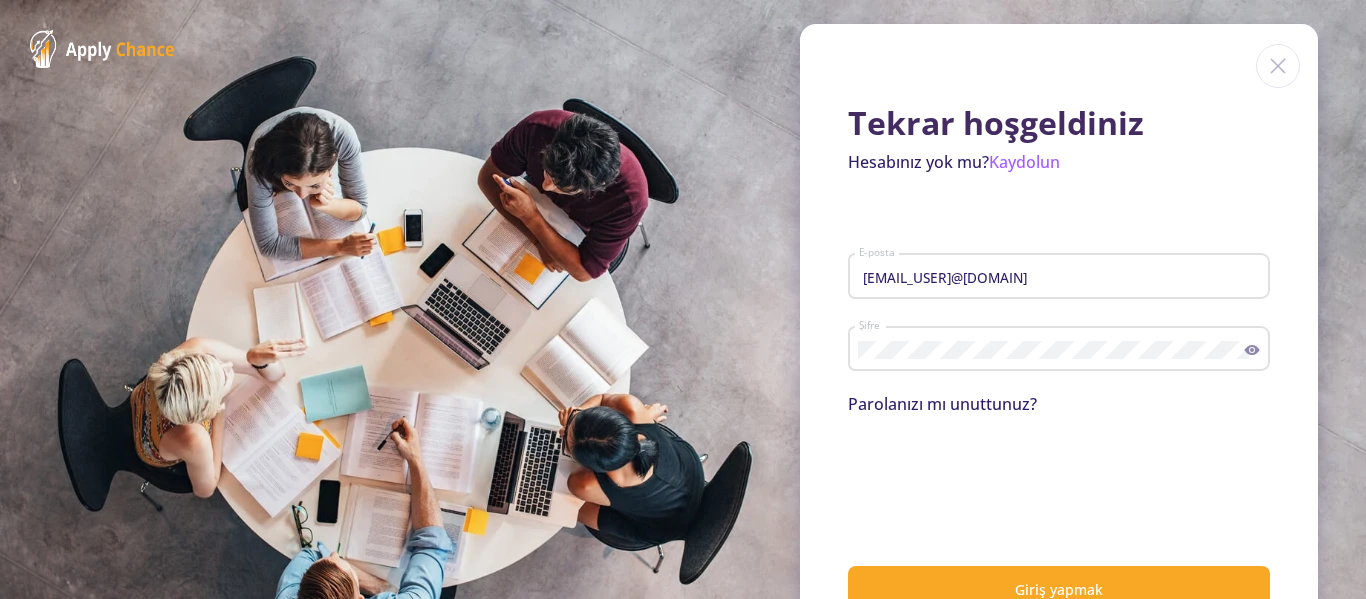 click 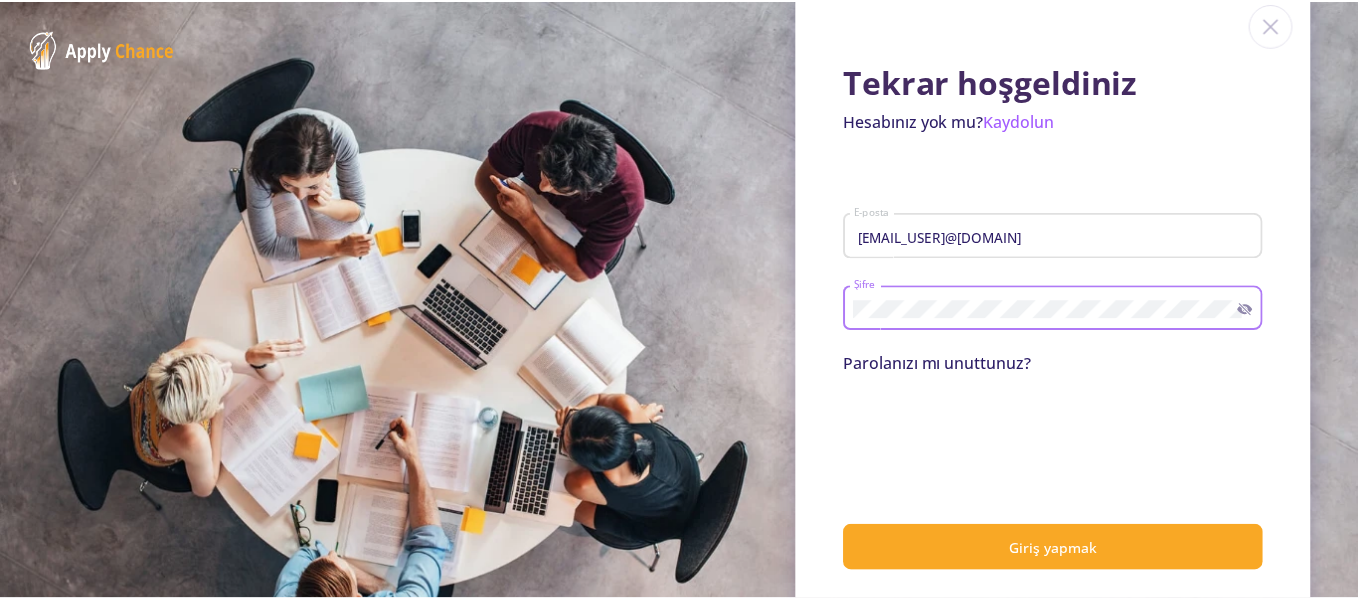 scroll, scrollTop: 61, scrollLeft: 0, axis: vertical 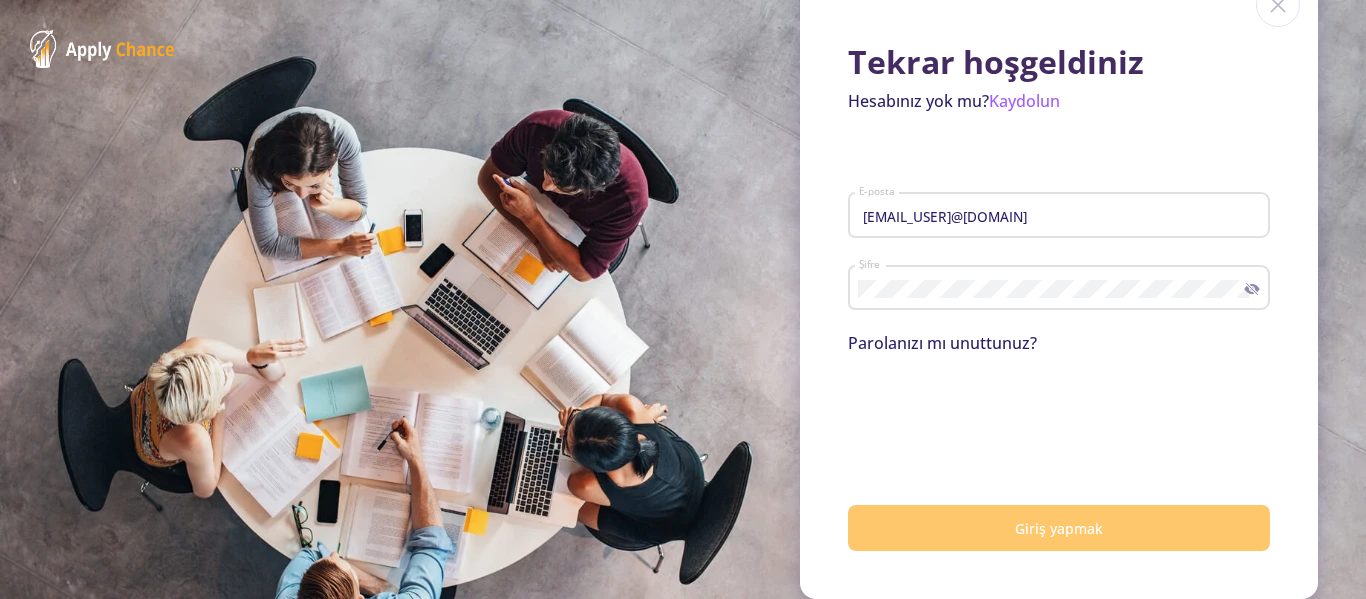 click on "Giriş yapmak" 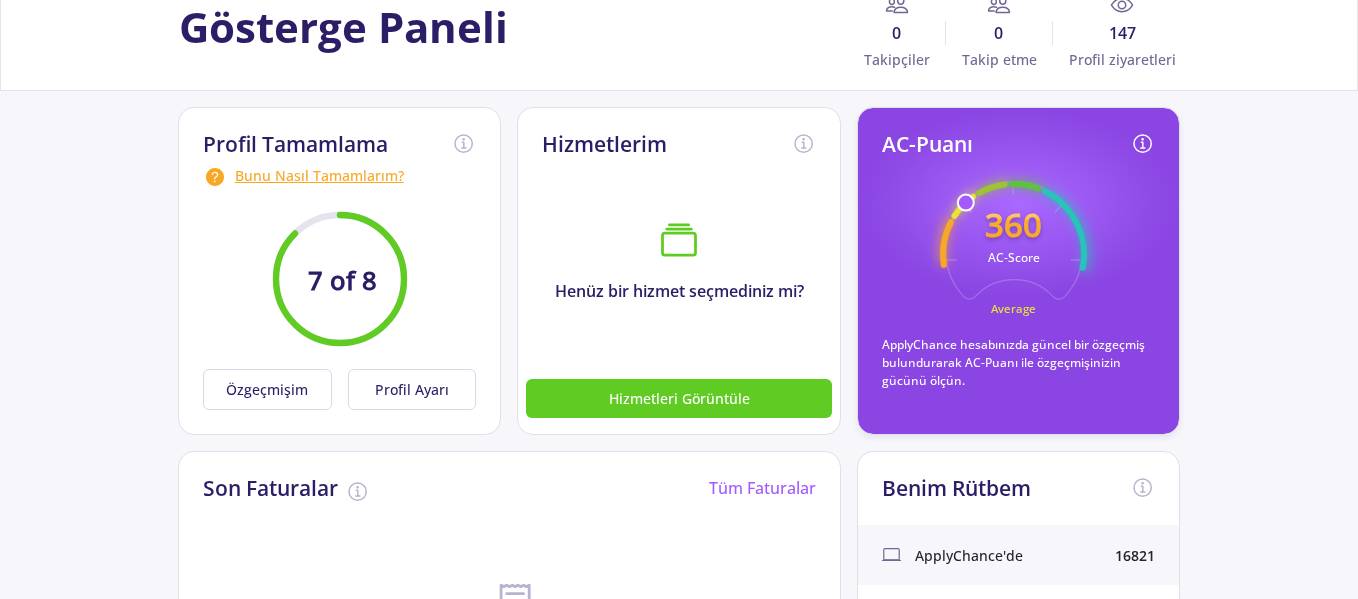 scroll, scrollTop: 0, scrollLeft: 0, axis: both 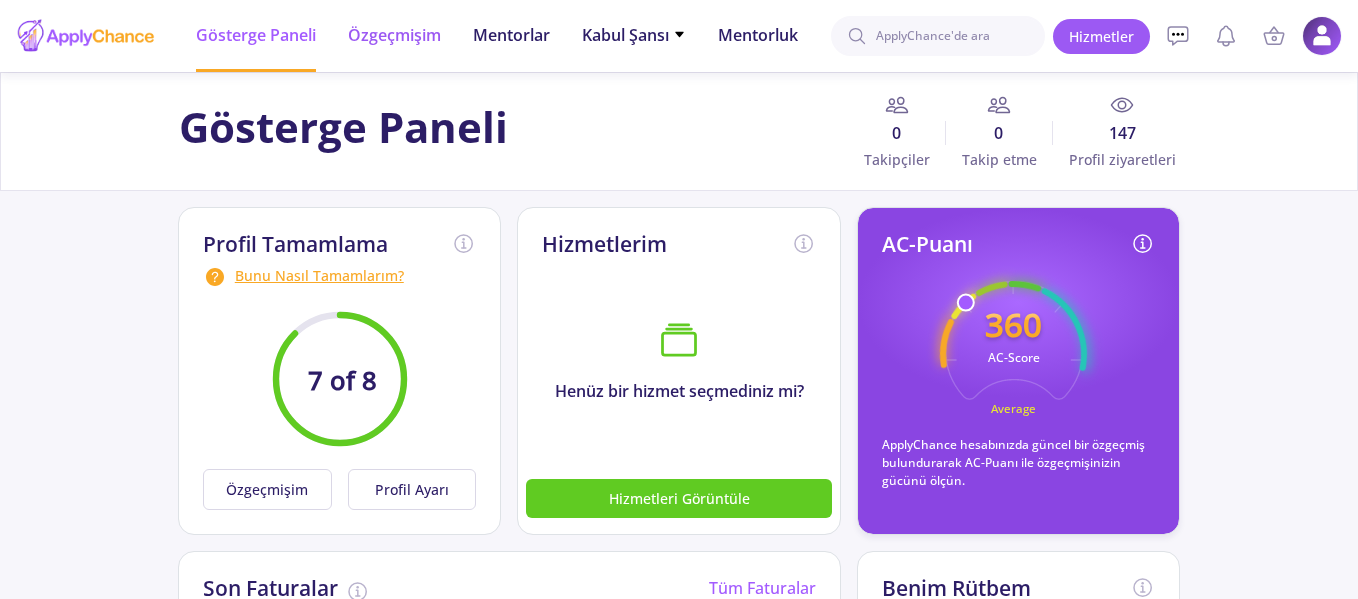 click on "Özgeçmişim" 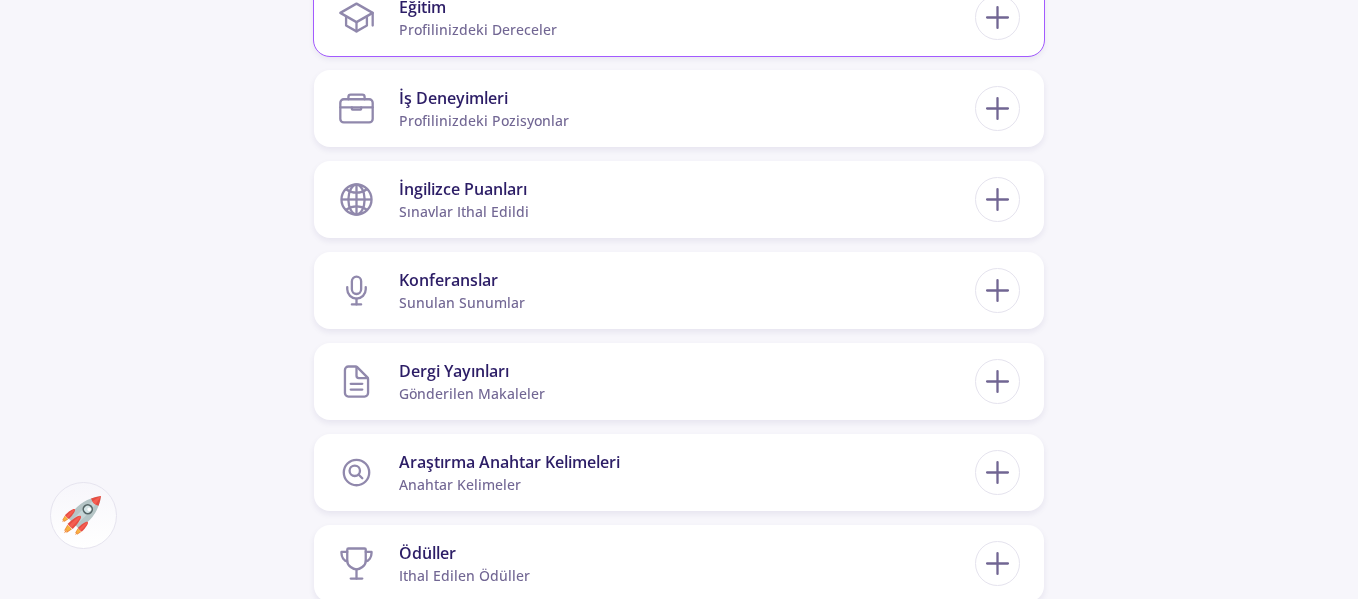 scroll, scrollTop: 1100, scrollLeft: 0, axis: vertical 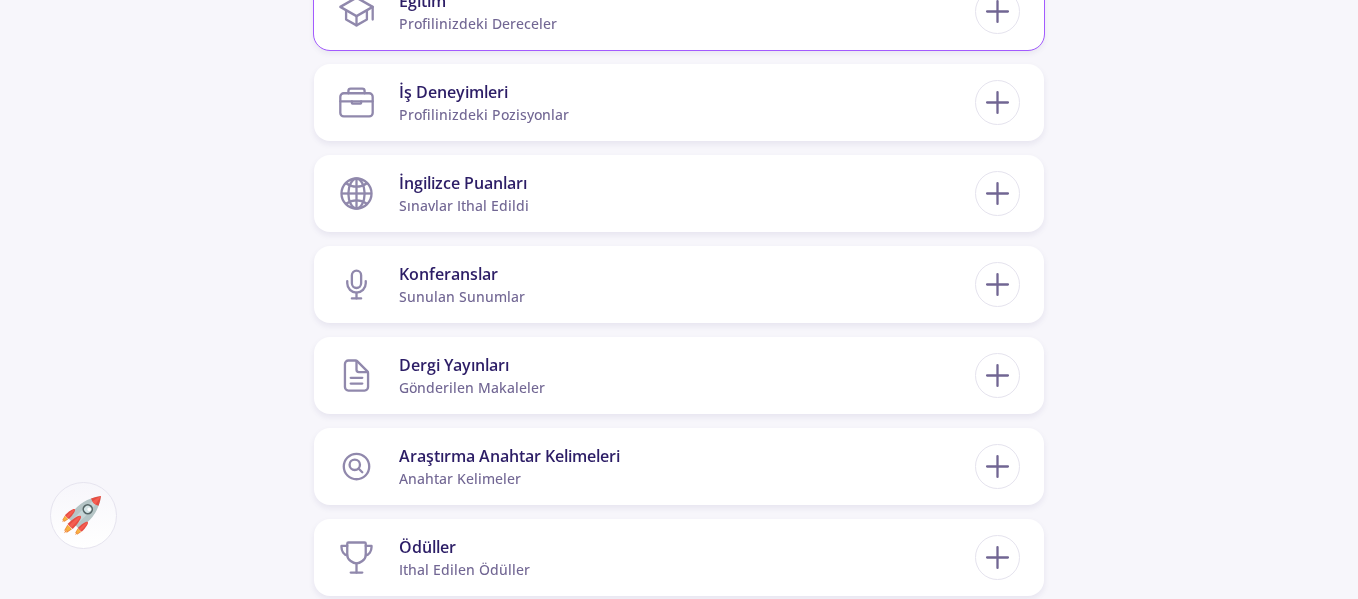 click on "Profilinizdeki Dereceler" at bounding box center (478, 23) 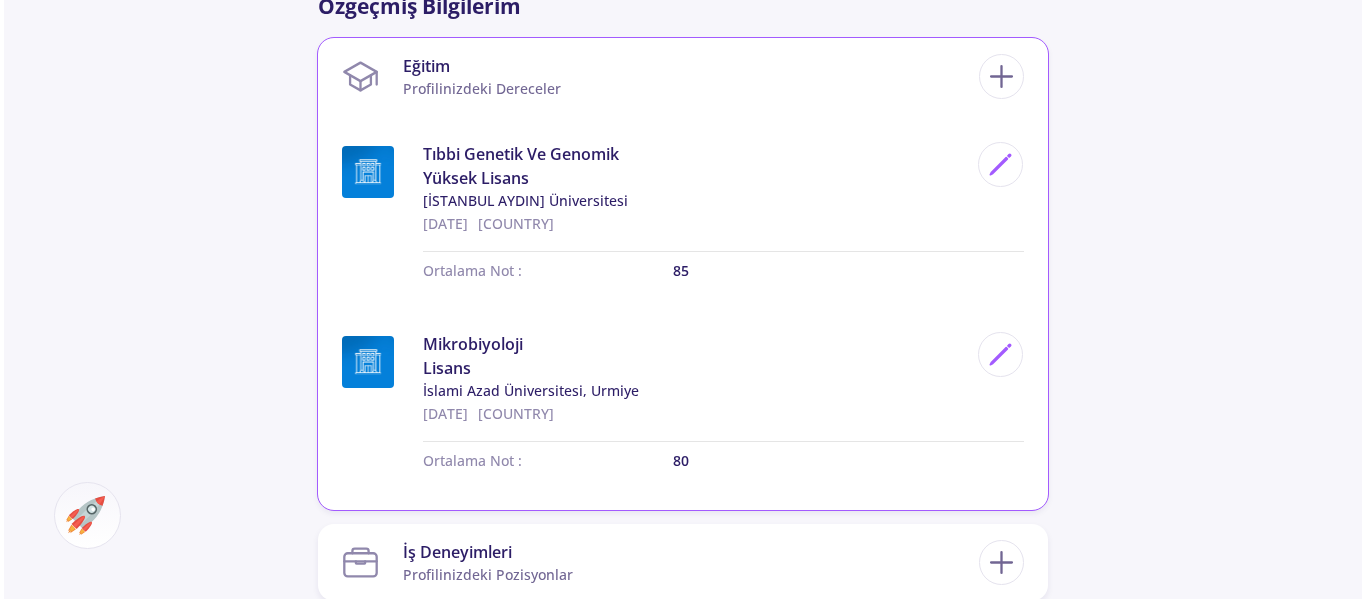 scroll, scrollTop: 1000, scrollLeft: 0, axis: vertical 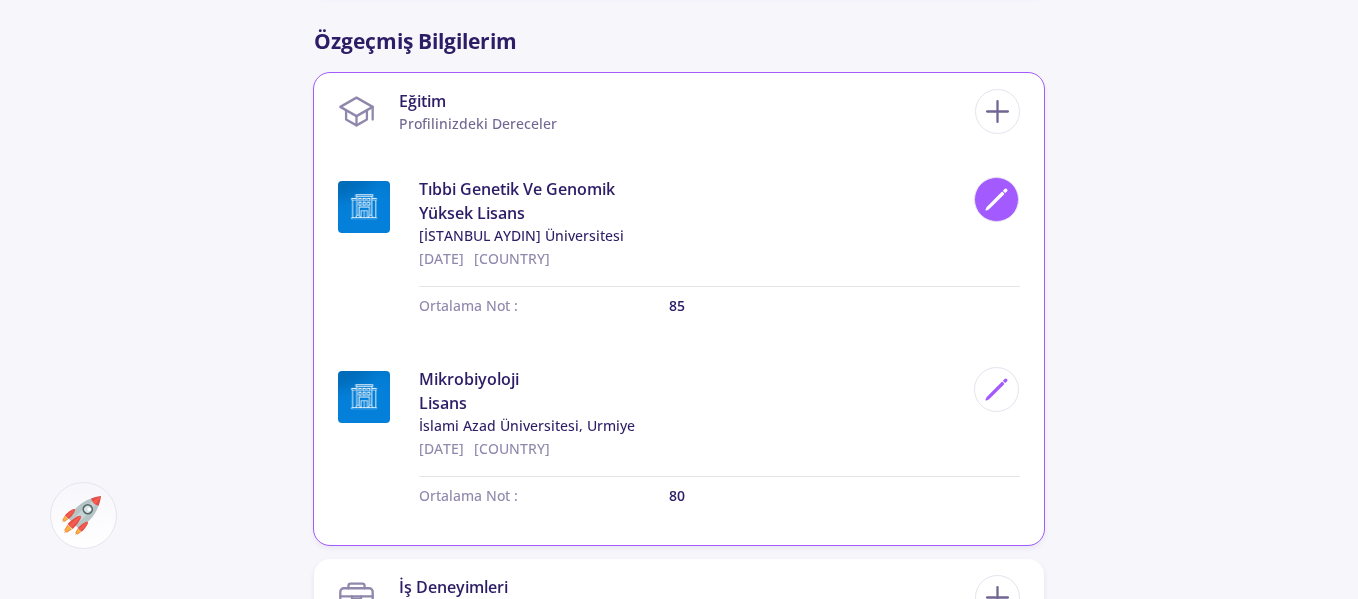 click 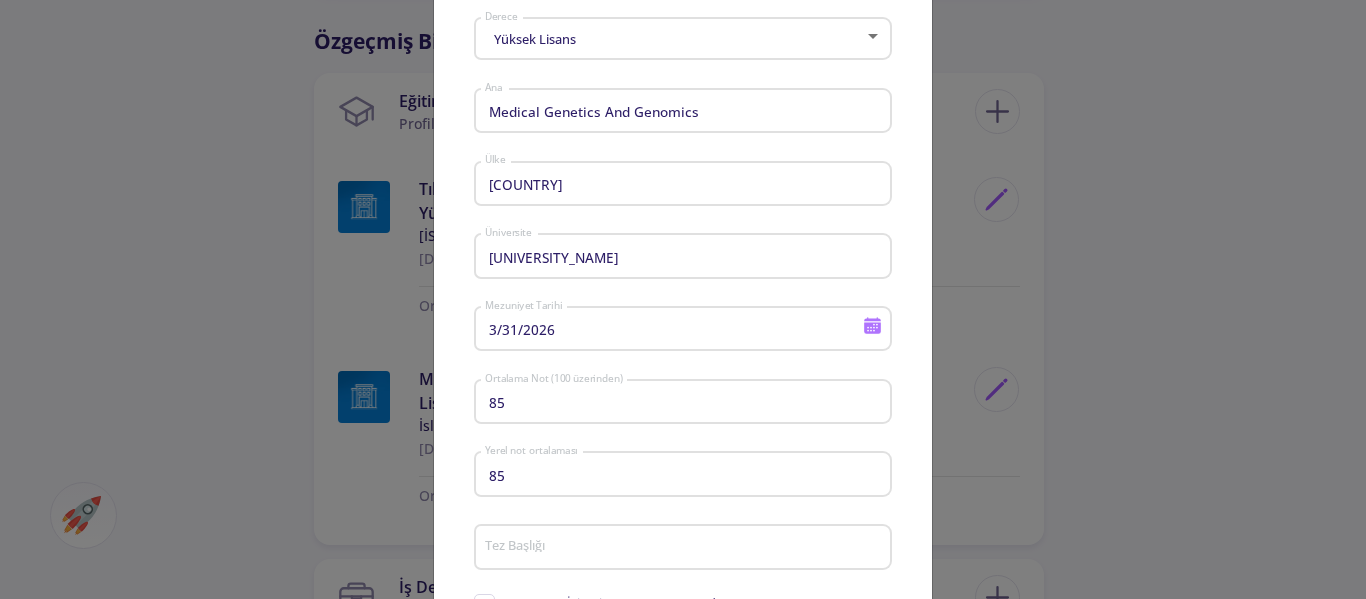 scroll, scrollTop: 0, scrollLeft: 0, axis: both 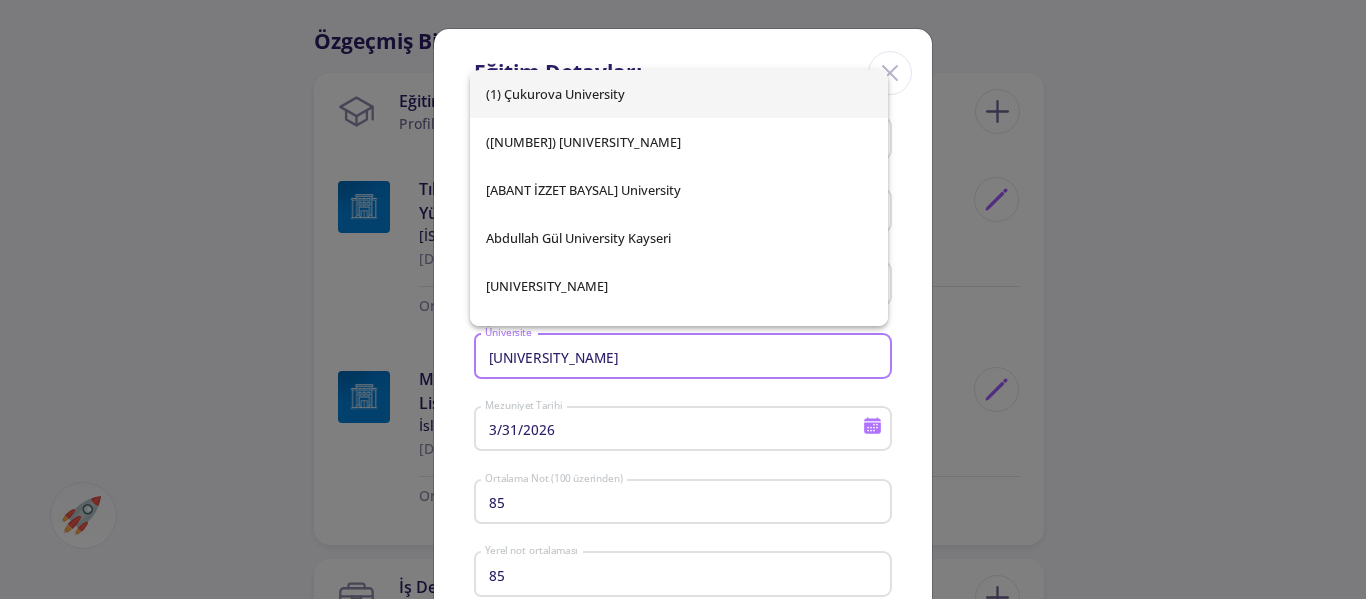 click on "[UNIVERSITY_NAME]" at bounding box center [686, 357] 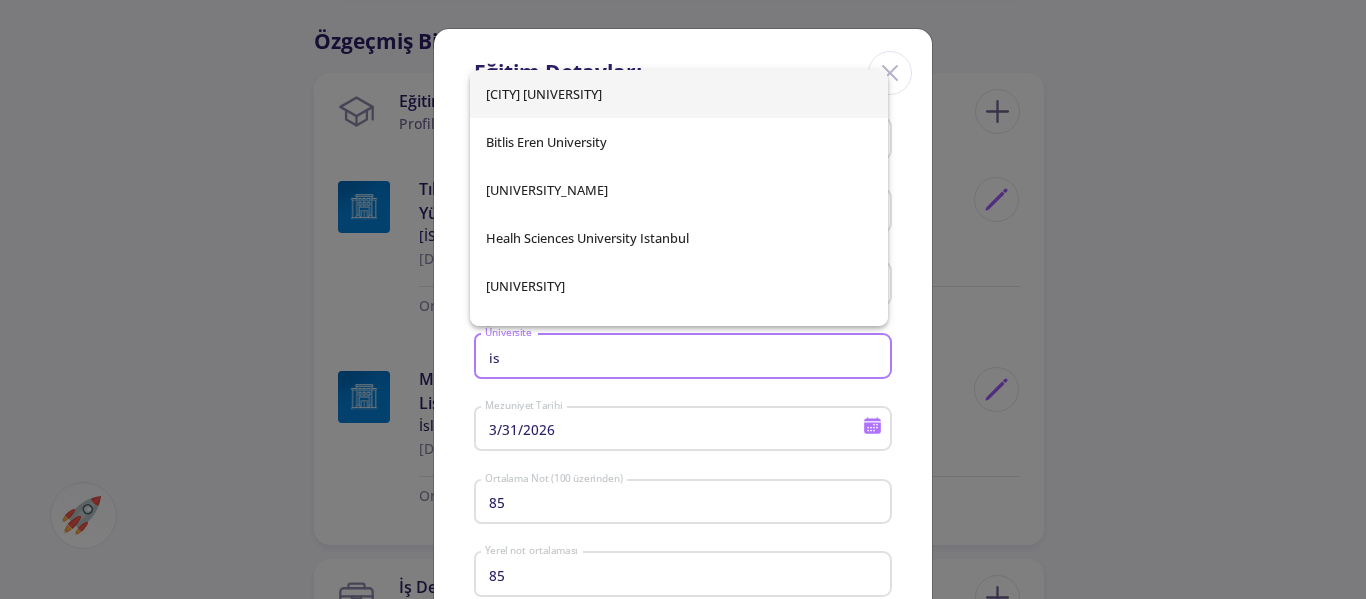 type on "i" 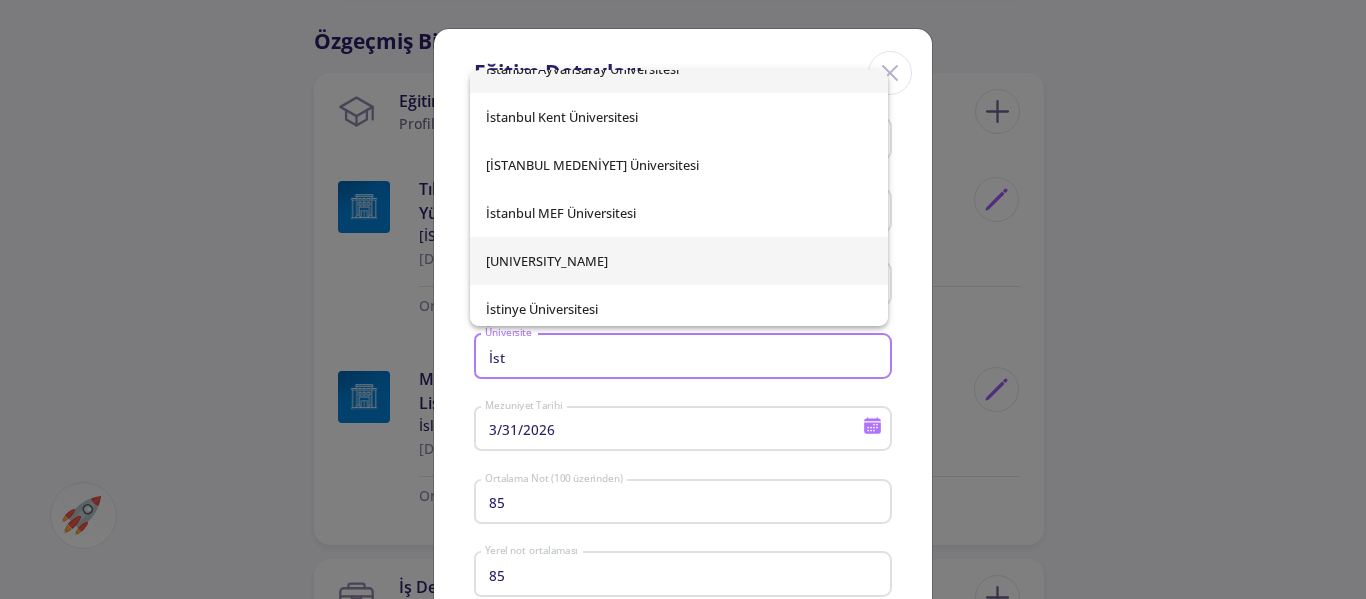 scroll, scrollTop: 32, scrollLeft: 0, axis: vertical 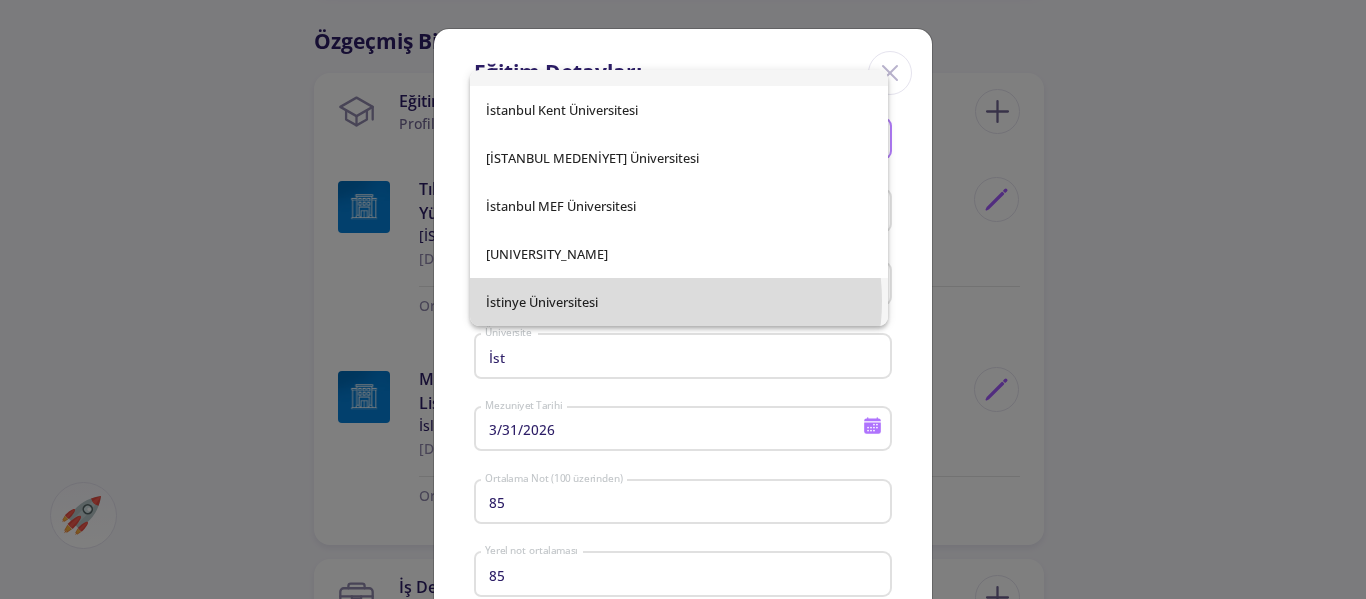 click on "İstinye Üniversitesi" at bounding box center (679, 302) 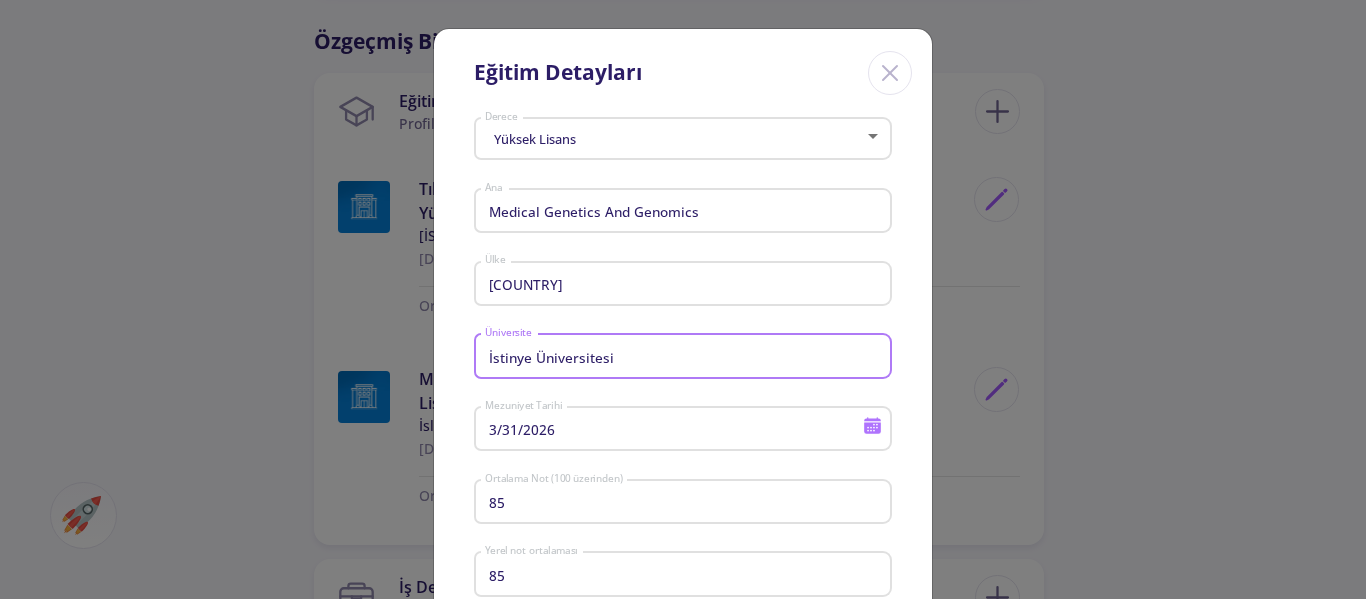 click on "Medical Genetics And Genomics" at bounding box center [686, 212] 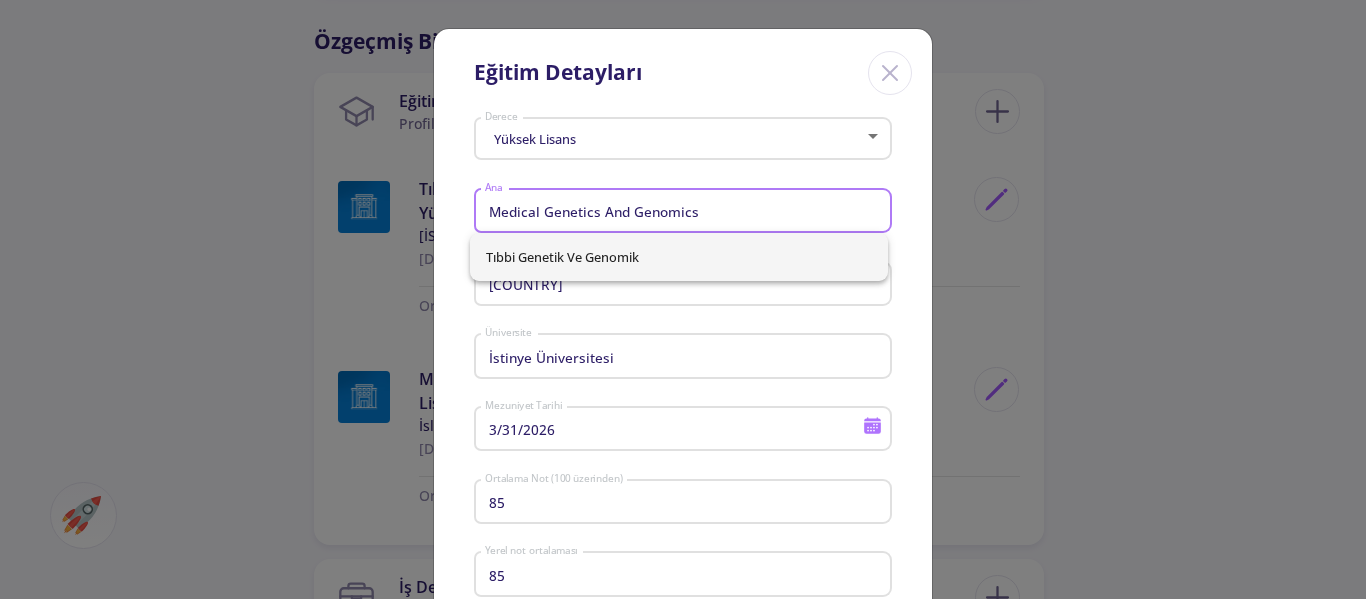click on "Medical Genetics And Genomics" at bounding box center (686, 212) 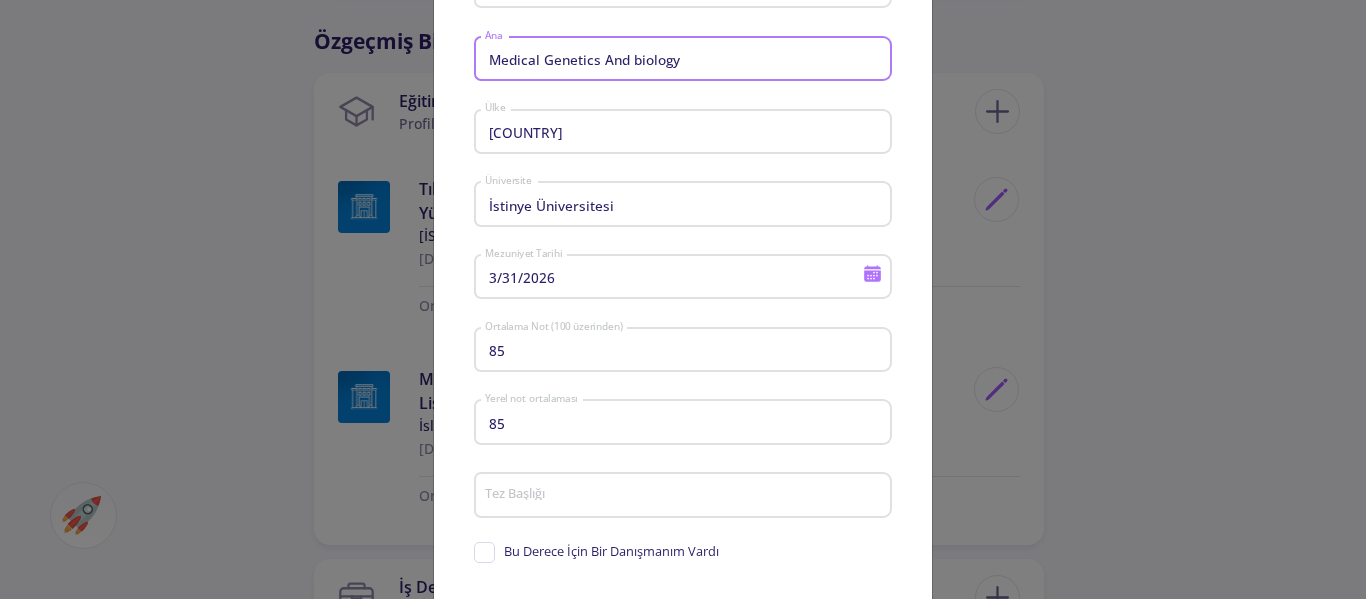 scroll, scrollTop: 200, scrollLeft: 0, axis: vertical 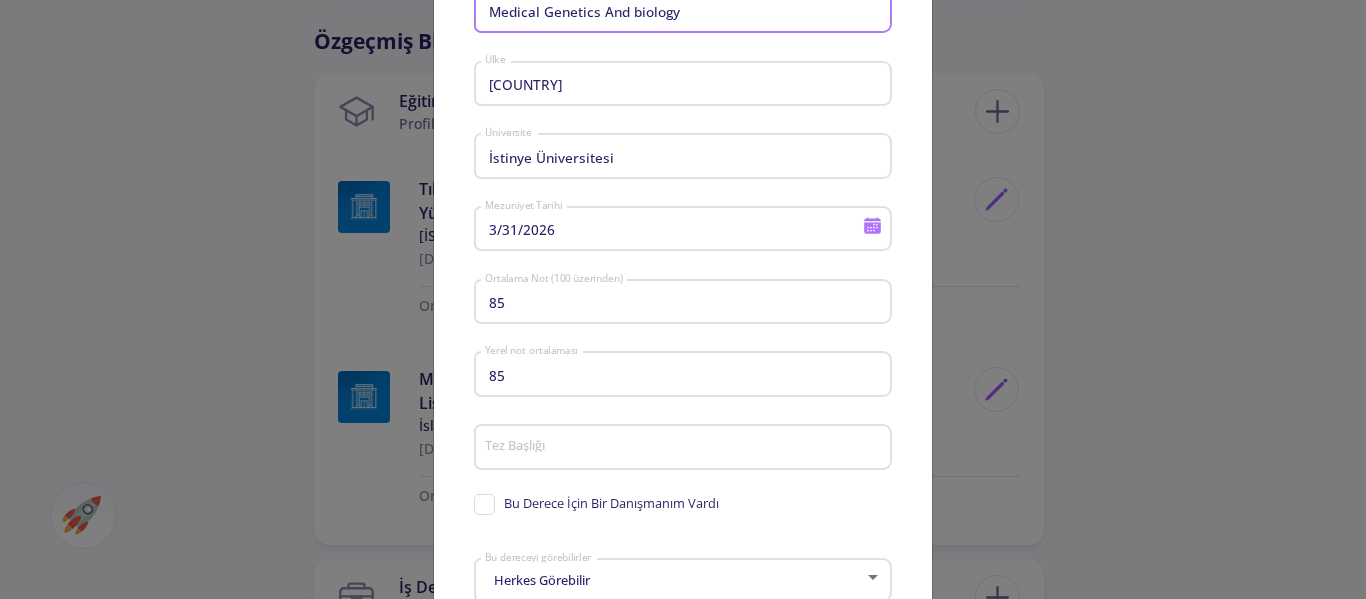 type on "Medical Genetics And biology" 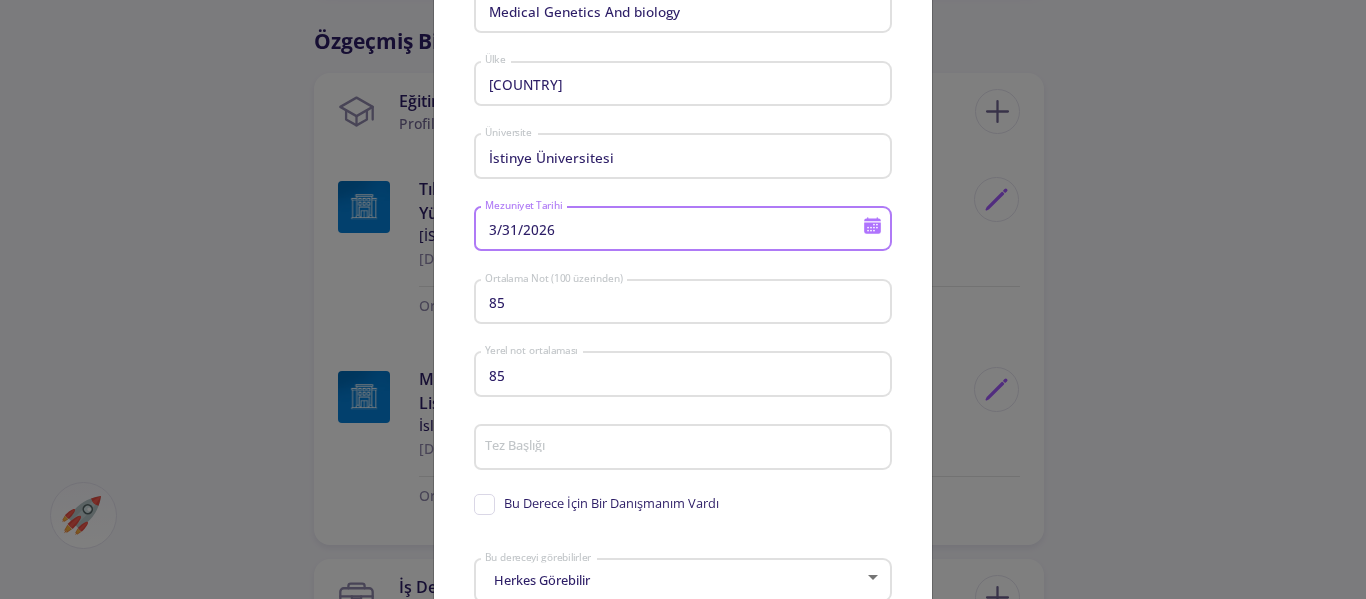 click on "3/31/2026" at bounding box center (676, 230) 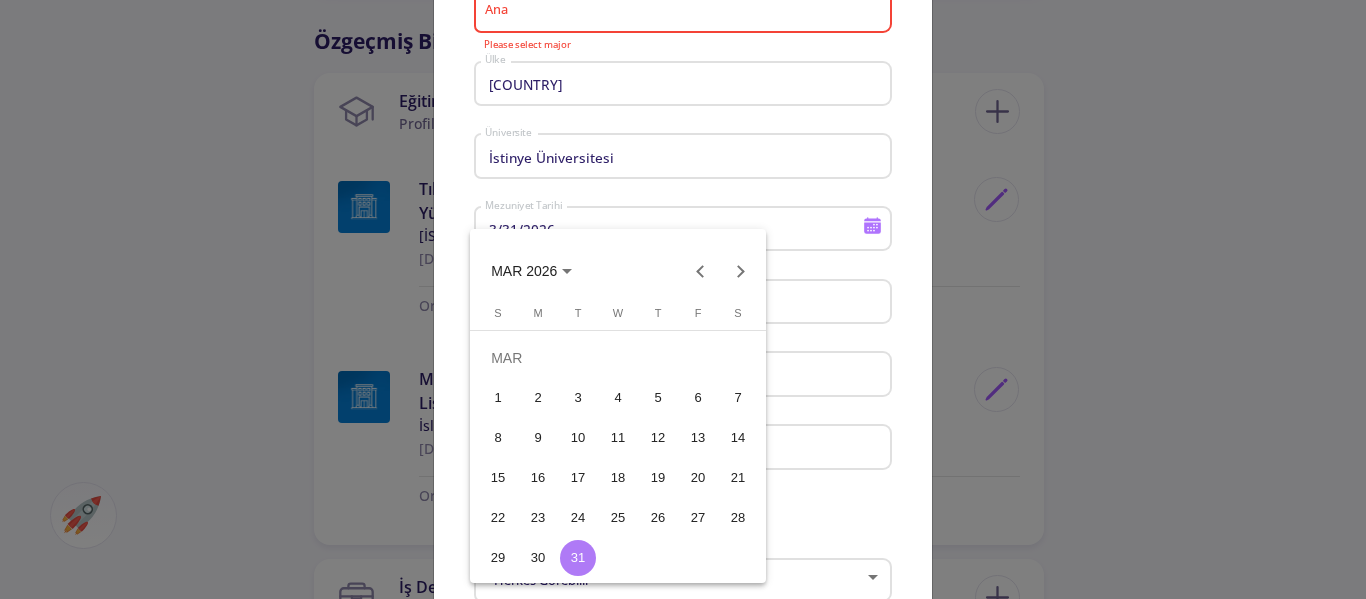 scroll, scrollTop: 0, scrollLeft: 0, axis: both 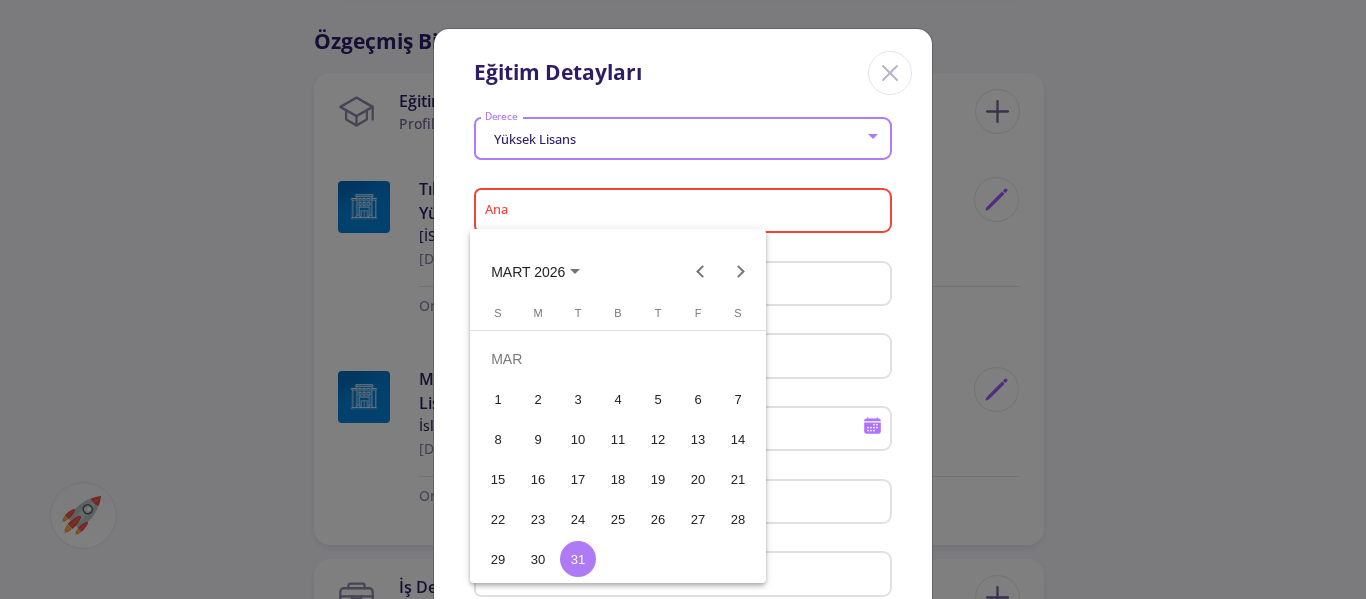 click 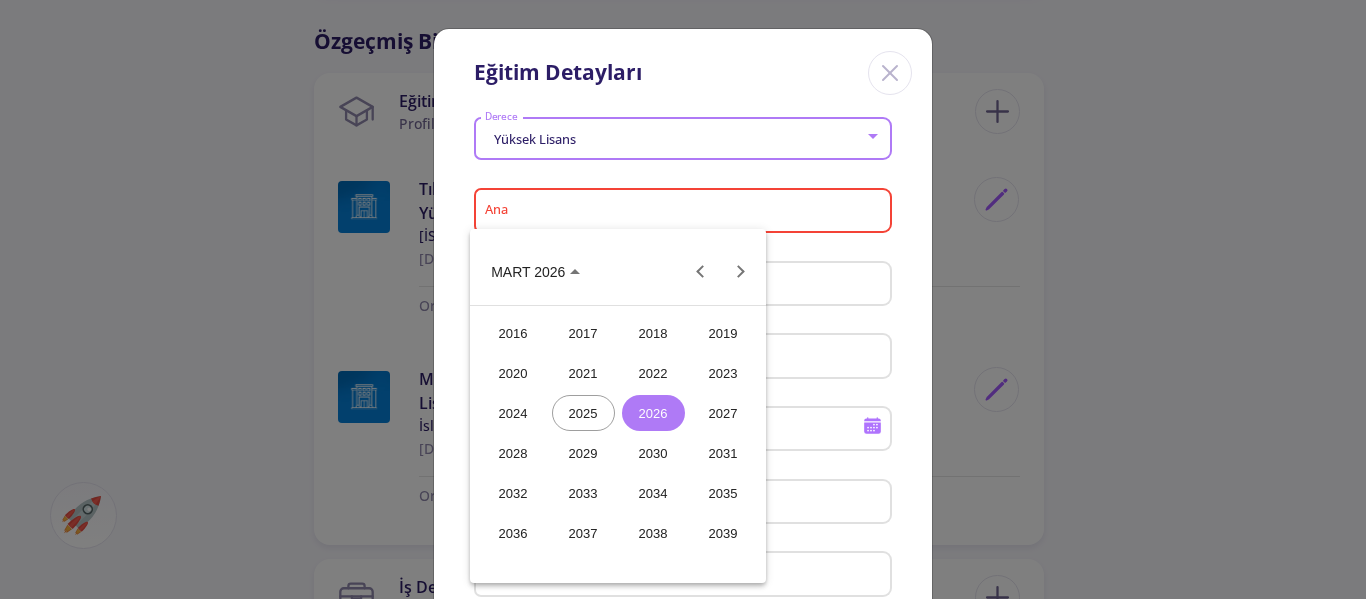 click on "2026" at bounding box center (653, 413) 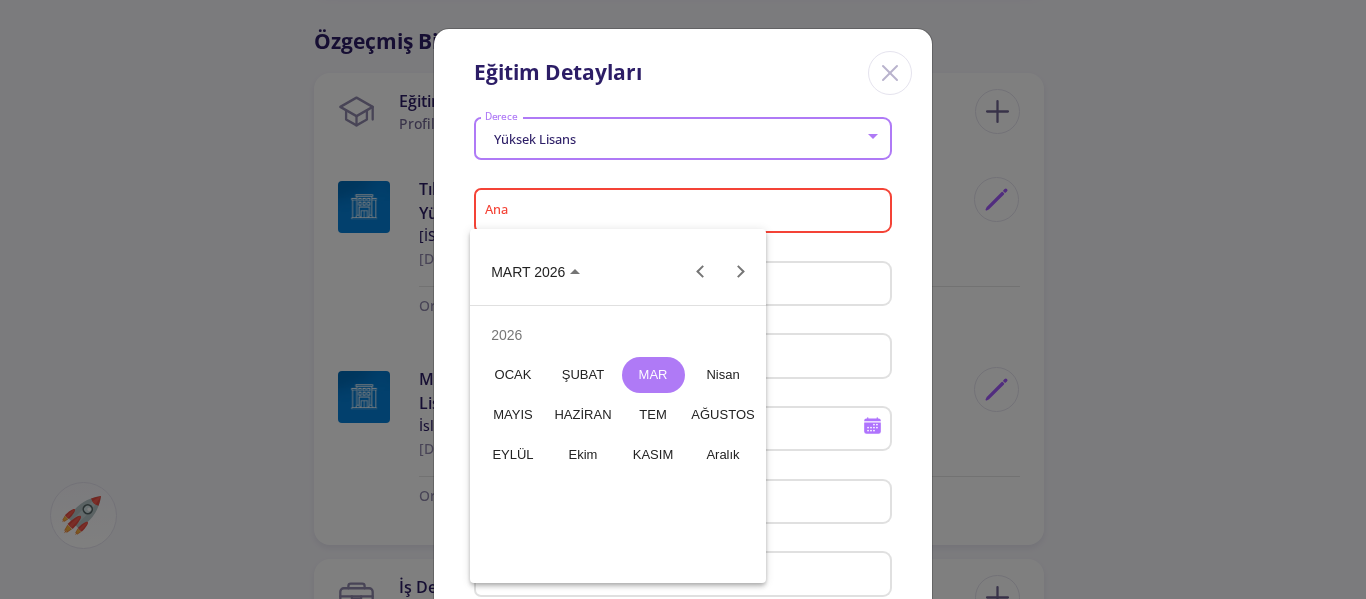 click on "HAZİRAN" at bounding box center (582, 414) 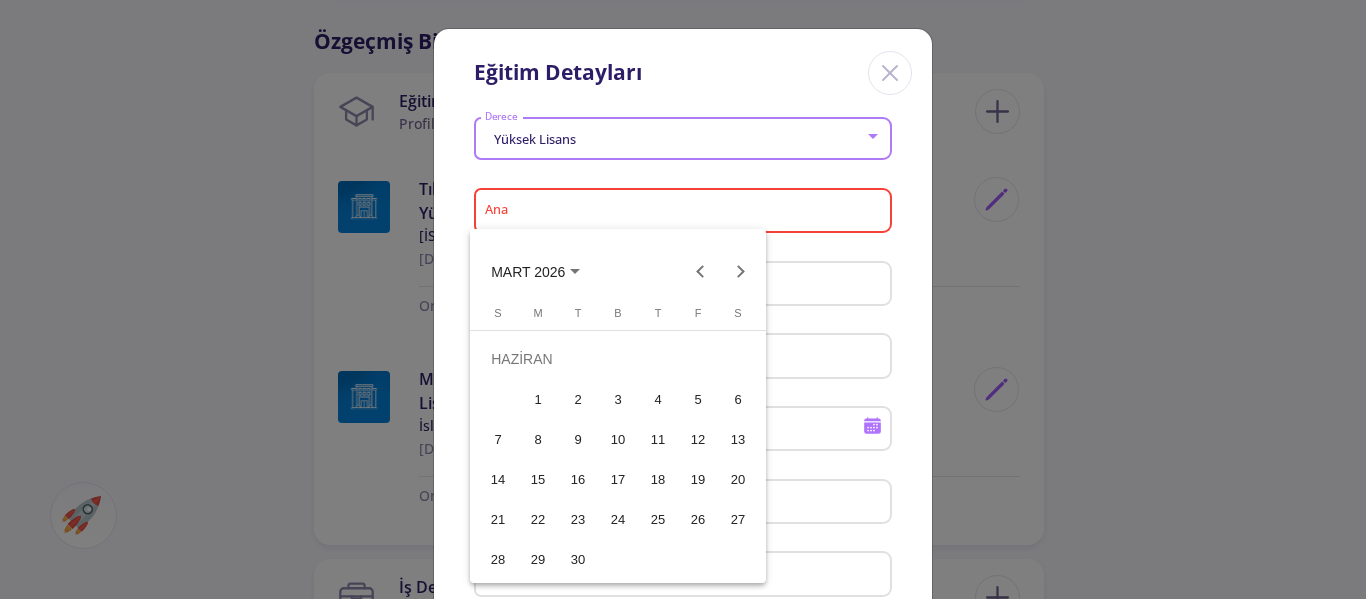 click on "1" at bounding box center (538, 399) 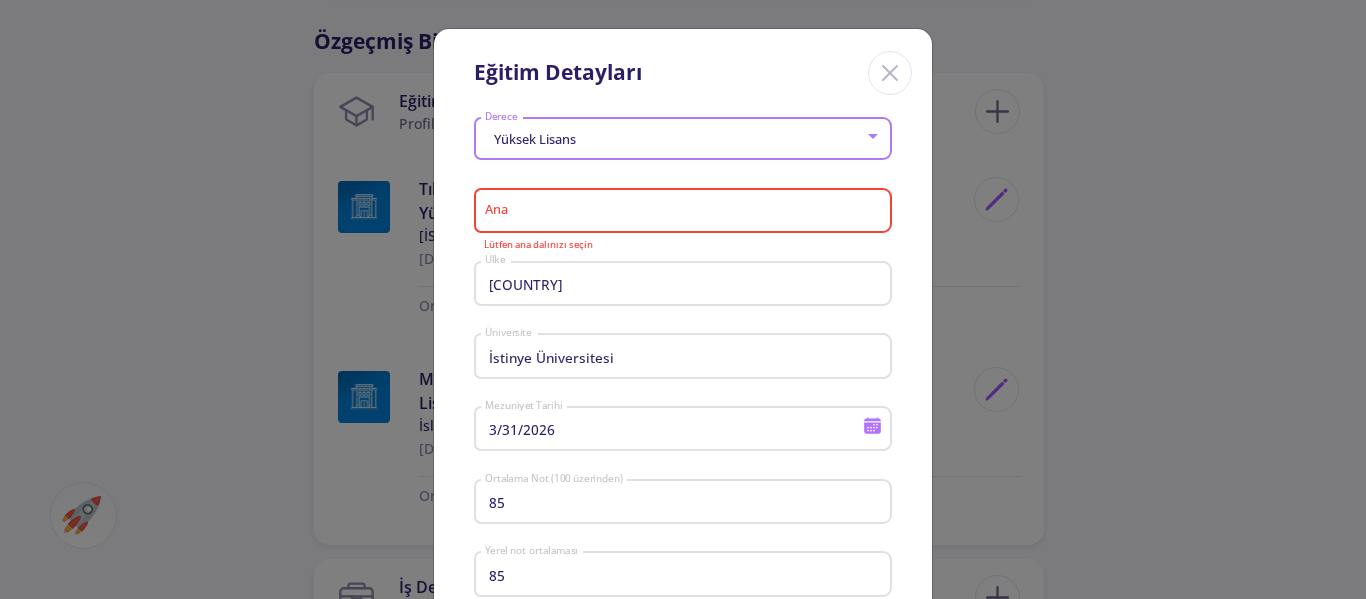 type on "[DAY]/[MONTH]/[YEAR]" 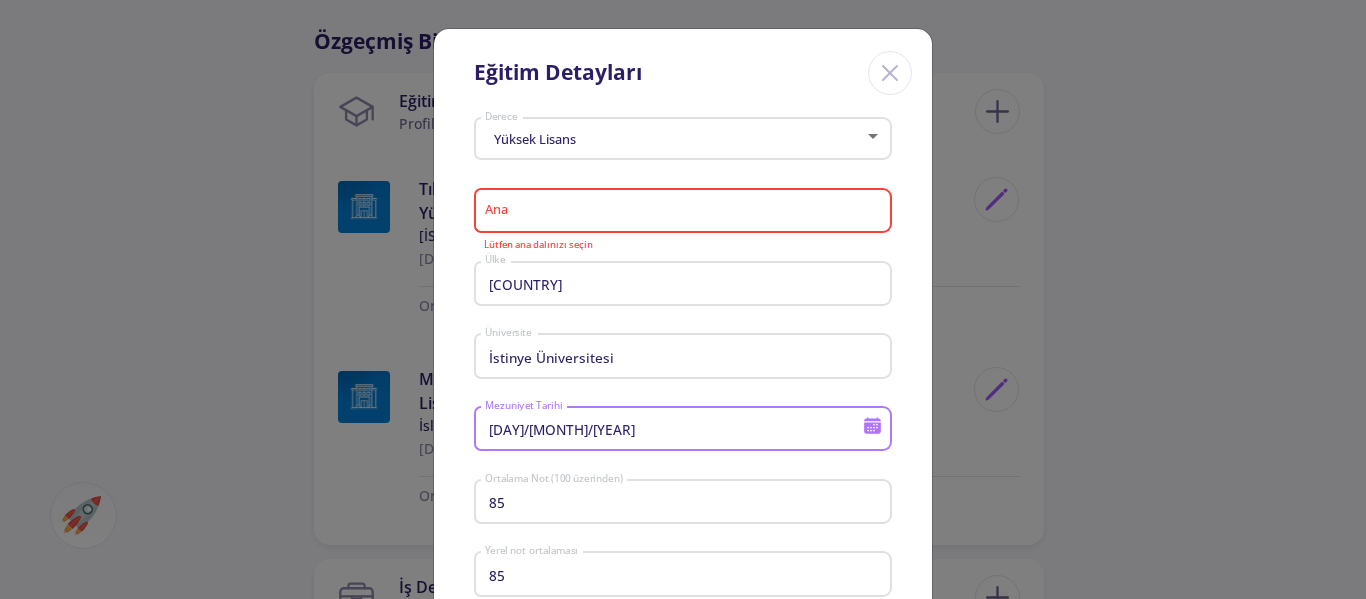click on "Ana" at bounding box center (686, 212) 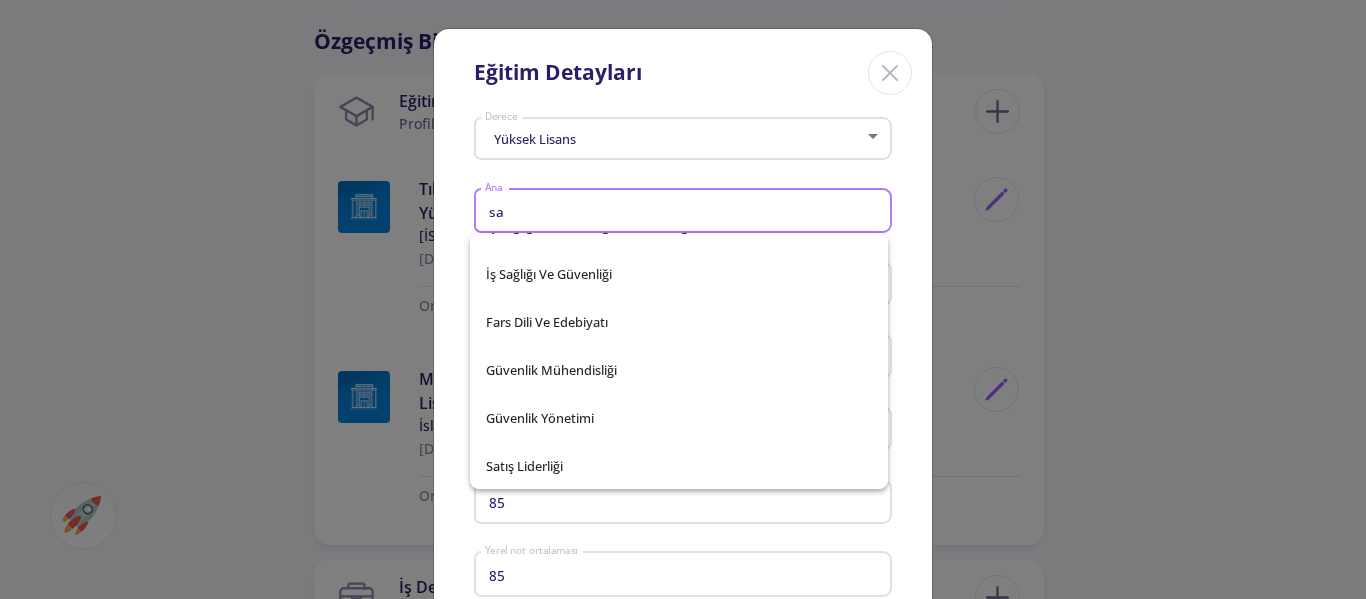 scroll, scrollTop: 320, scrollLeft: 0, axis: vertical 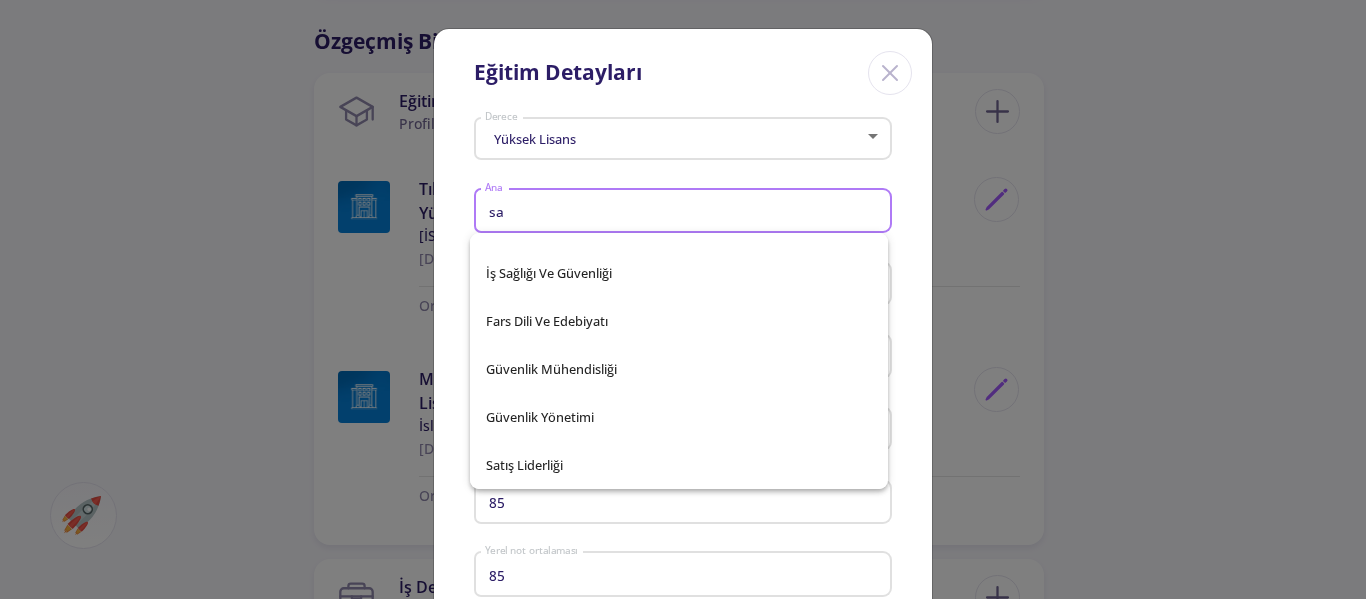 type on "s" 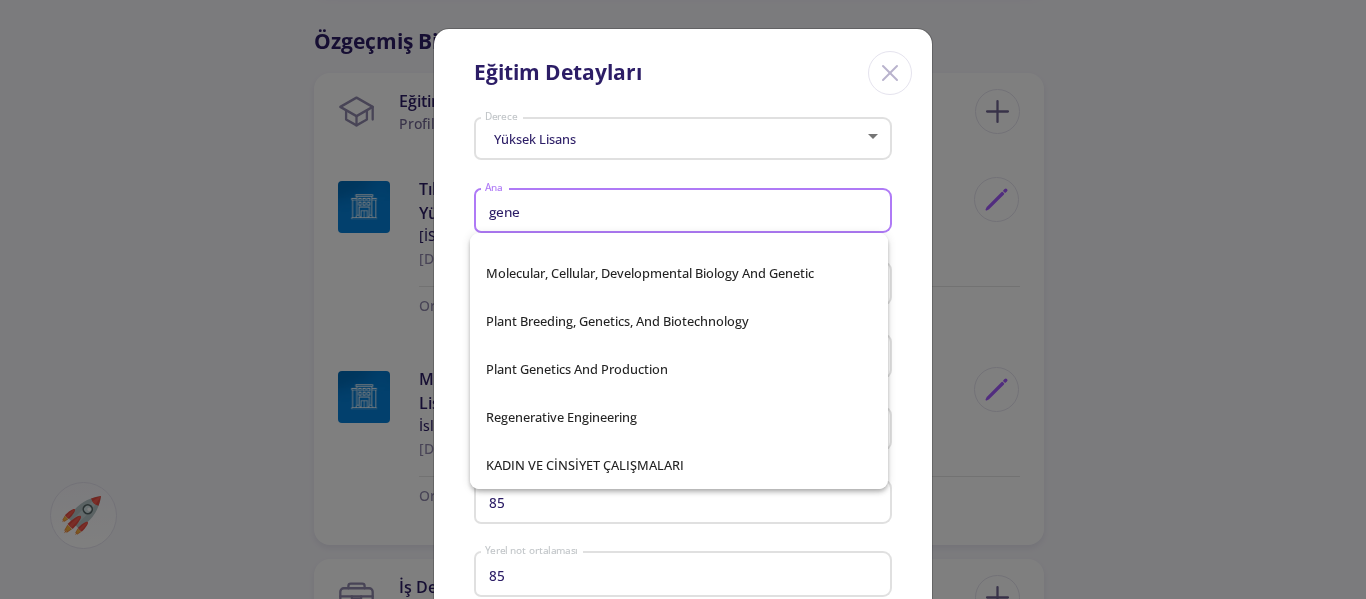 scroll, scrollTop: 1808, scrollLeft: 0, axis: vertical 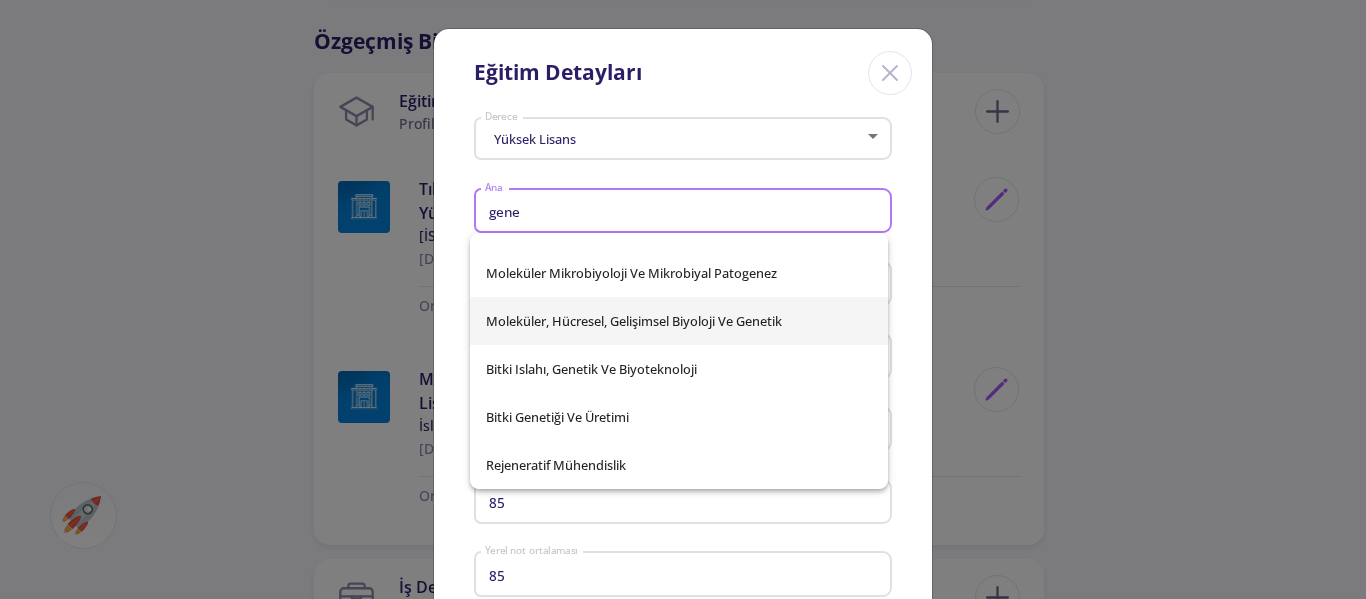 click on "Moleküler, Hücresel, Gelişimsel Biyoloji ve Genetik" at bounding box center (634, 321) 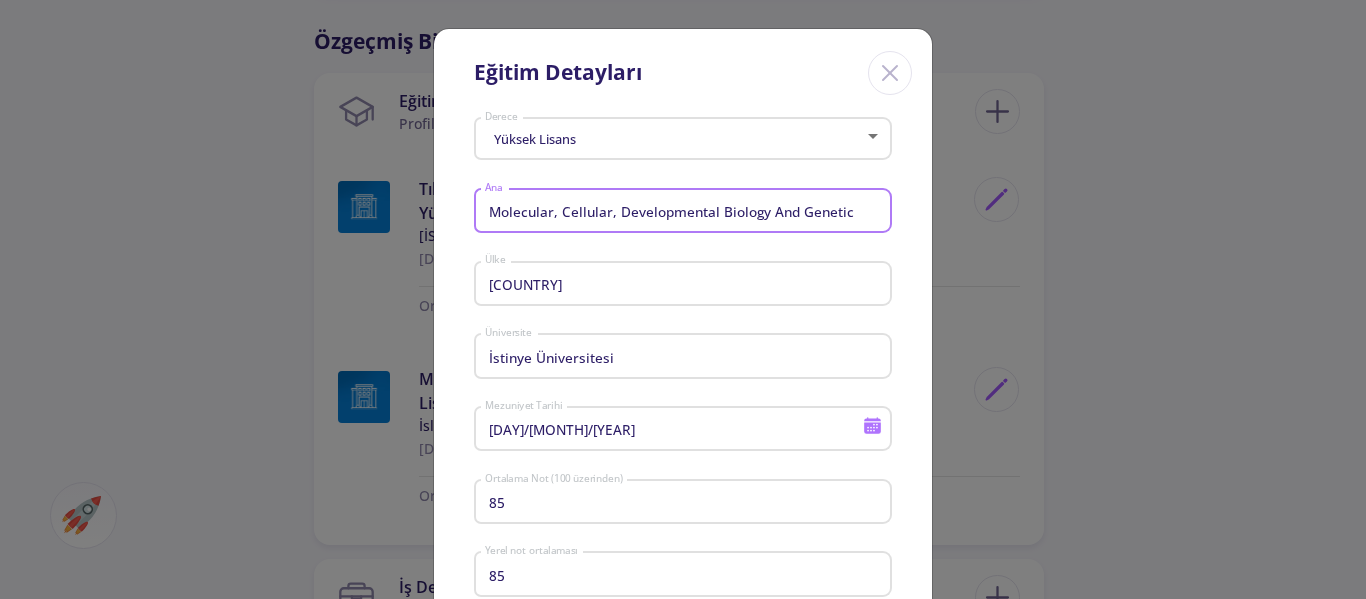 click on "Molecular, Cellular, Developmental Biology And Genetic Ana" 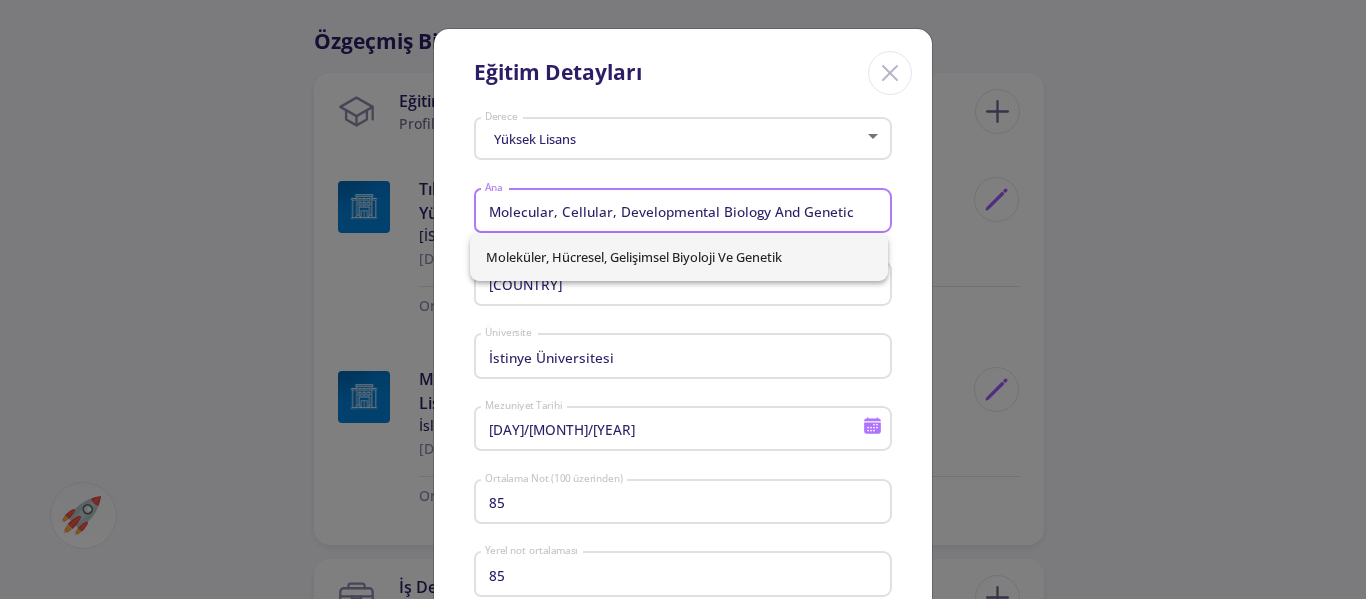 click on "Molecular, Cellular, Developmental Biology And Genetic" at bounding box center (686, 212) 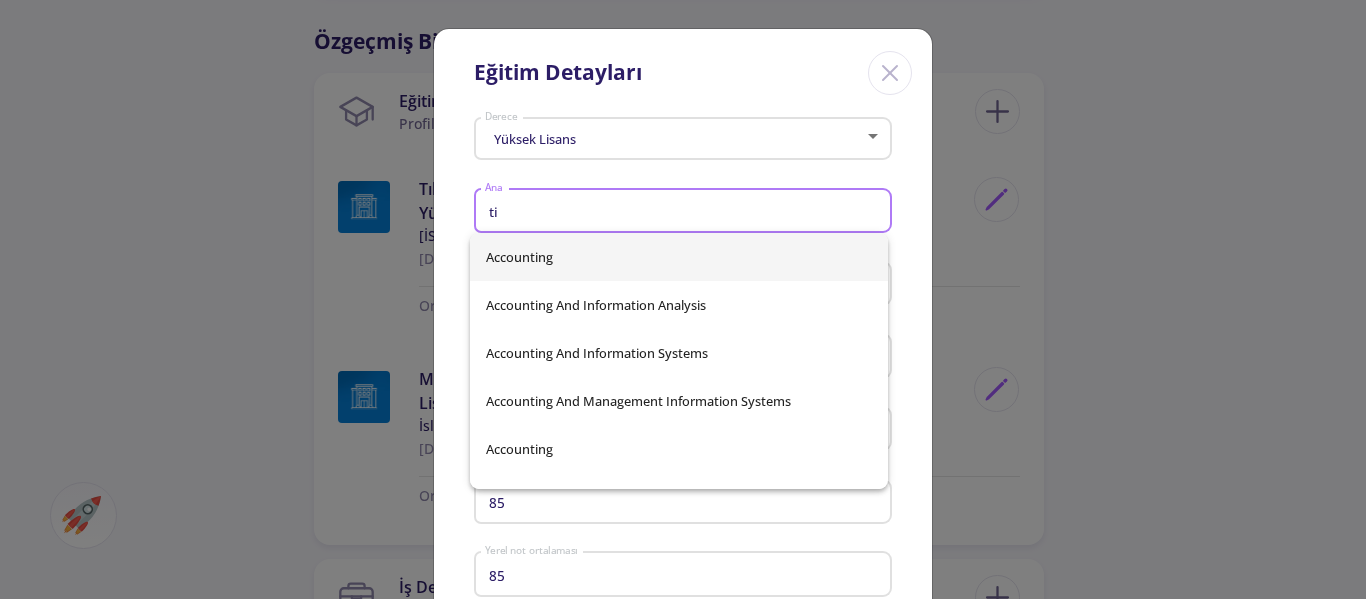 type on "t" 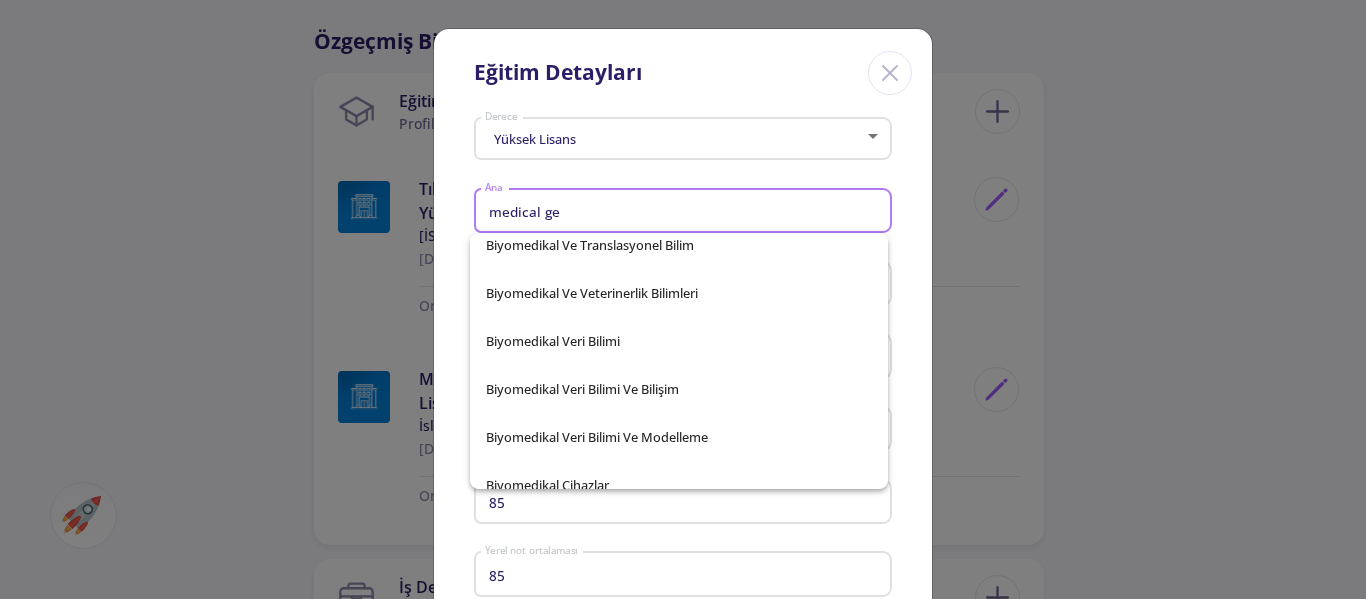 scroll, scrollTop: 0, scrollLeft: 0, axis: both 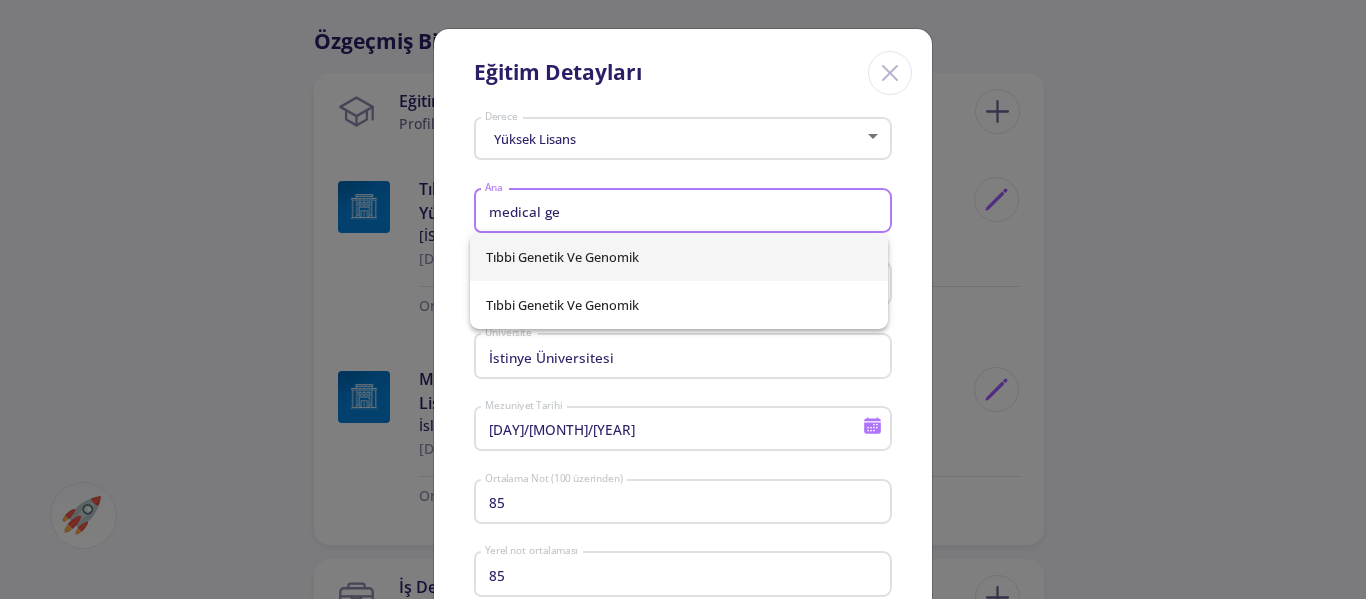 click on "Tıbbi Genetik ve Genomik" at bounding box center (679, 257) 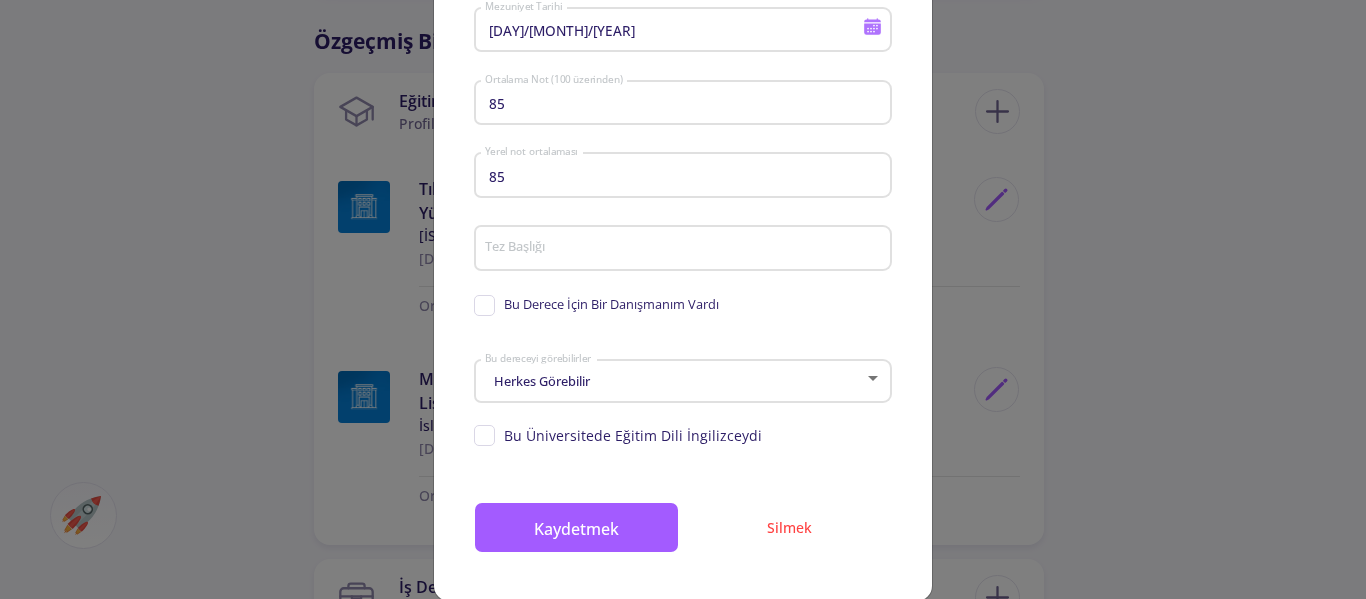 scroll, scrollTop: 400, scrollLeft: 0, axis: vertical 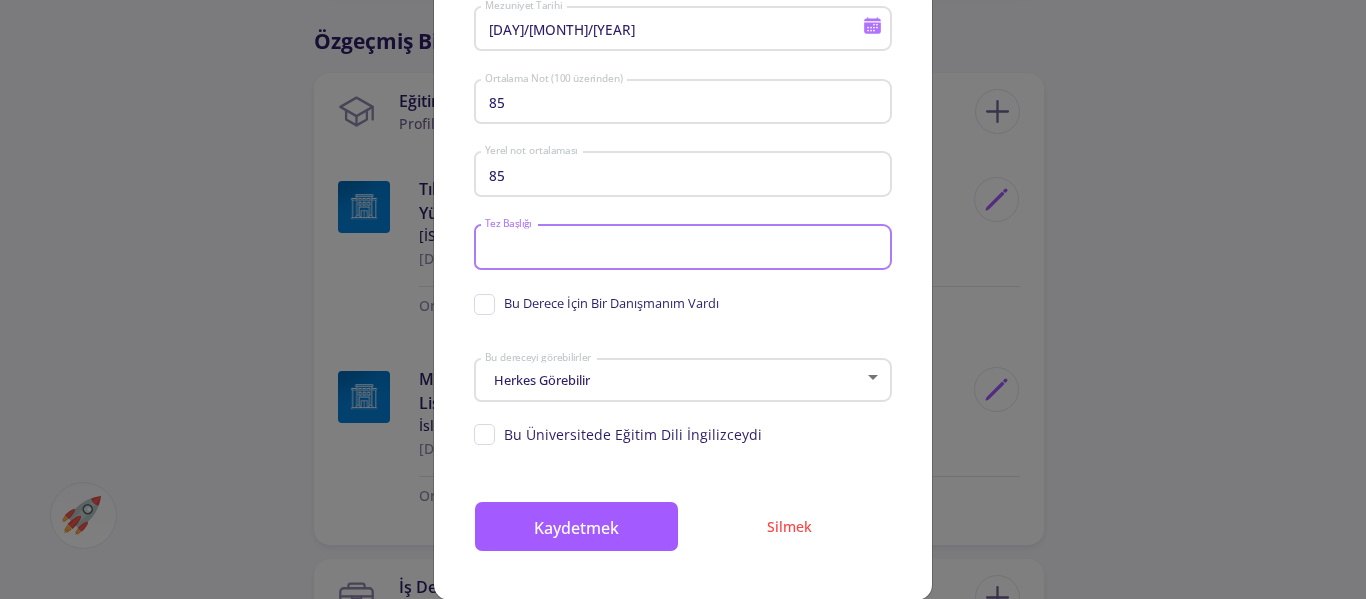 click on "Tez Başlığı" at bounding box center (686, 248) 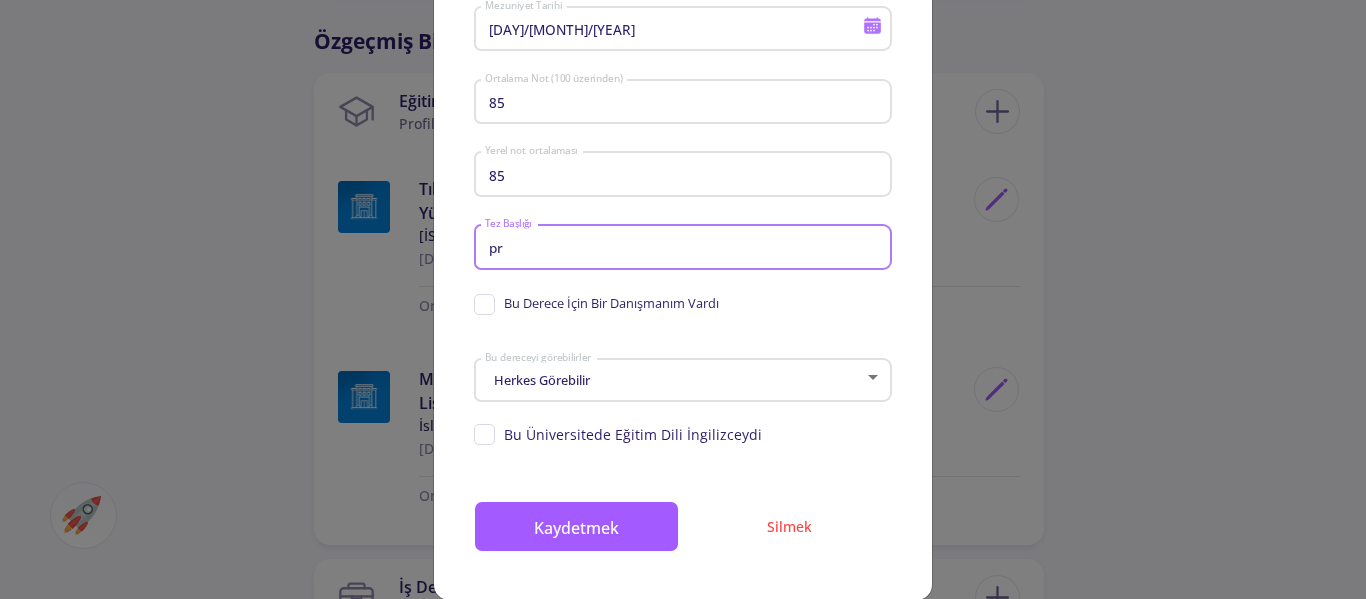 type on "p" 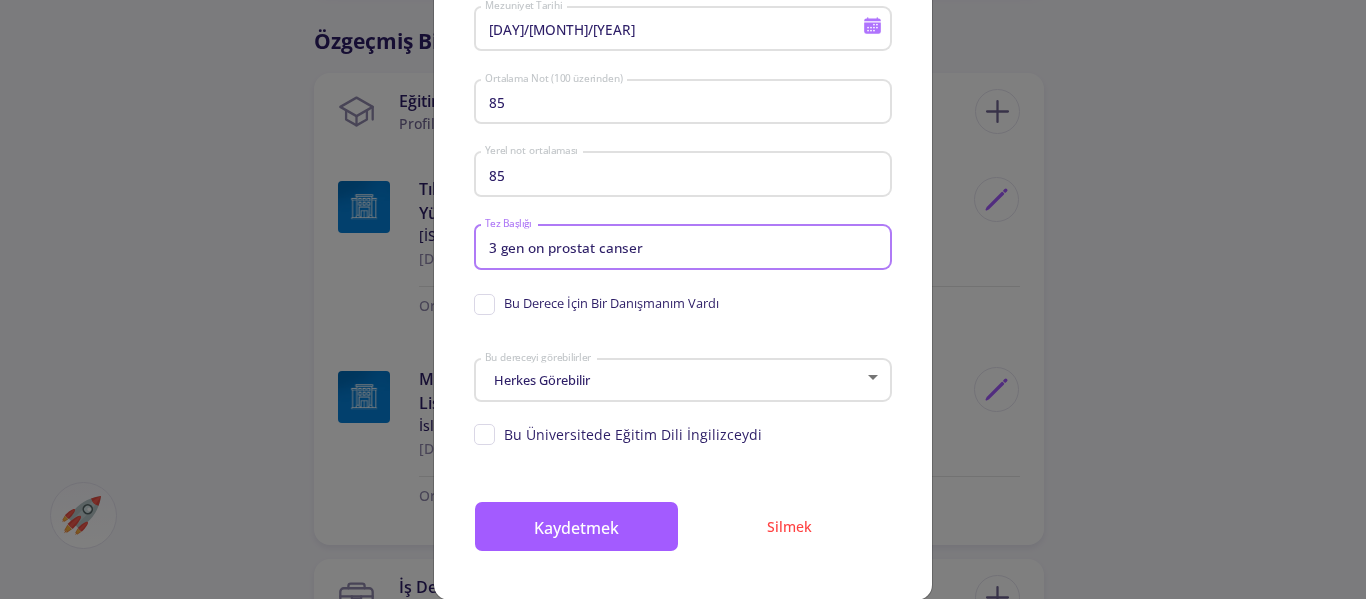 type on "3 gen on prostat canser" 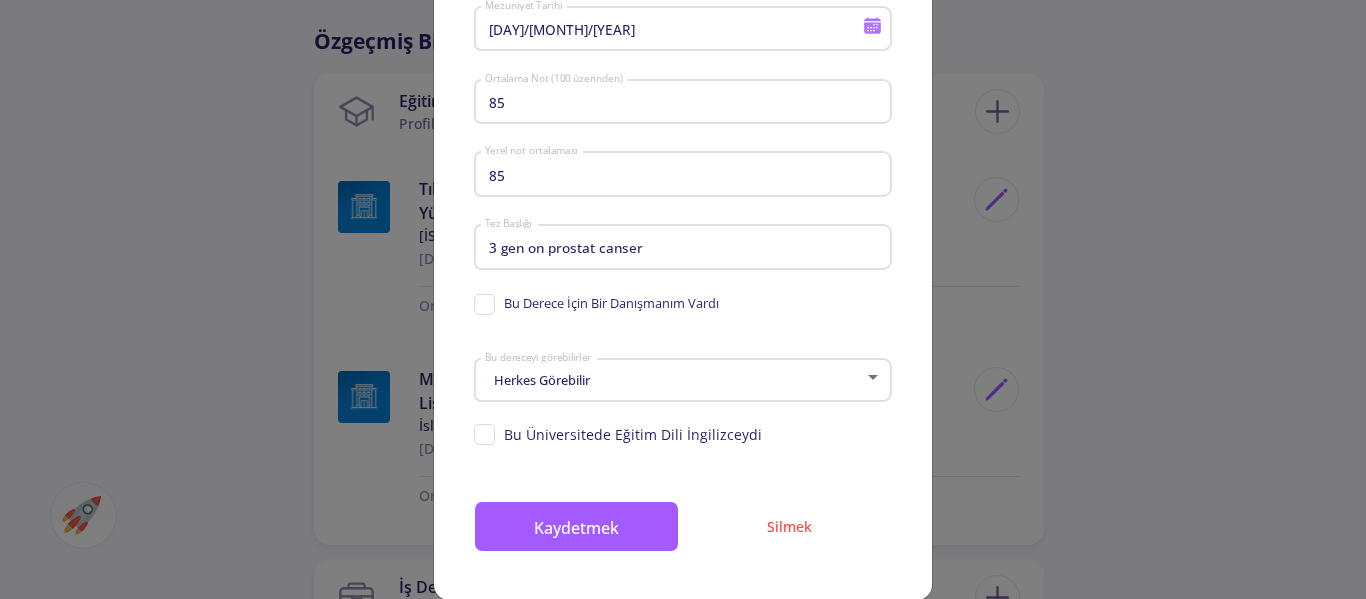 click on "Bu Derece İçin Bir Danışmanım Vardı" at bounding box center [596, 303] 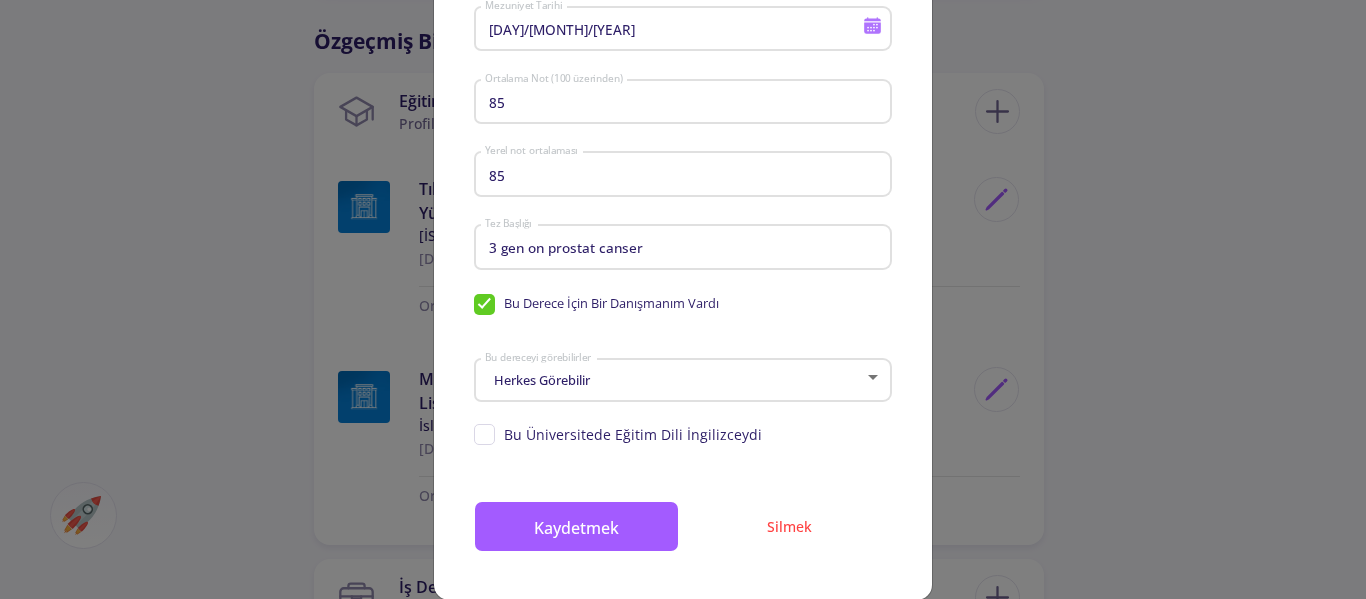 checkbox on "true" 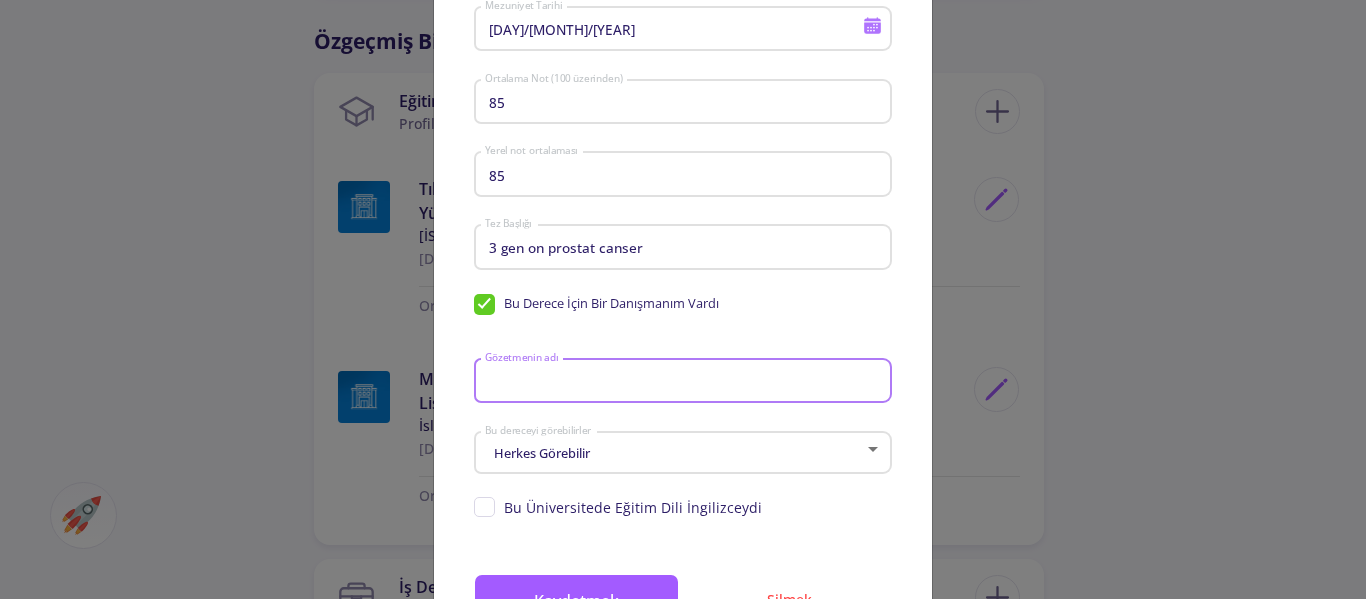 click on "Gözetmenin adı" at bounding box center [686, 382] 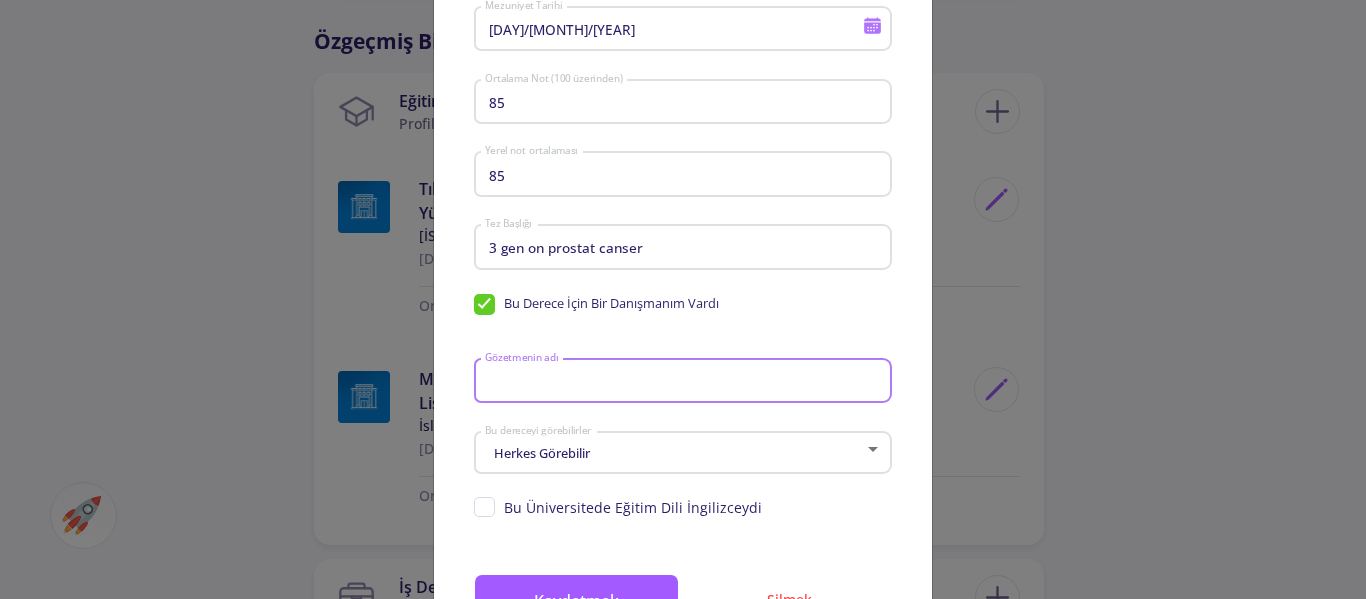 click on "Herkes Görebilir Bu dereceyi görebilirler" 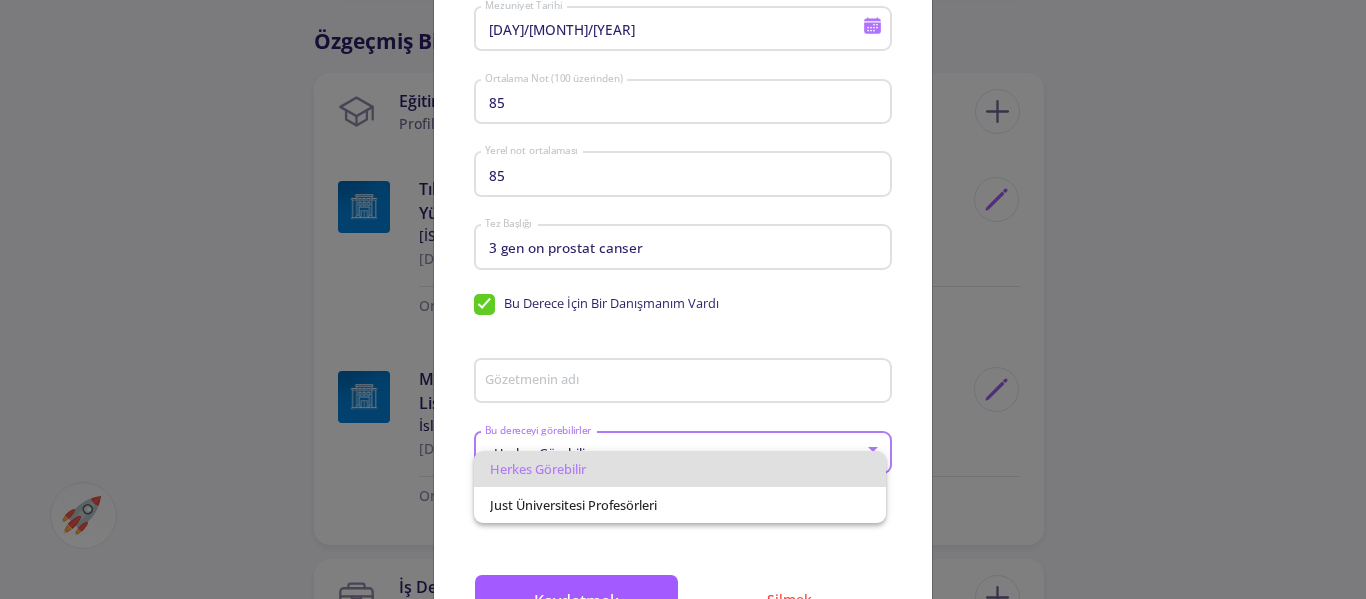drag, startPoint x: 581, startPoint y: 445, endPoint x: 534, endPoint y: 449, distance: 47.169907 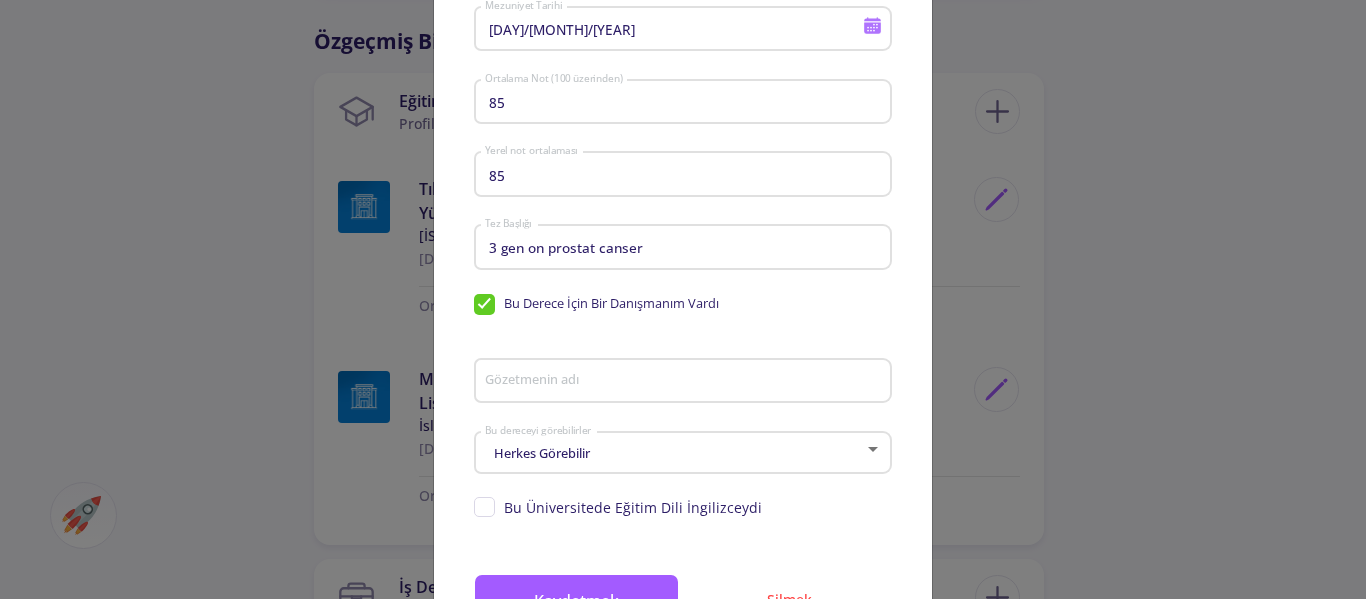 click on "Gözetmenin adı" 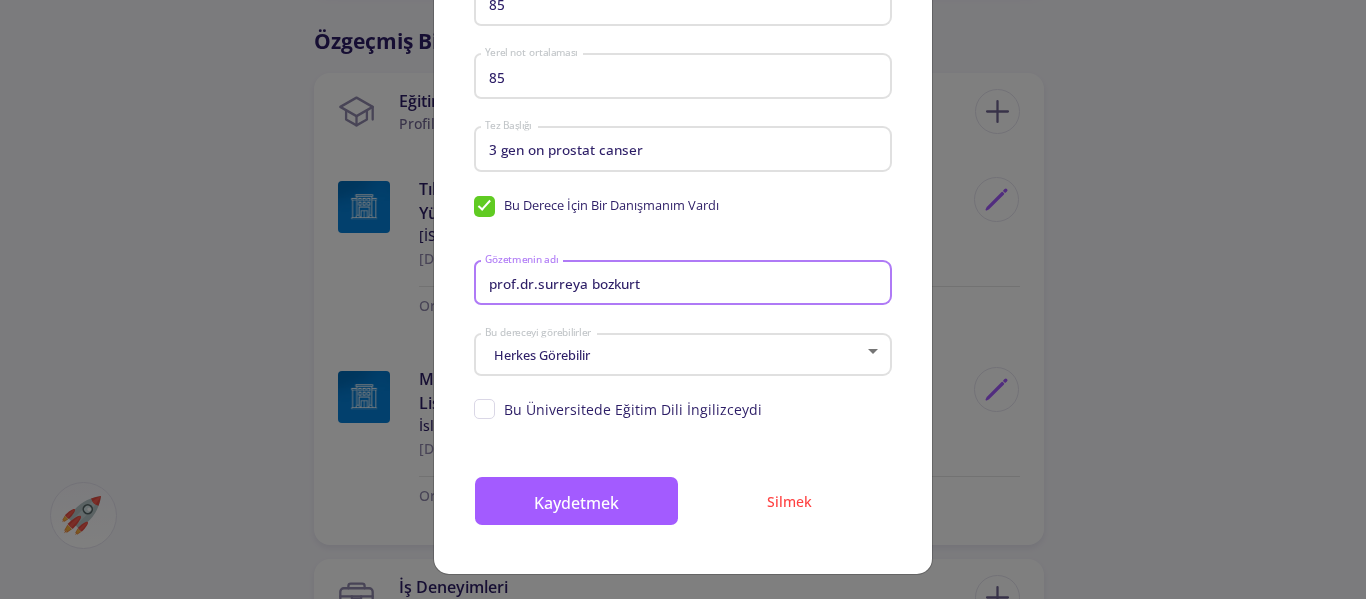 scroll, scrollTop: 502, scrollLeft: 0, axis: vertical 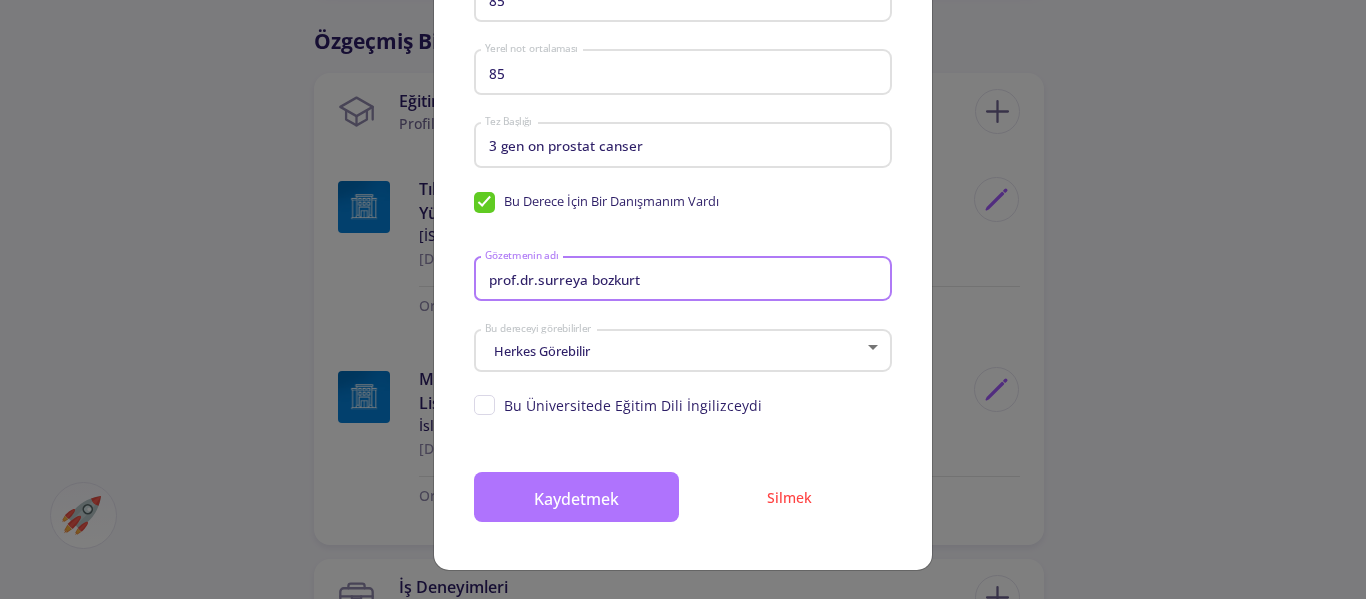 type on "prof.dr.surreya bozkurt" 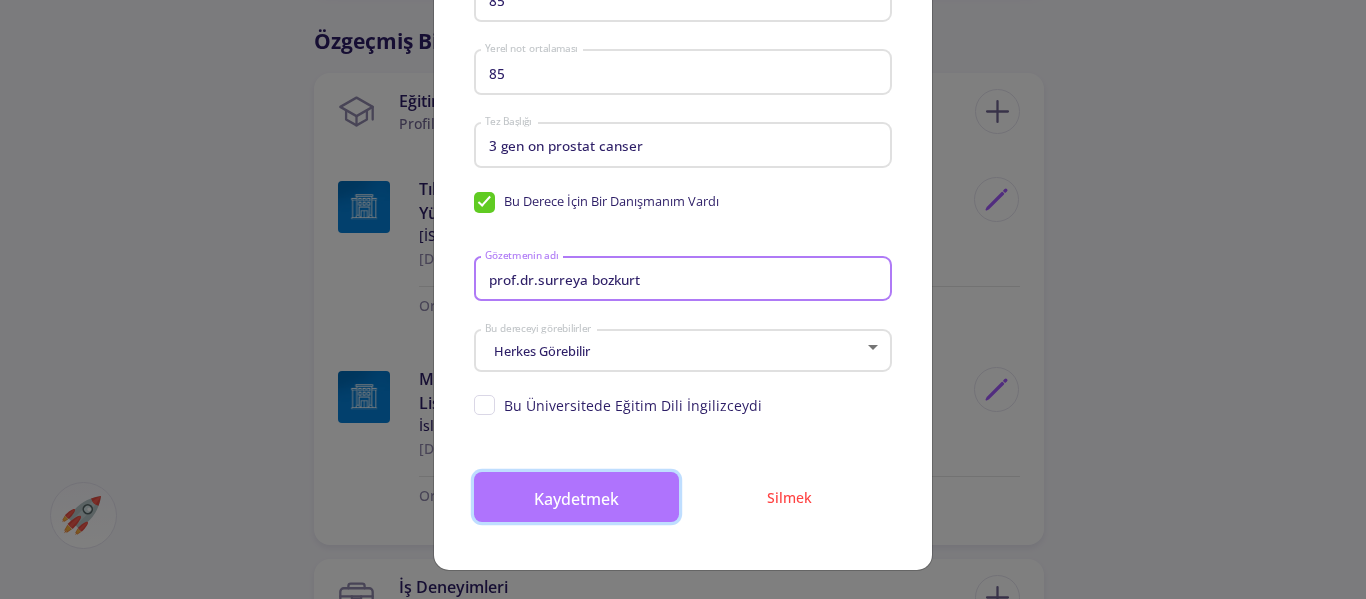 click on "Kaydetmek" at bounding box center (576, 498) 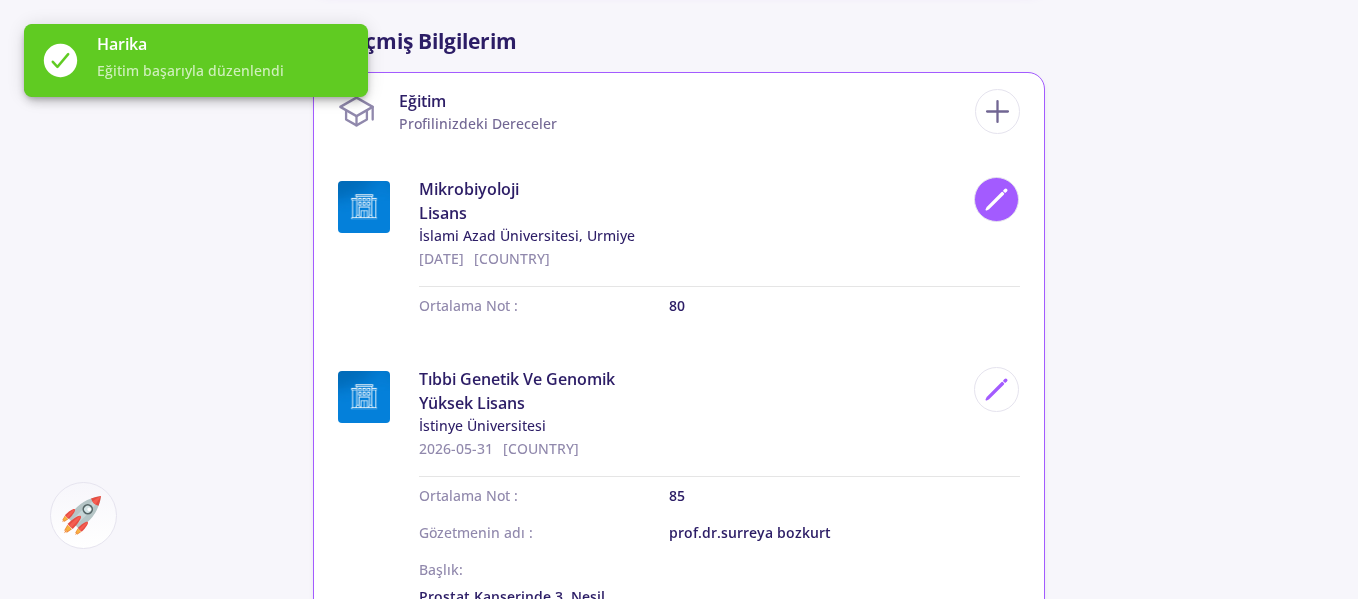 click 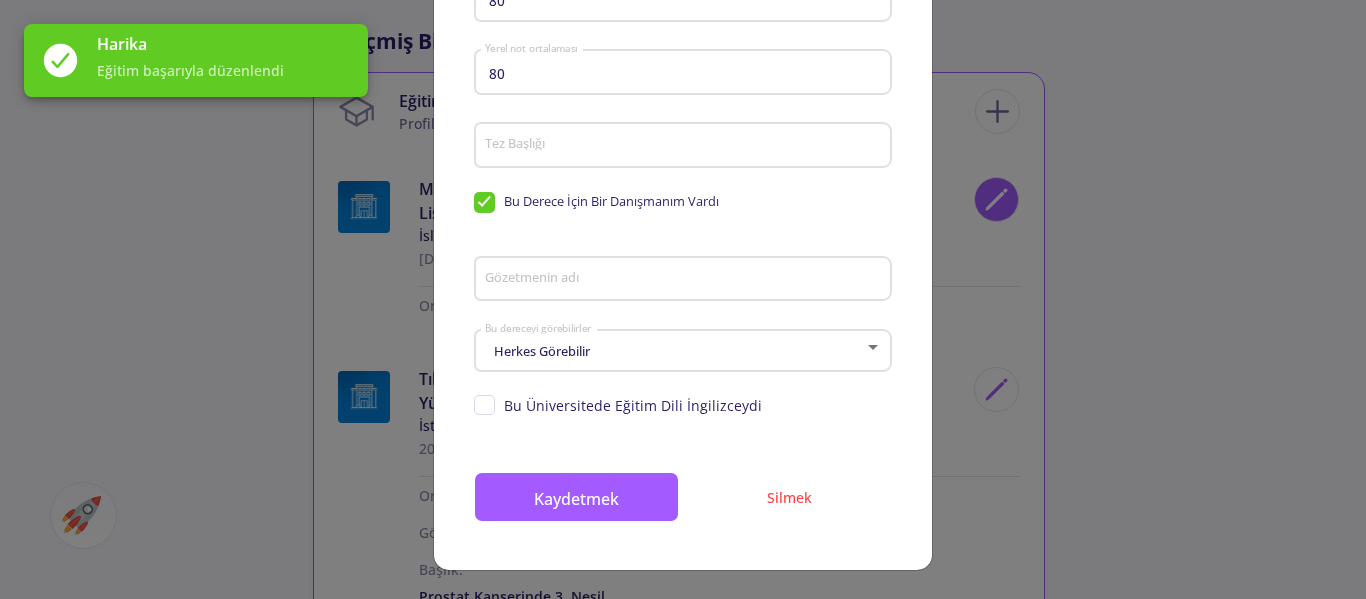 scroll, scrollTop: 0, scrollLeft: 0, axis: both 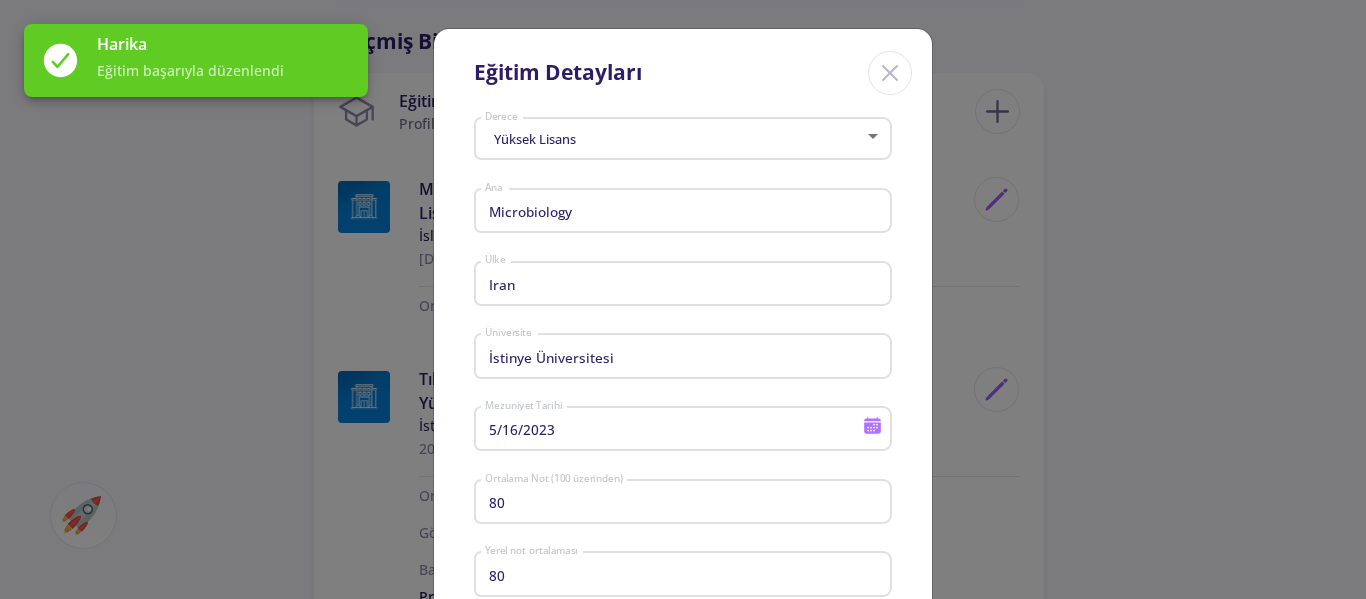 type on "Islamic Azad University, Urmia" 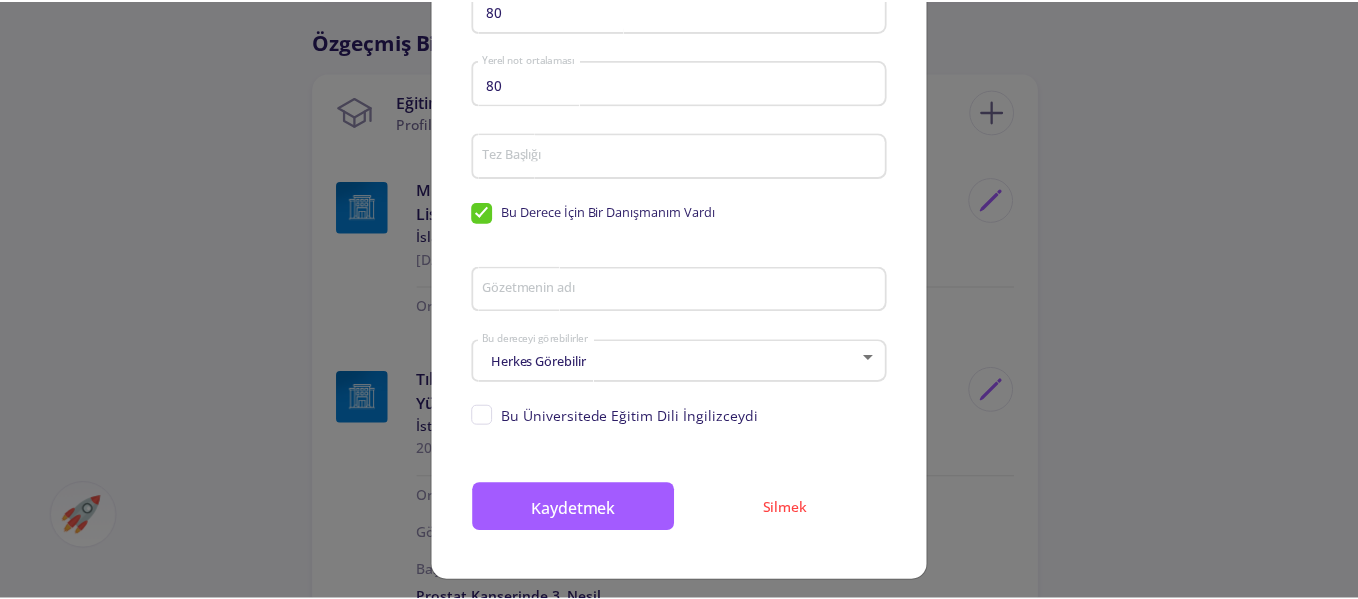 scroll, scrollTop: 502, scrollLeft: 0, axis: vertical 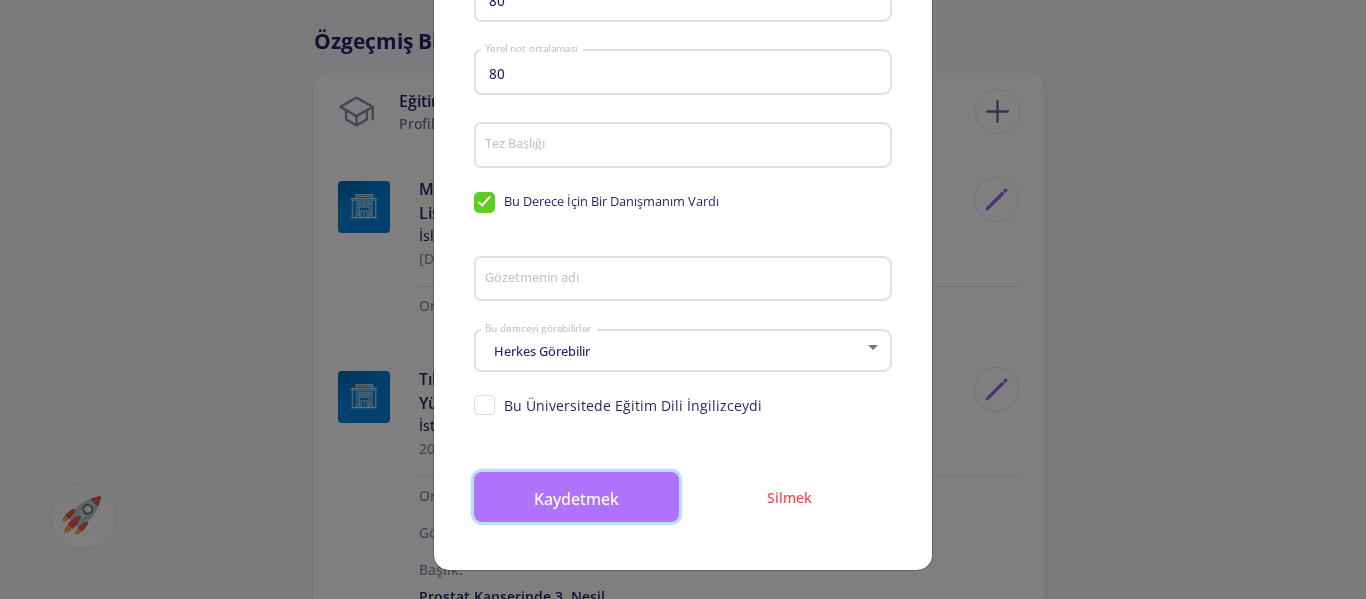 click on "Kaydetmek" at bounding box center [576, 498] 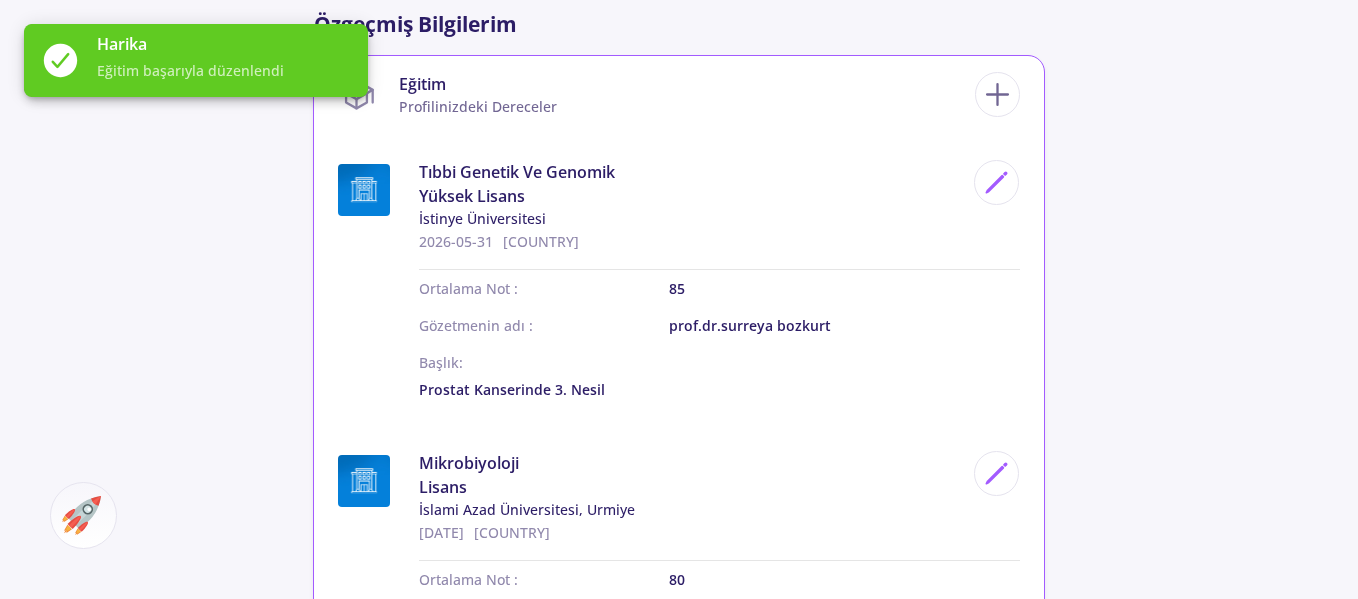 scroll, scrollTop: 1000, scrollLeft: 0, axis: vertical 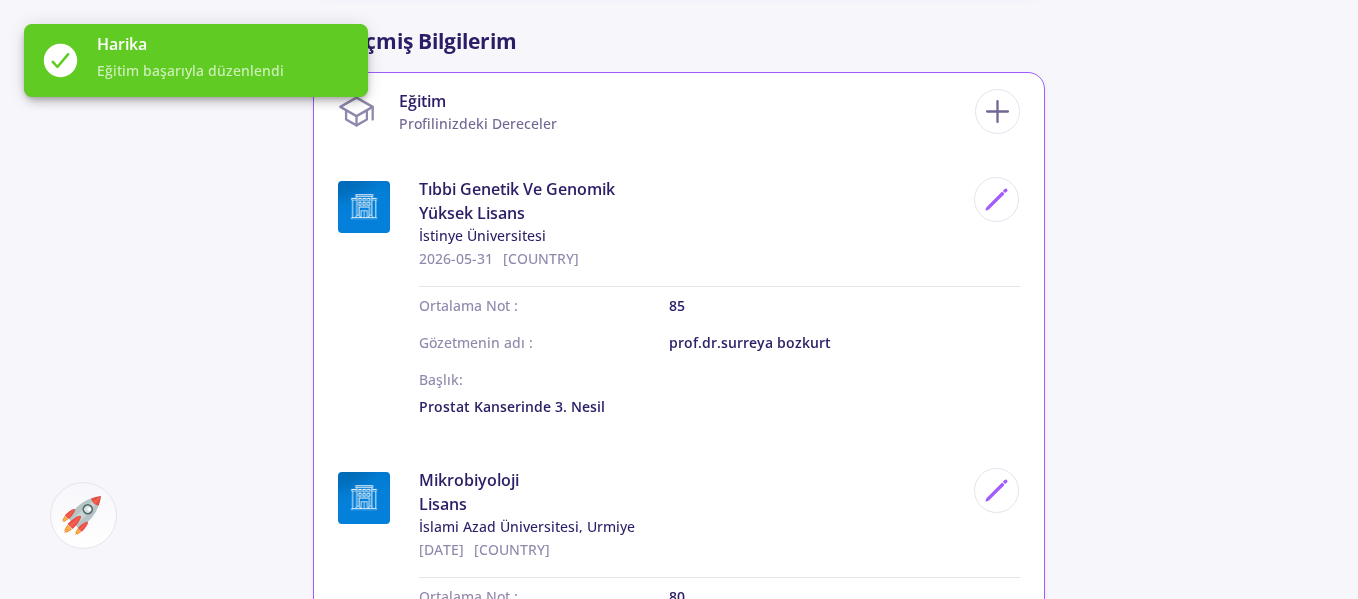 click on "Eğitim Profilinizdeki Dereceler" at bounding box center (656, 111) 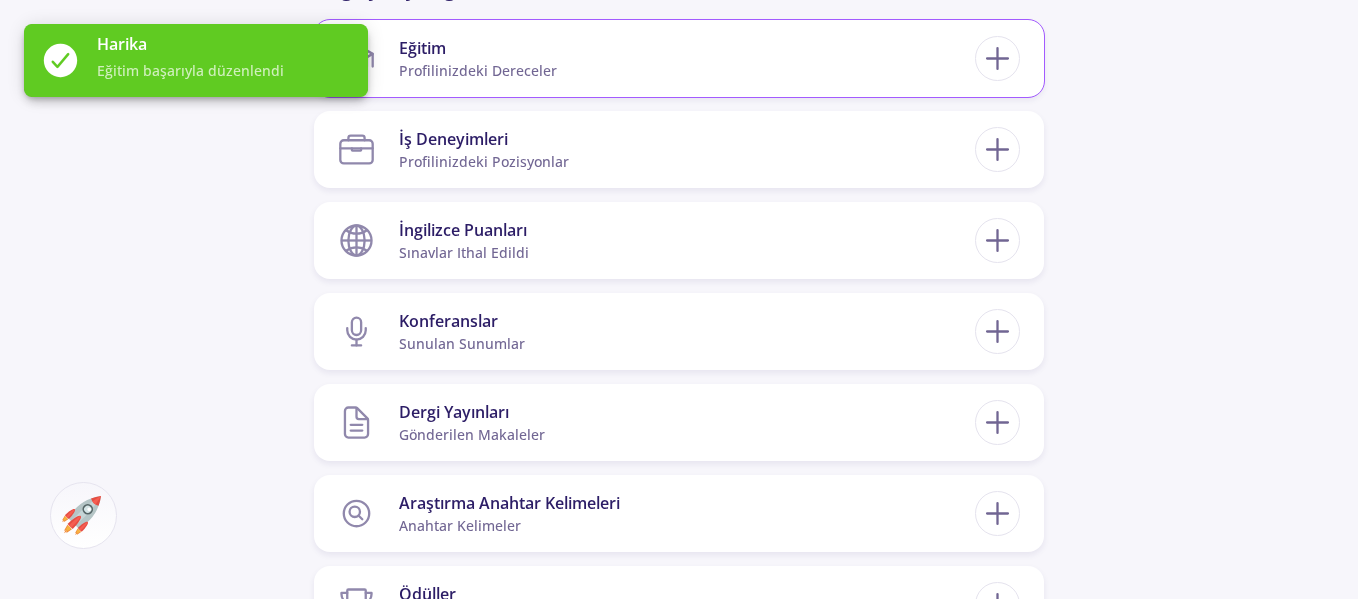 scroll, scrollTop: 1100, scrollLeft: 0, axis: vertical 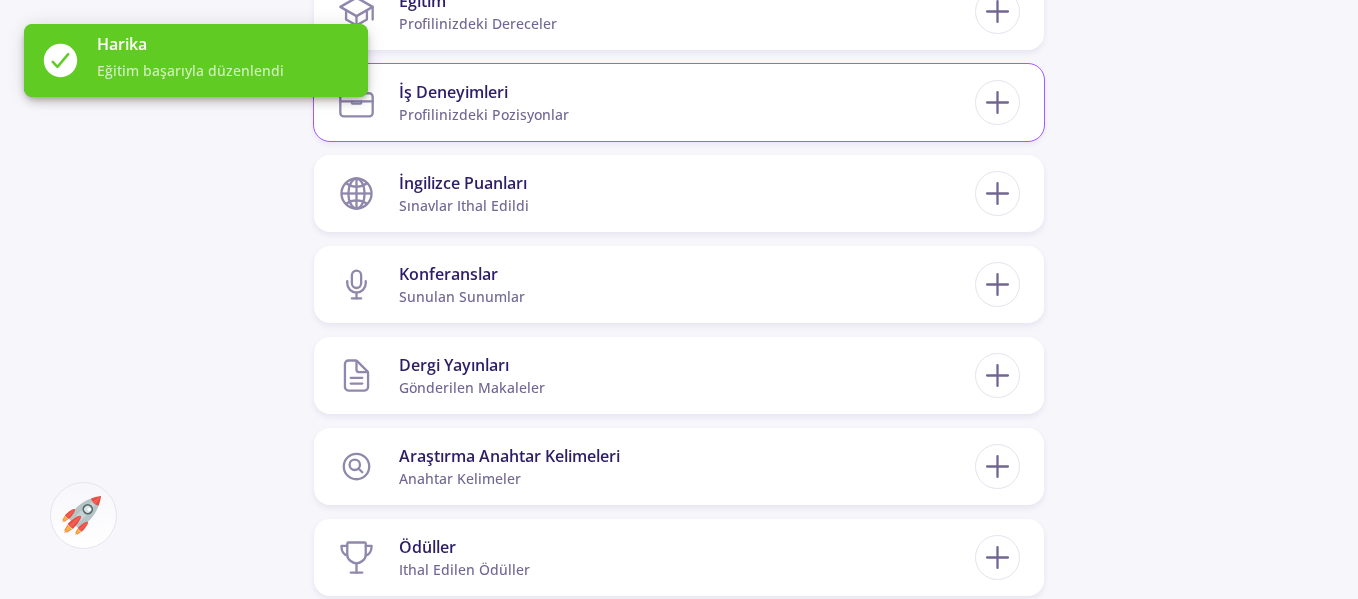 click on "İş Deneyimleri Profilinizdeki Pozisyonlar" at bounding box center (656, 102) 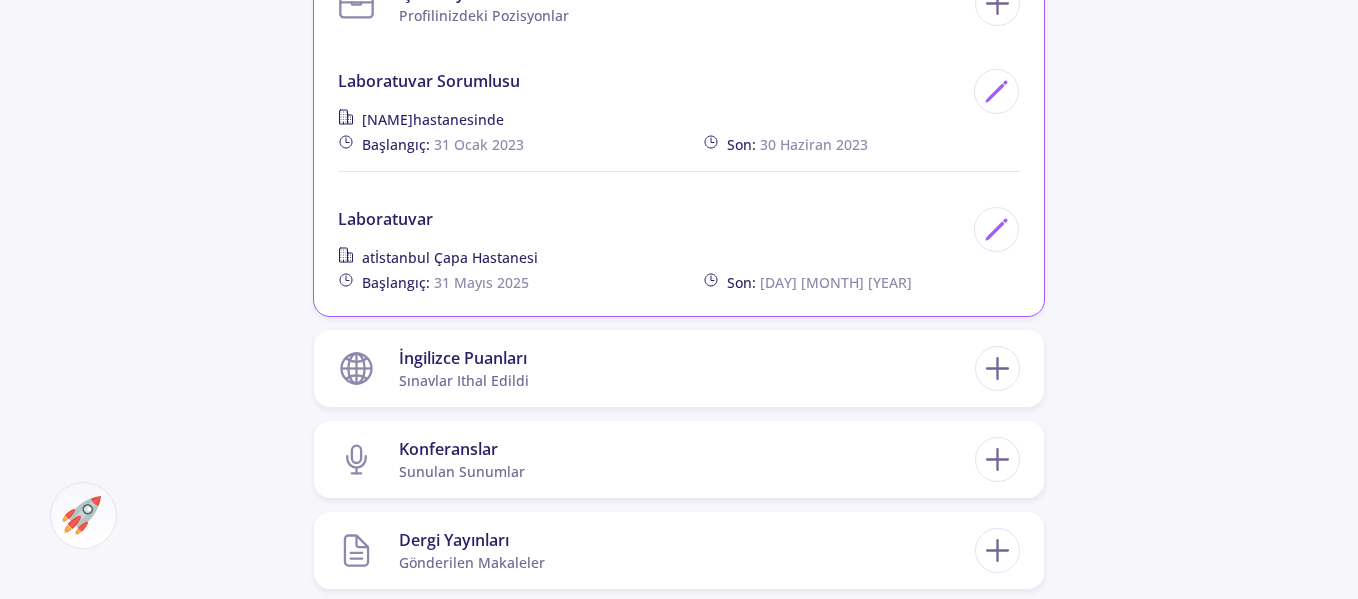 scroll, scrollTop: 1200, scrollLeft: 0, axis: vertical 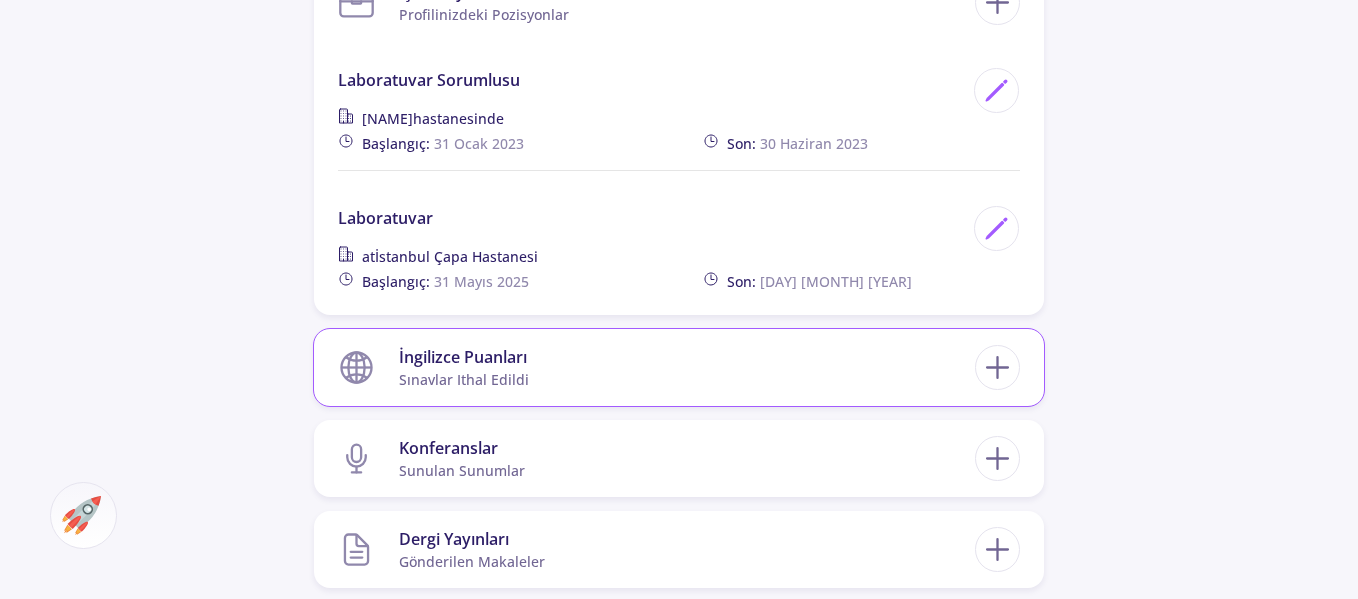 click on "İngilizce Puanları sınavlar ithal edildi" at bounding box center [656, 367] 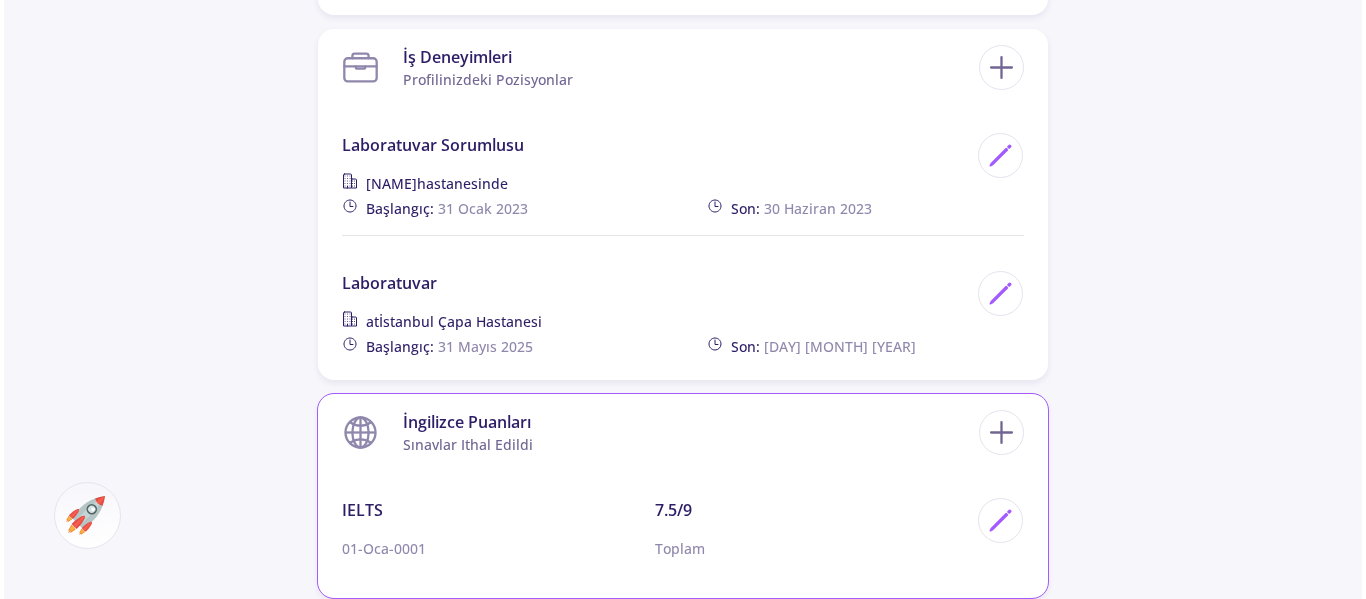 scroll, scrollTop: 1100, scrollLeft: 0, axis: vertical 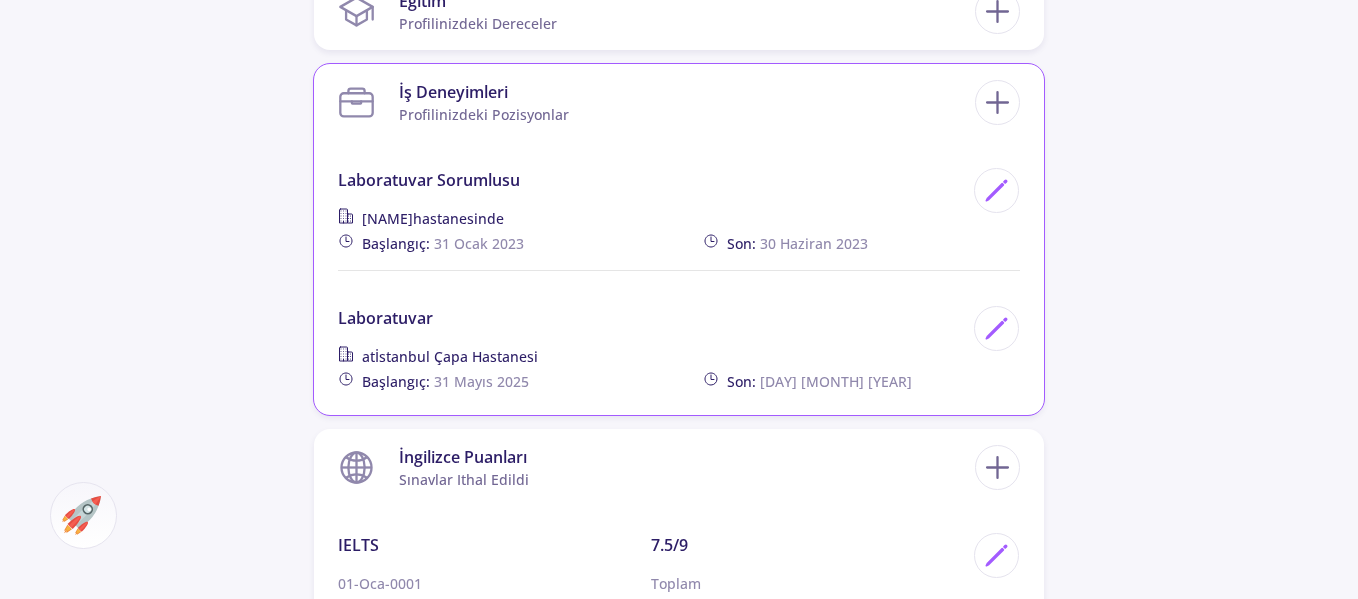 click on "Profilinizdeki Pozisyonlar" at bounding box center [484, 114] 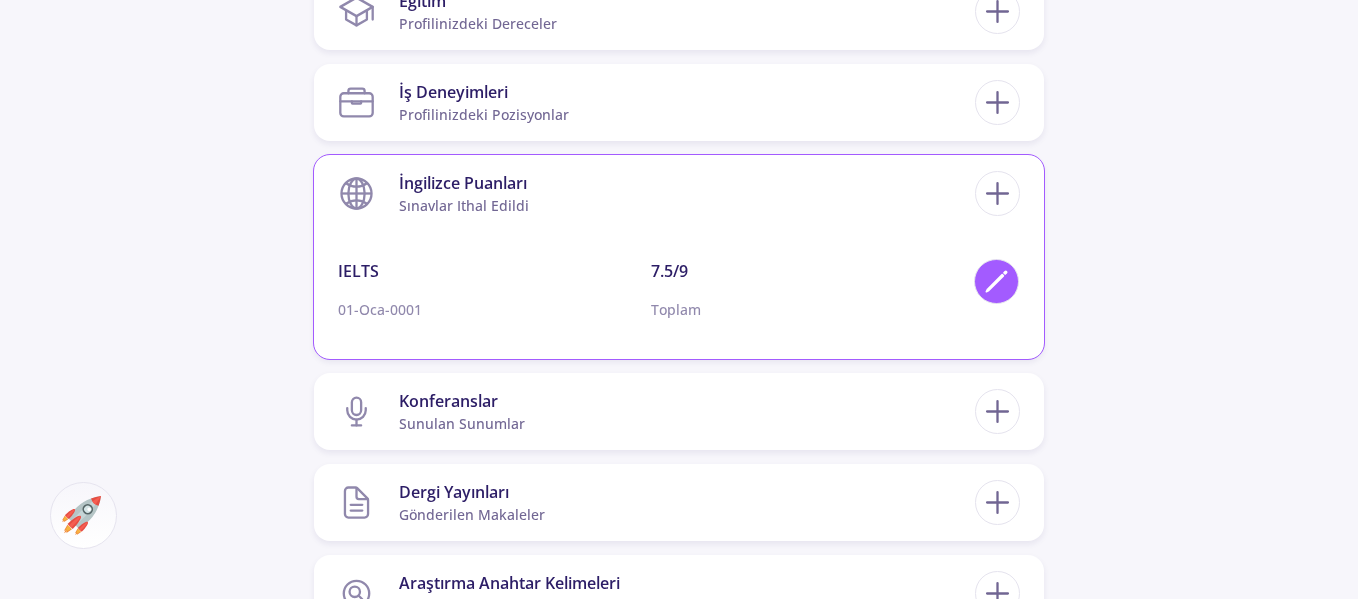 click 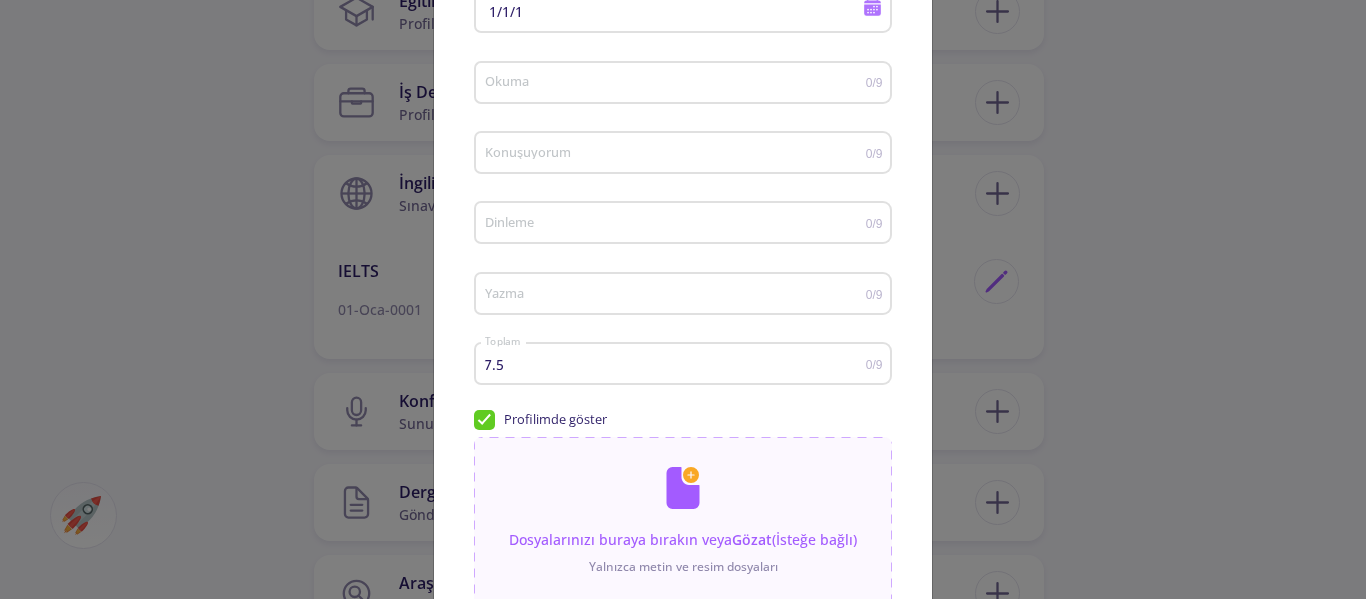 scroll, scrollTop: 300, scrollLeft: 0, axis: vertical 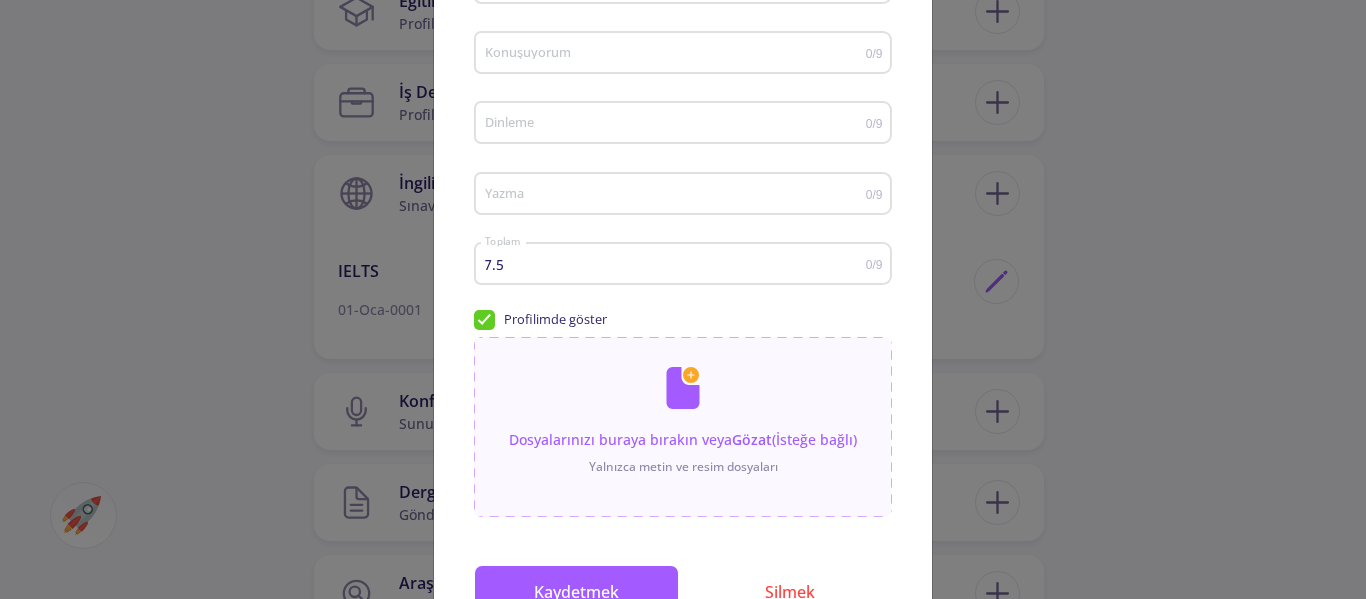 click on "7.5" at bounding box center (675, 264) 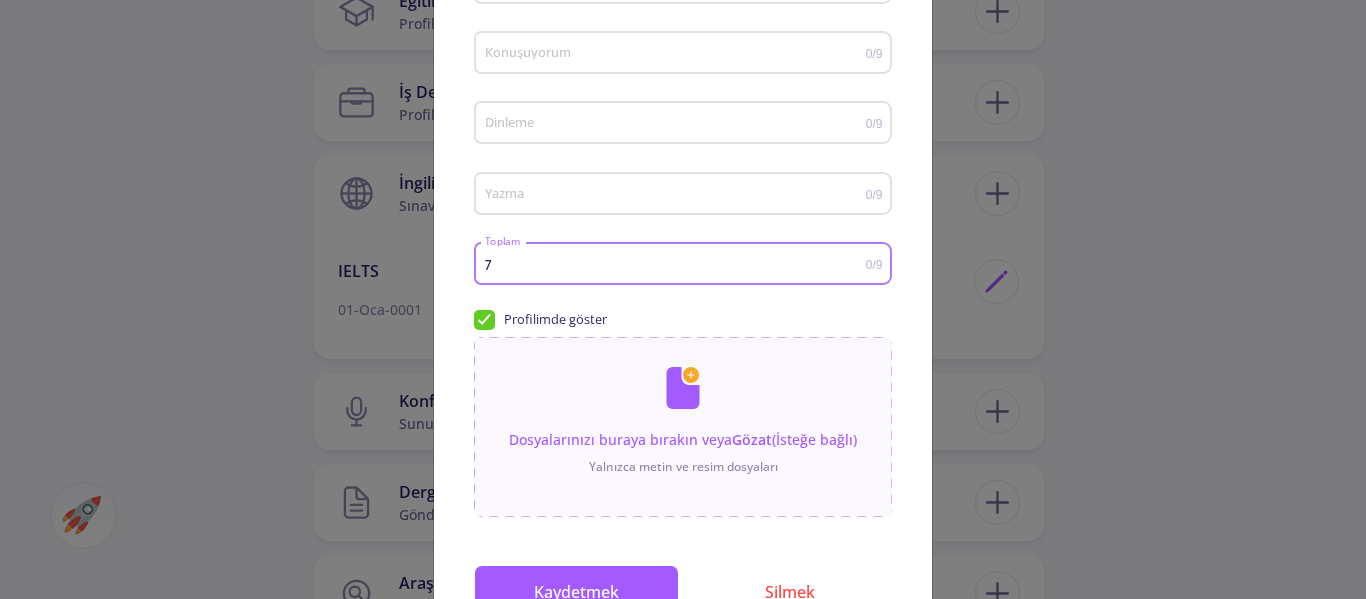 click on "7" at bounding box center [675, 264] 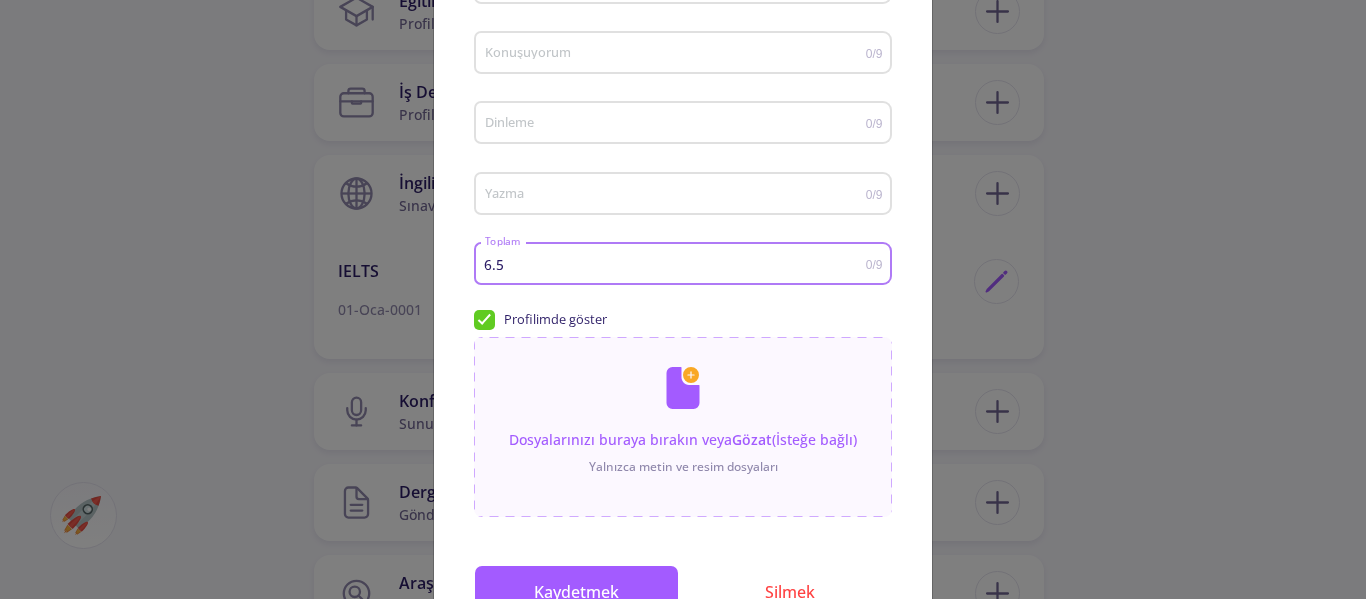 type on "6.5" 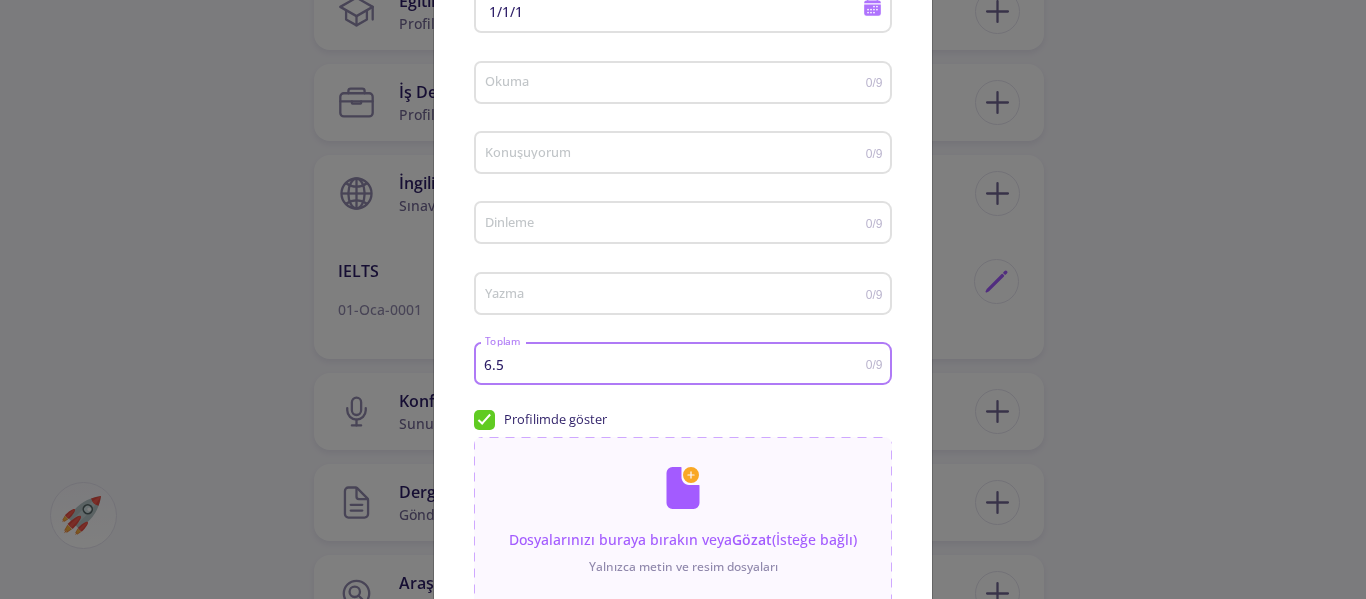 scroll, scrollTop: 100, scrollLeft: 0, axis: vertical 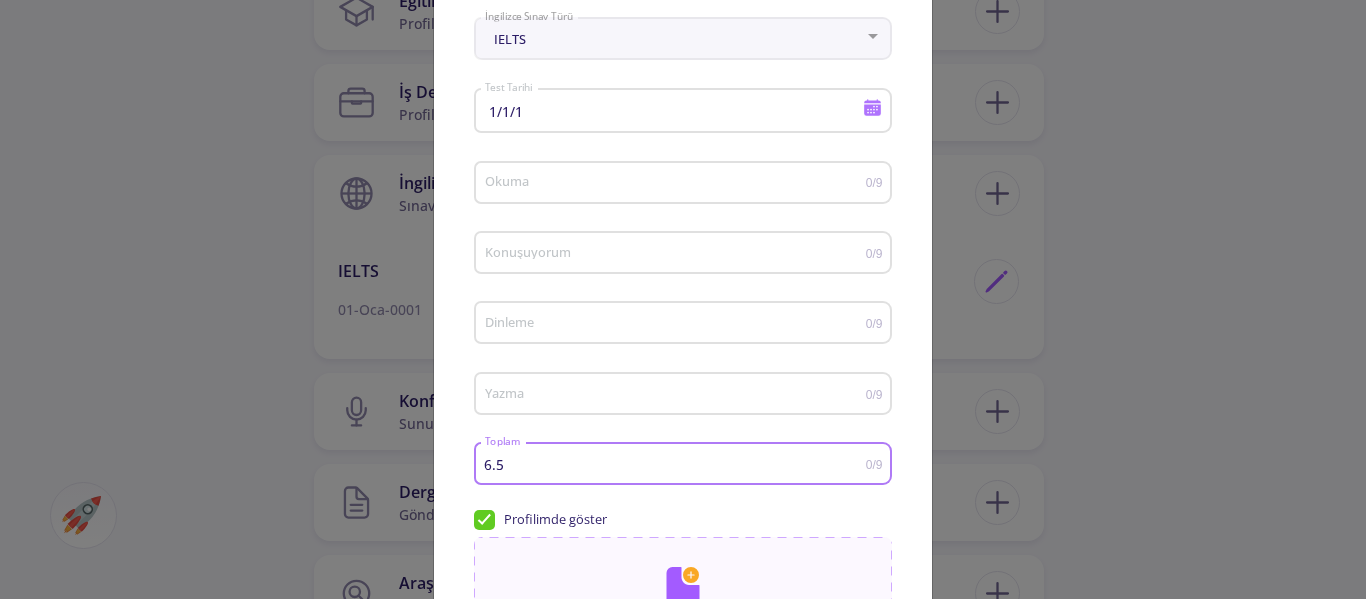 click on "Okuma" at bounding box center [675, 183] 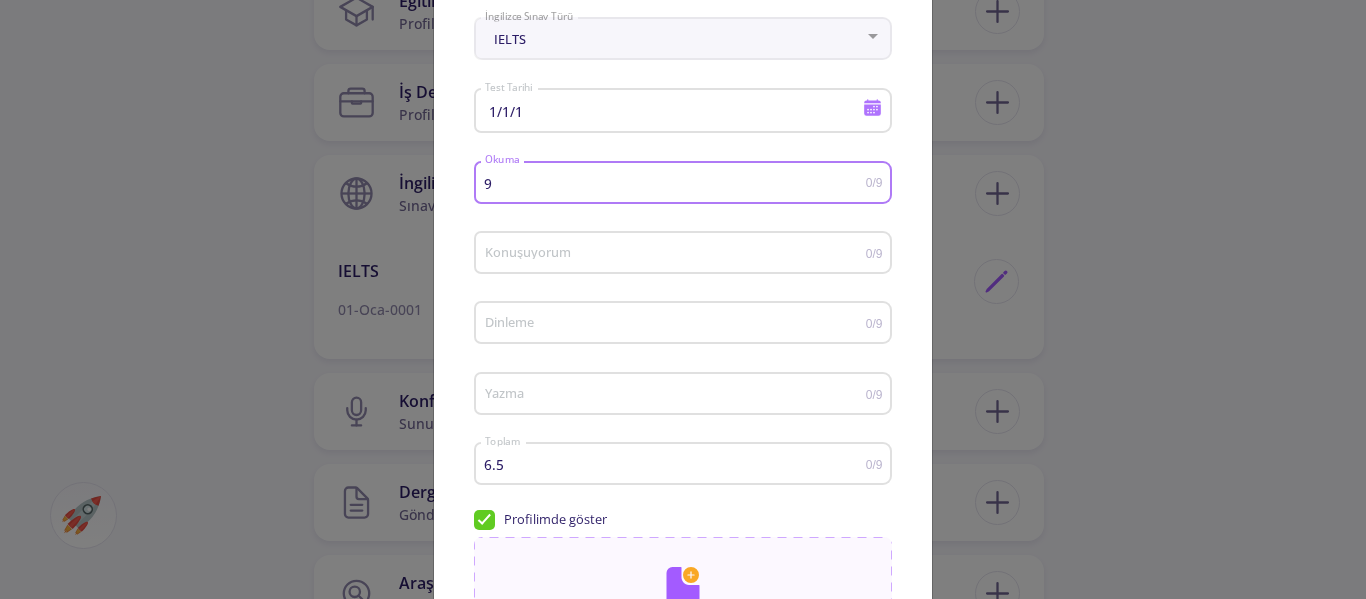 type on "9" 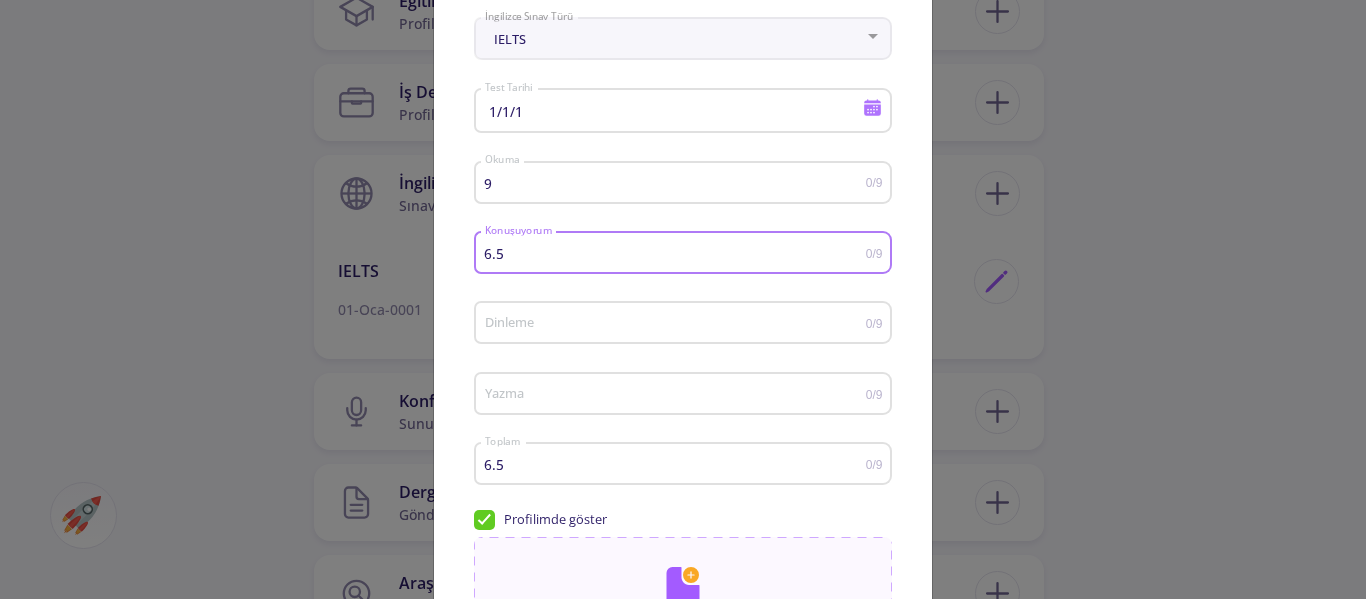 type on "6.5" 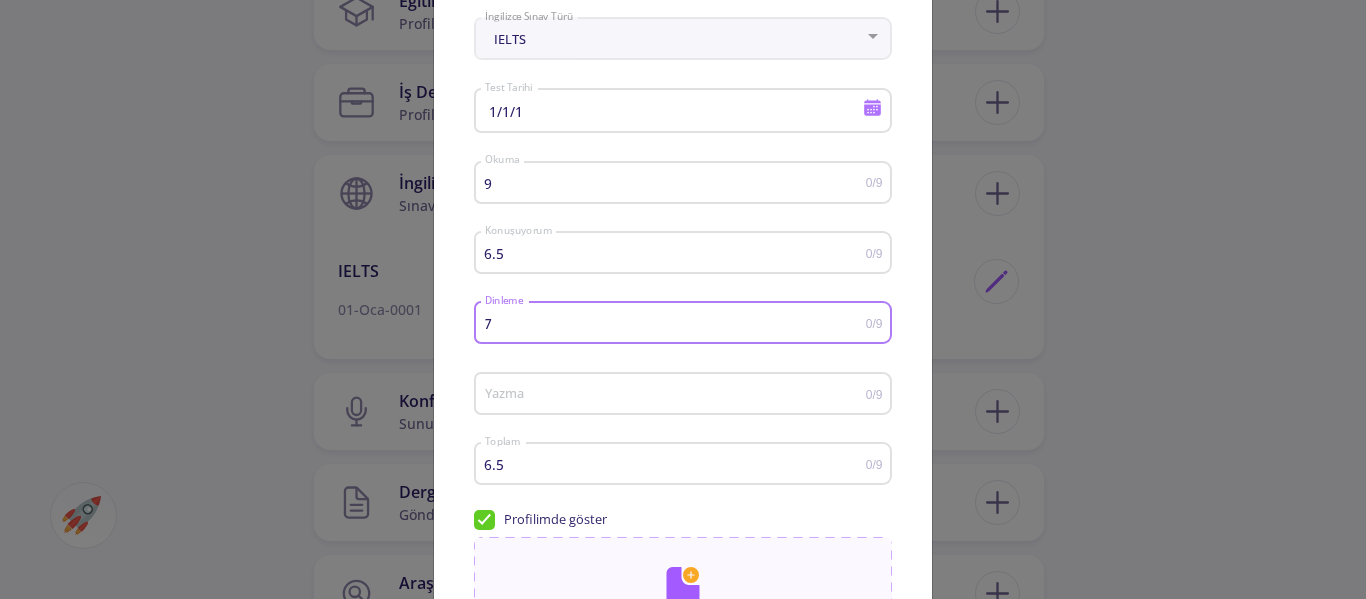 type on "7" 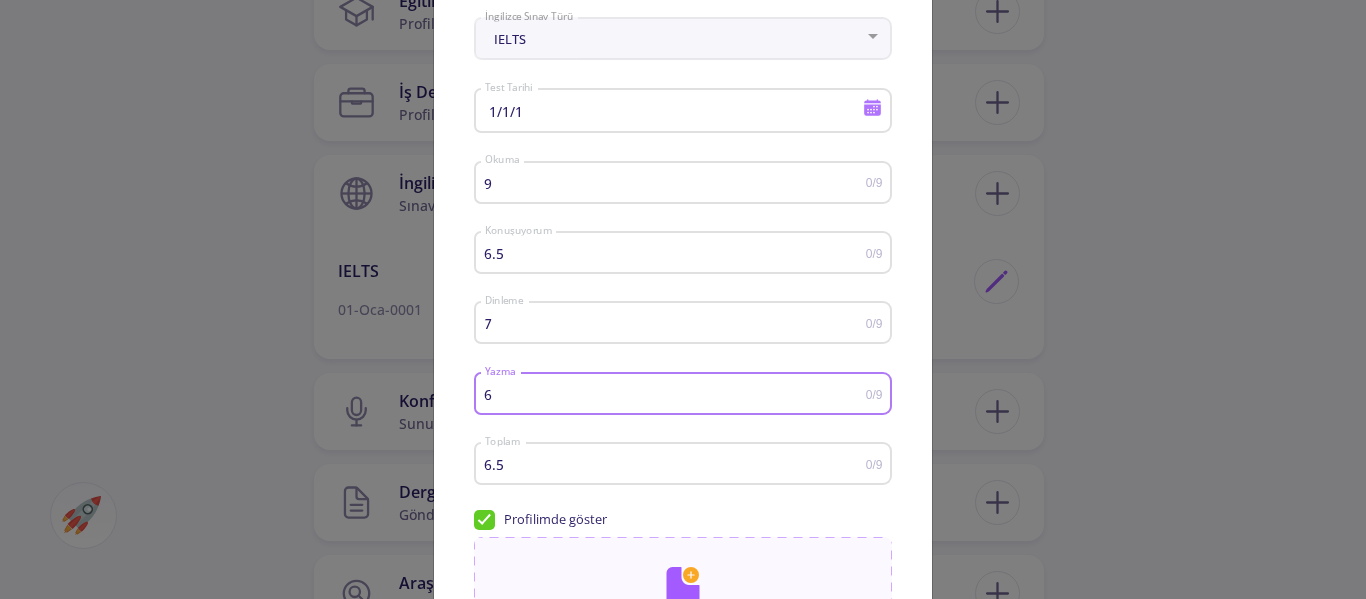 type on "6" 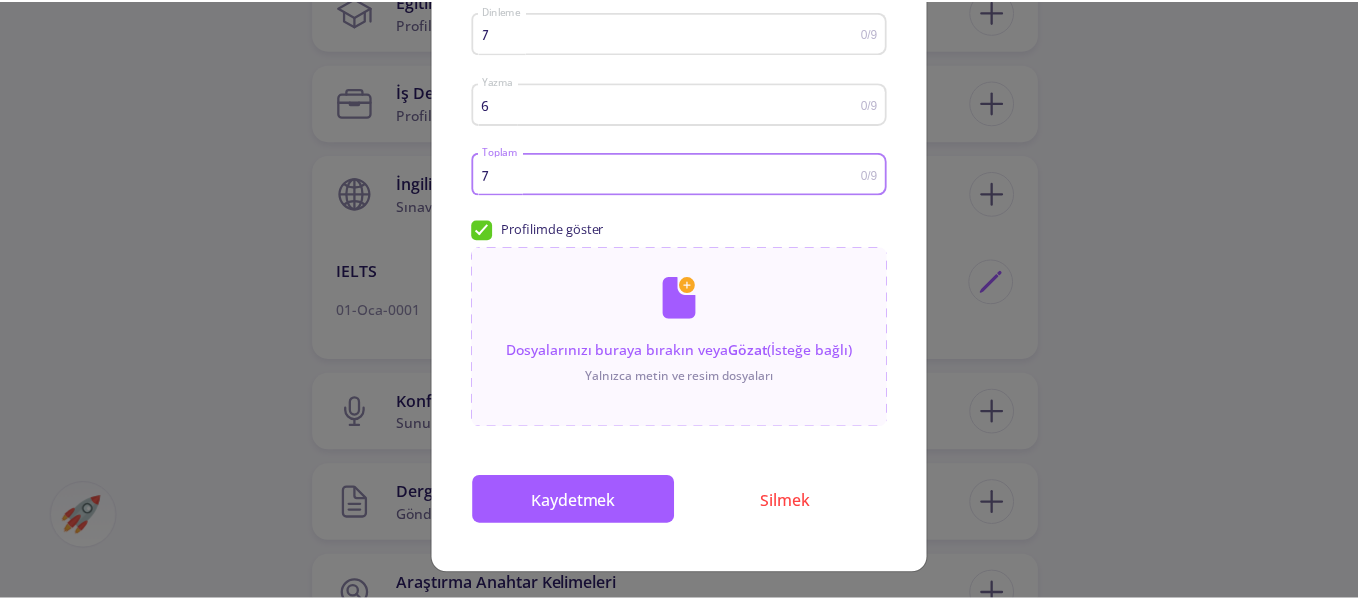 scroll, scrollTop: 393, scrollLeft: 0, axis: vertical 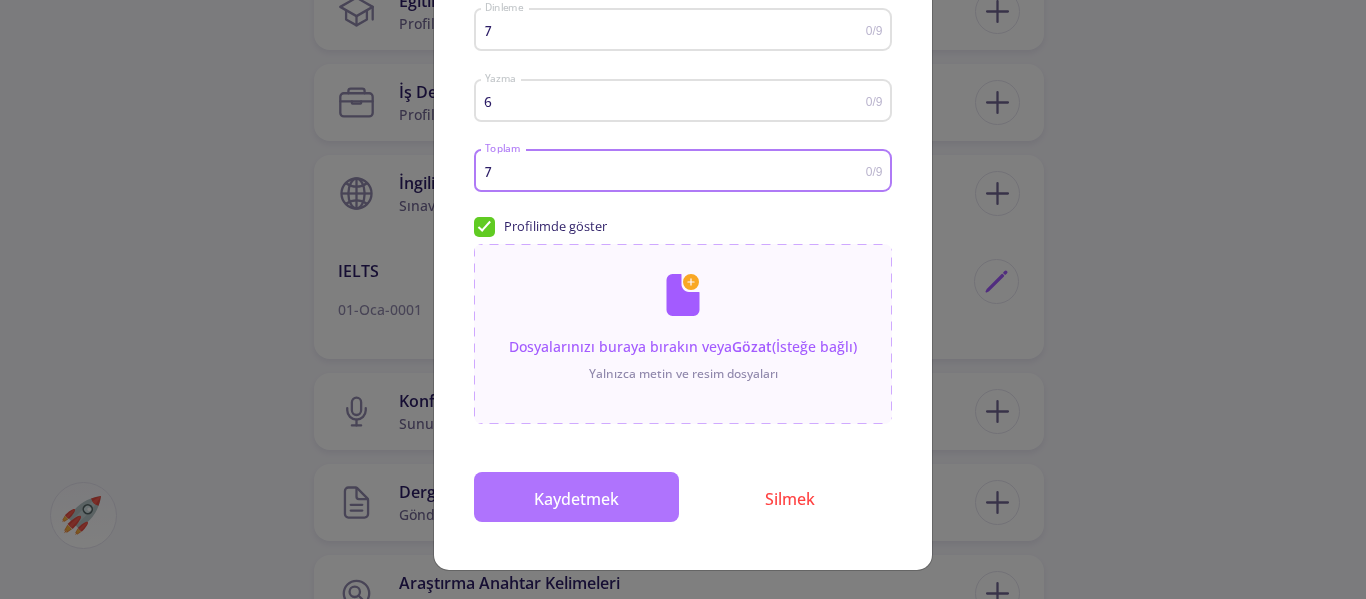 type on "7" 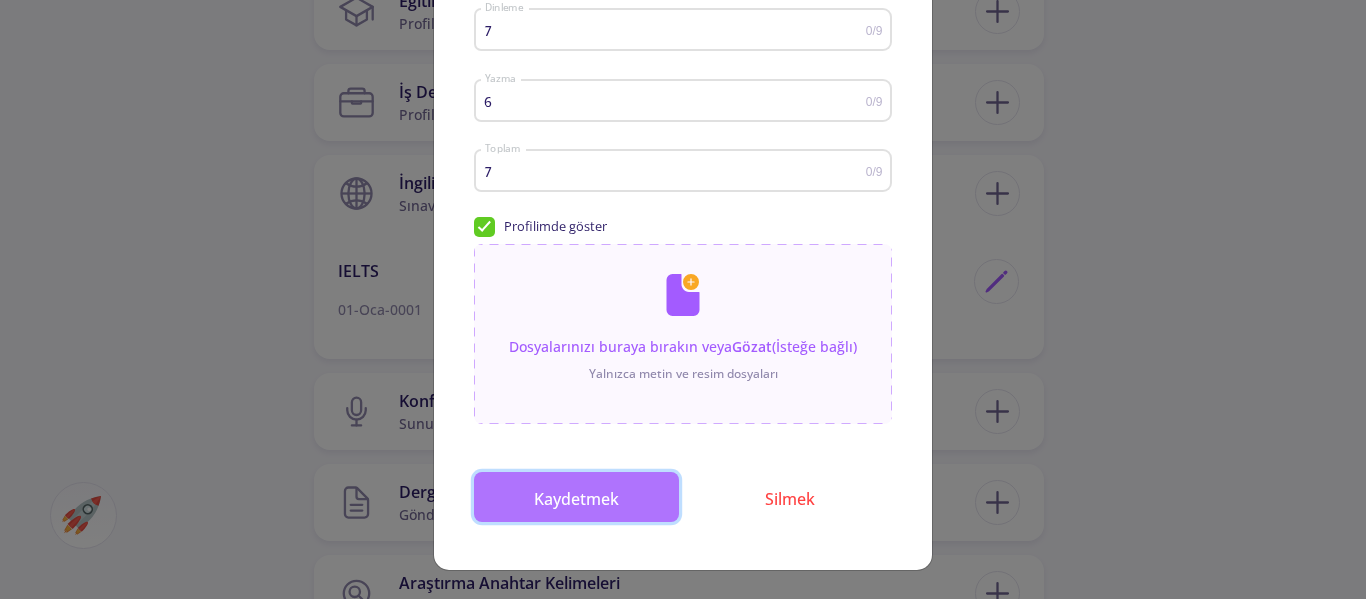 click on "Kaydetmek" at bounding box center (576, 497) 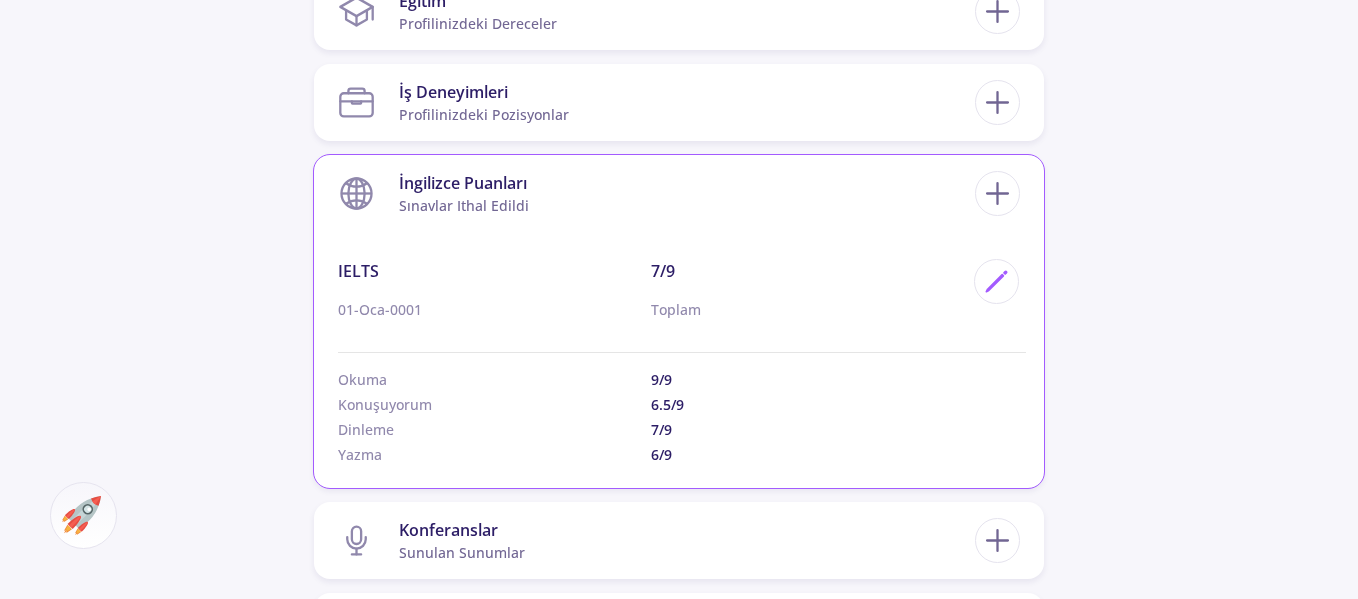 click on "İngilizce Puanları sınavlar ithal edildi" at bounding box center (656, 193) 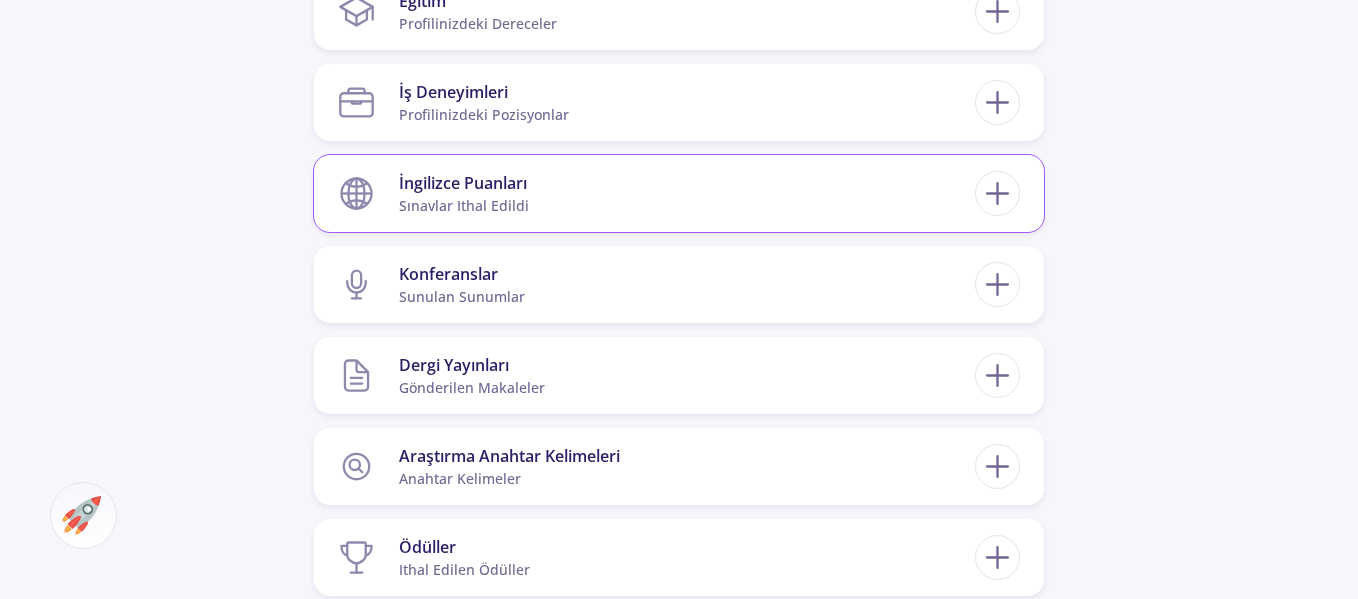 click on "İngilizce Puanları sınavlar ithal edildi" at bounding box center (656, 193) 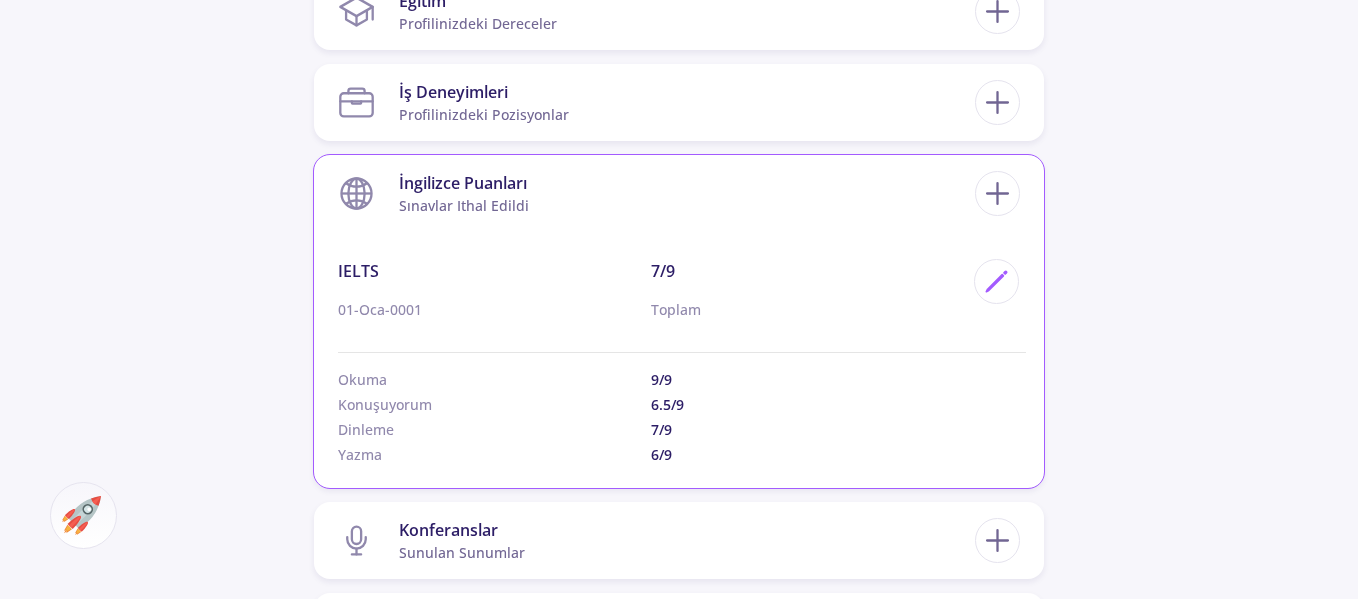 click on "İngilizce Puanları sınavlar ithal edildi" at bounding box center [656, 193] 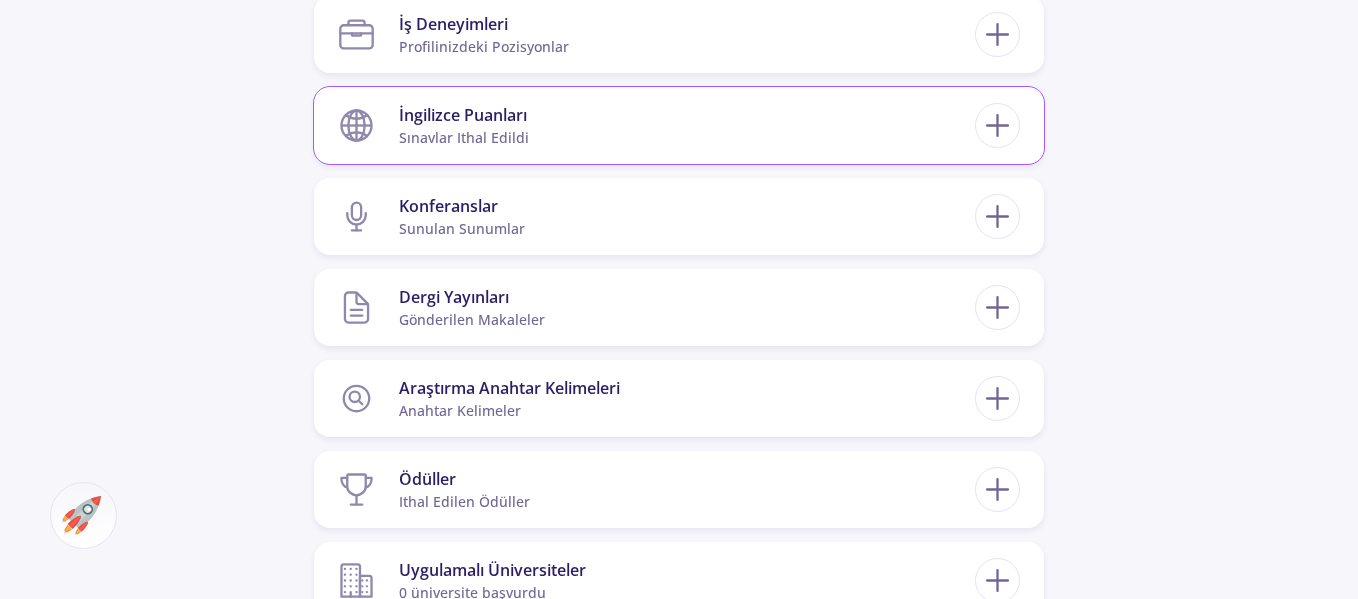 scroll, scrollTop: 1200, scrollLeft: 0, axis: vertical 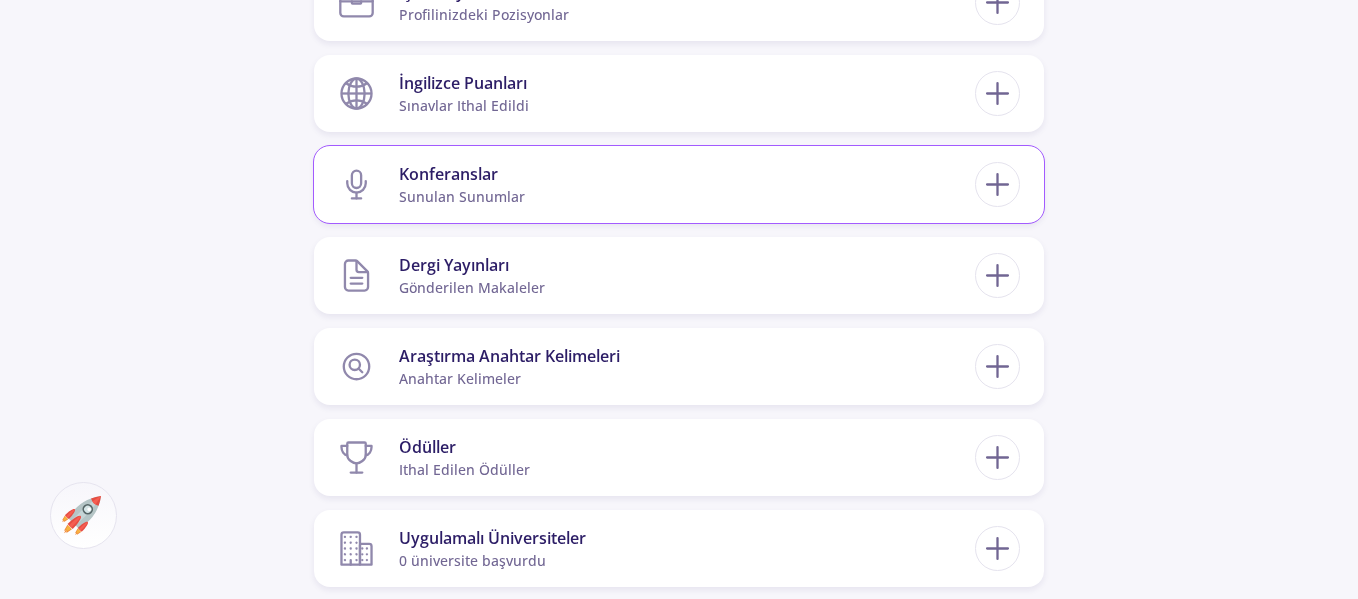 click on "Konferanslar sunulan sunumlar" at bounding box center [656, 184] 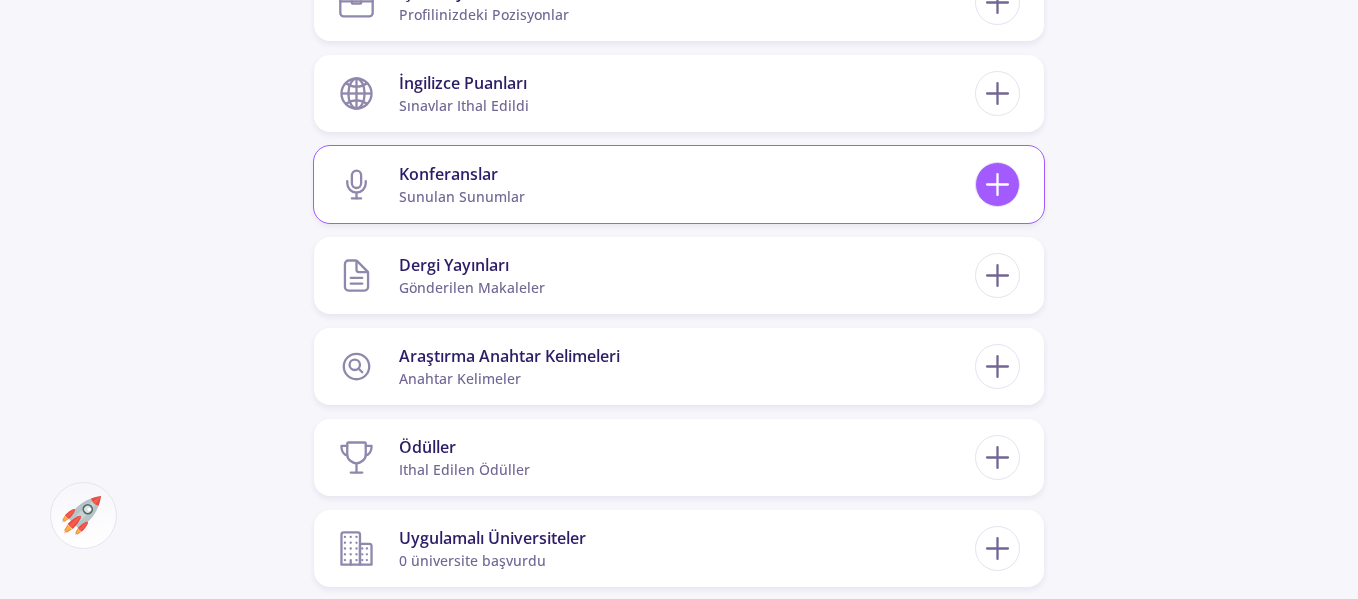 click 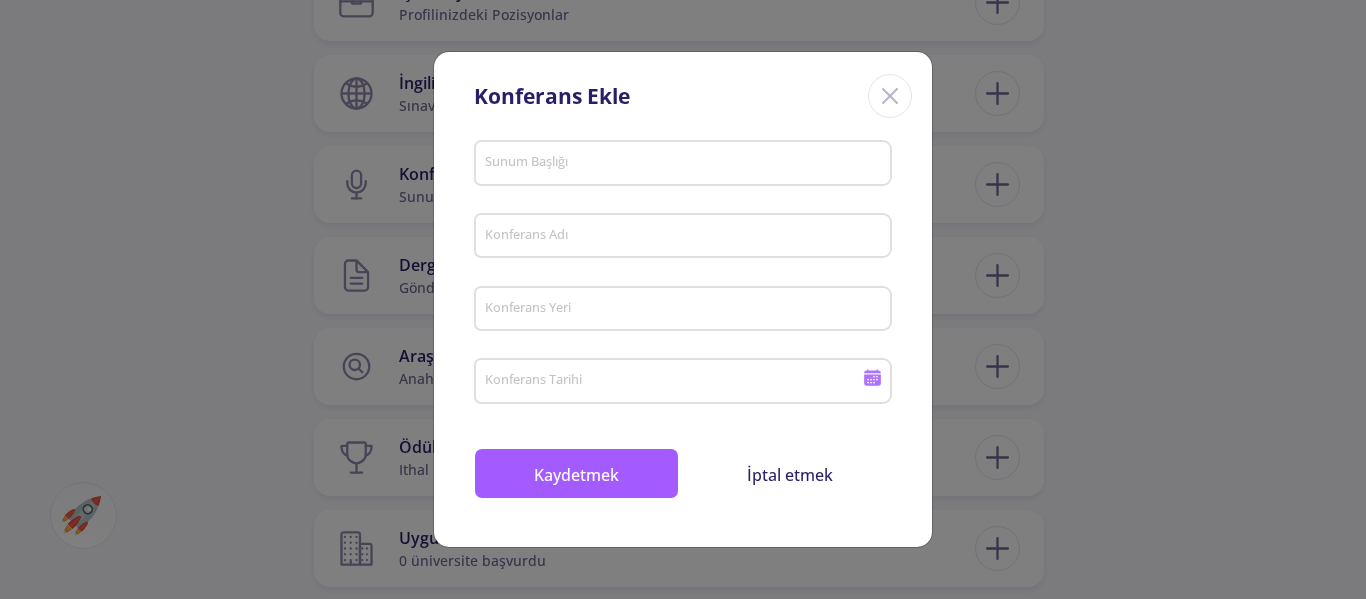 click at bounding box center [890, 96] 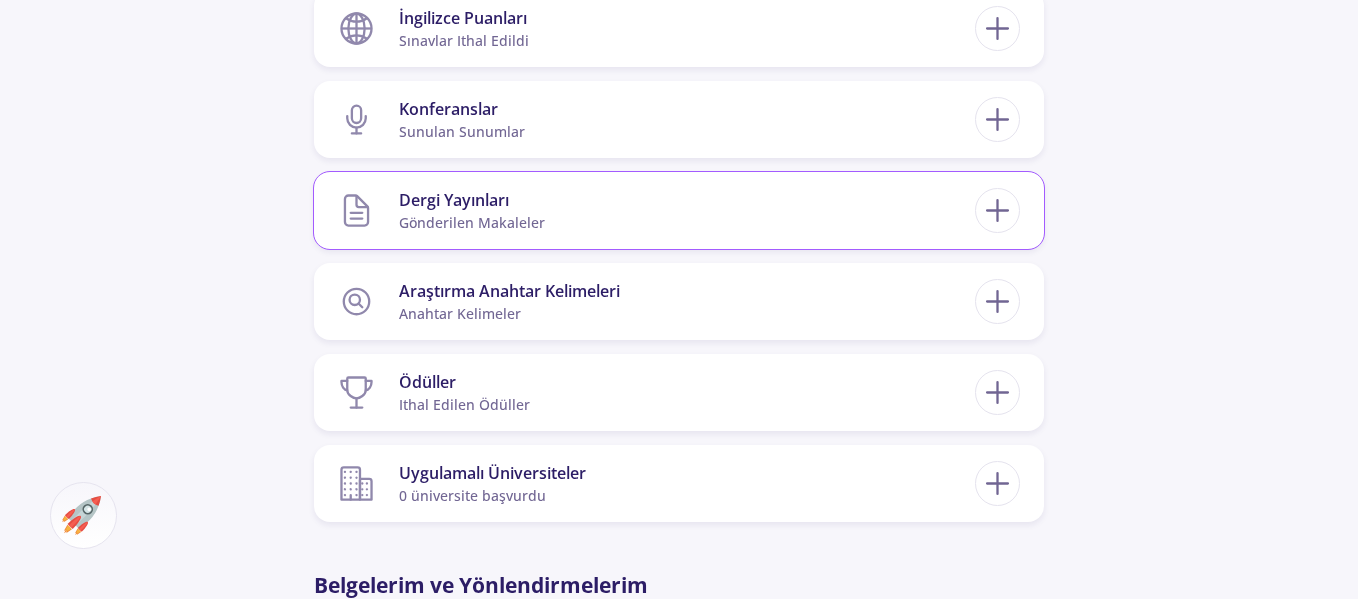 scroll, scrollTop: 1300, scrollLeft: 0, axis: vertical 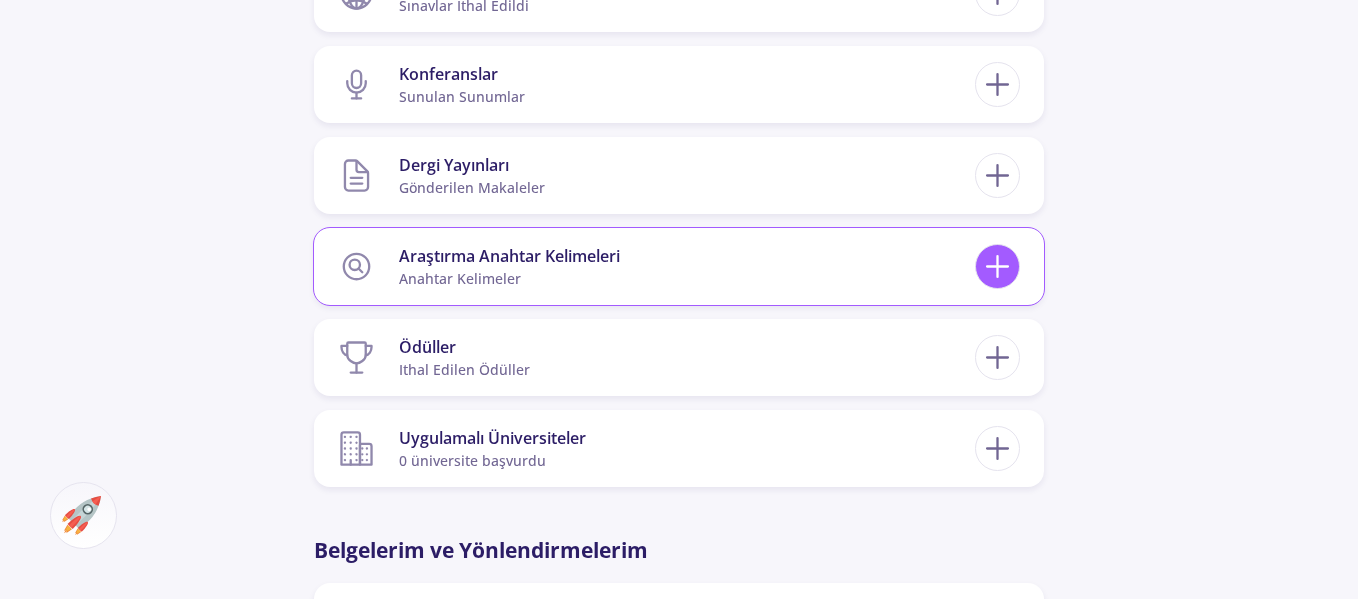 click 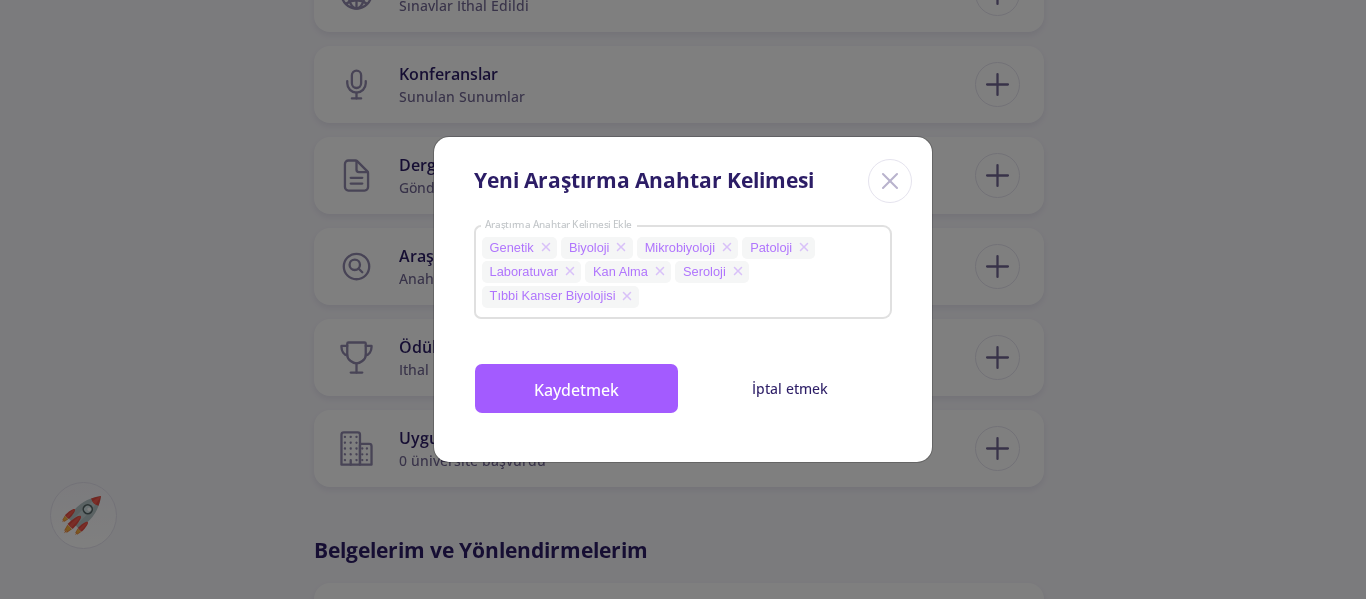 click on "Araştırma Anahtar Kelimesi Ekle" at bounding box center (764, 298) 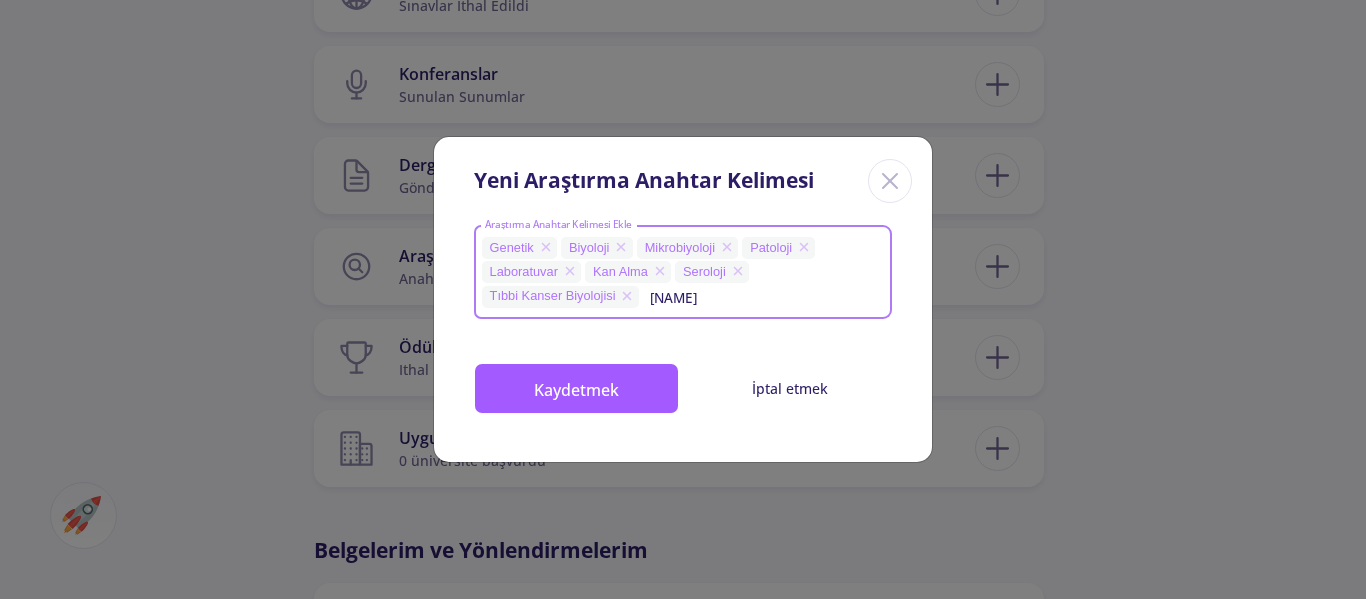 type on "canser" 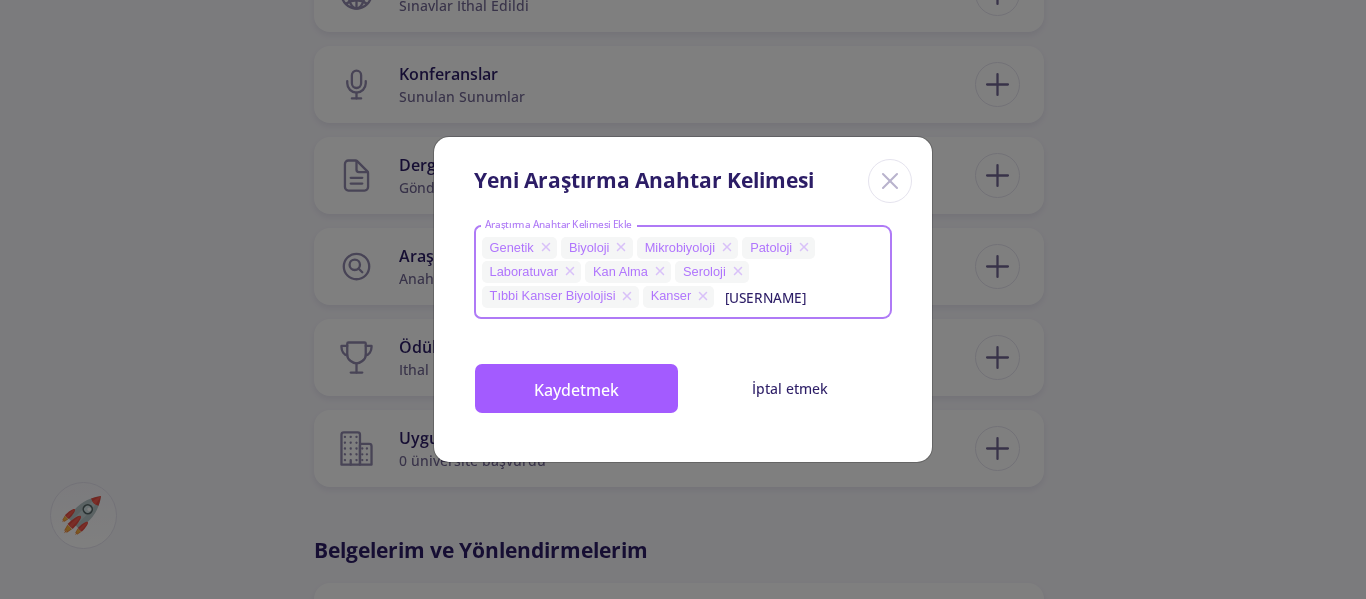 type on "prostat" 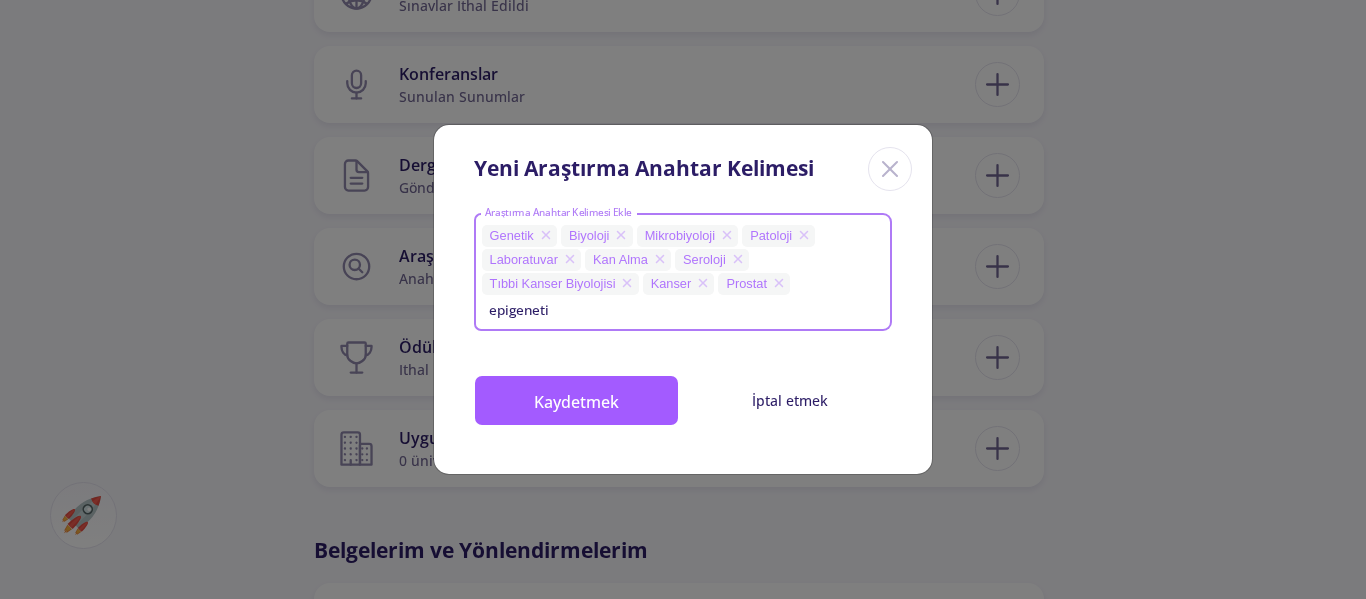 type on "epigenetic" 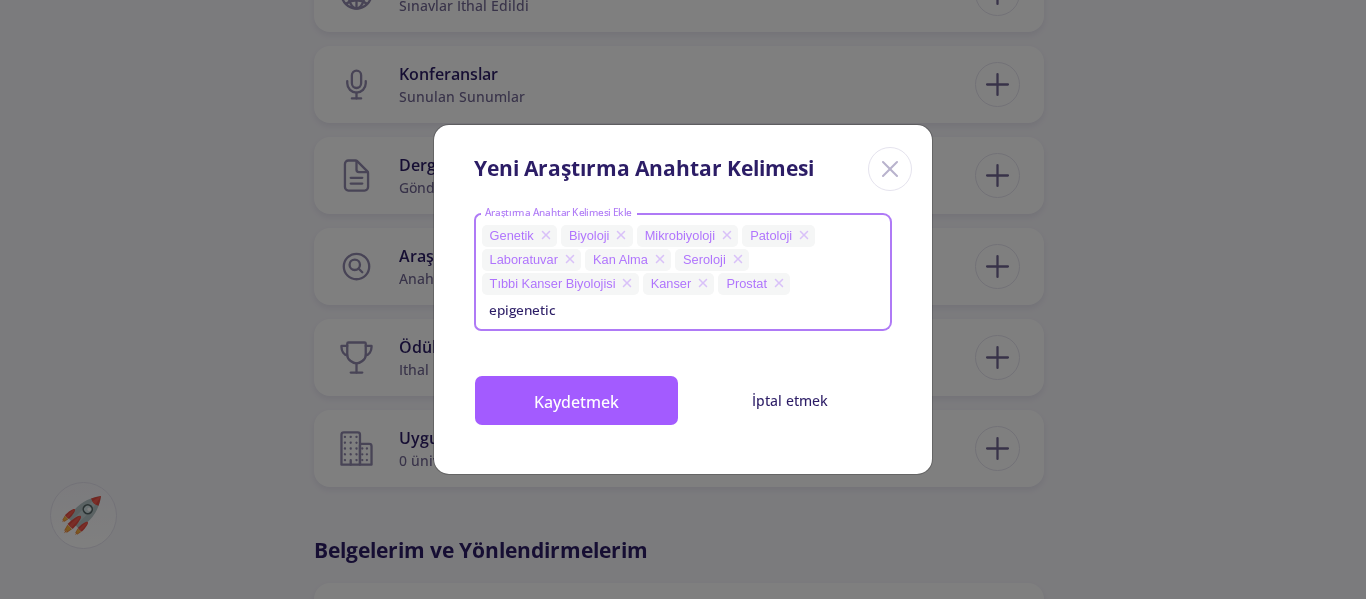 type 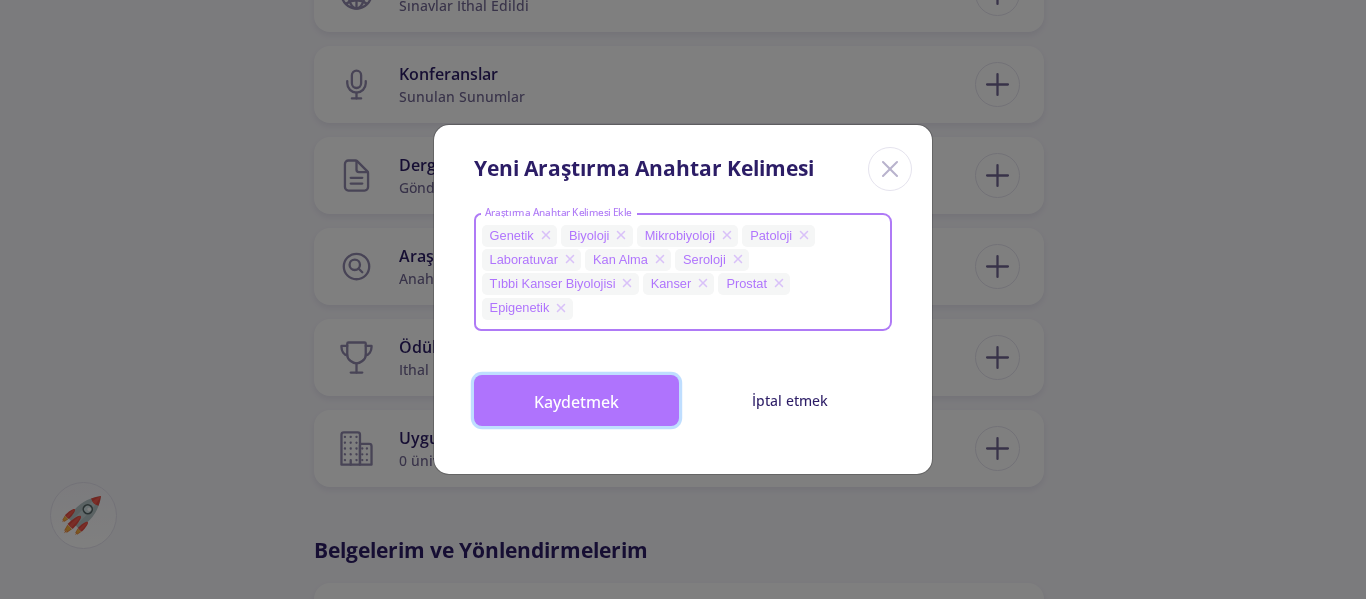click on "Kaydetmek" at bounding box center [576, 402] 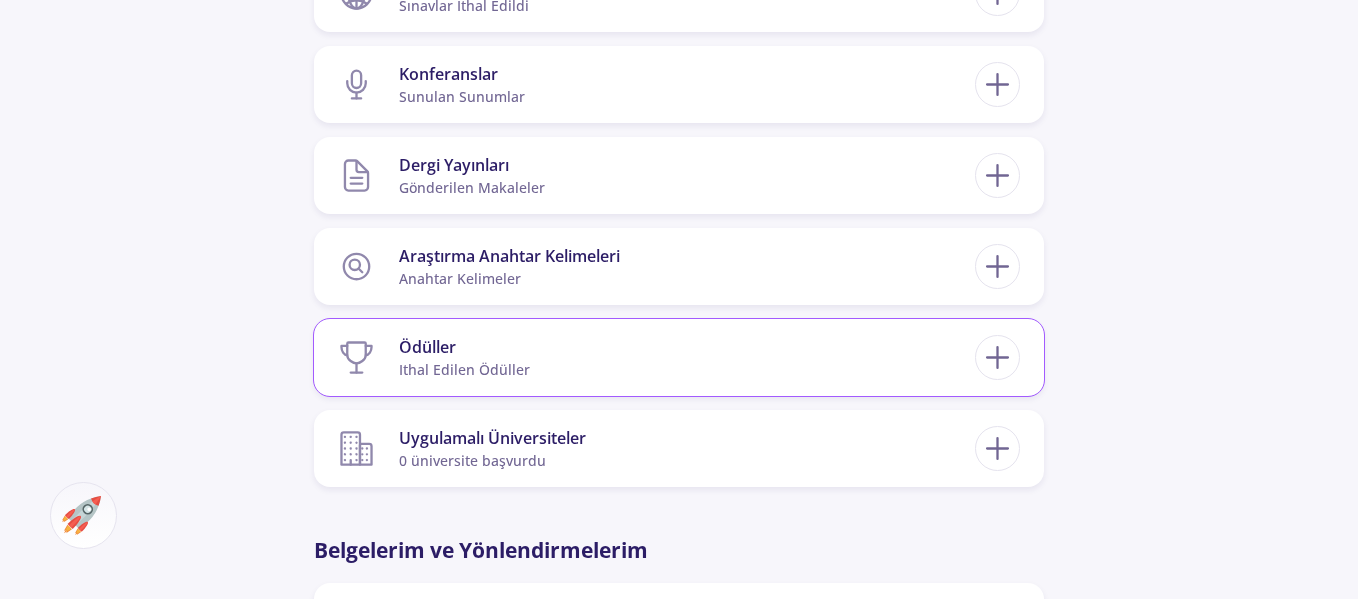 click on "Ödüller ithal edilen ödüller" at bounding box center [656, 357] 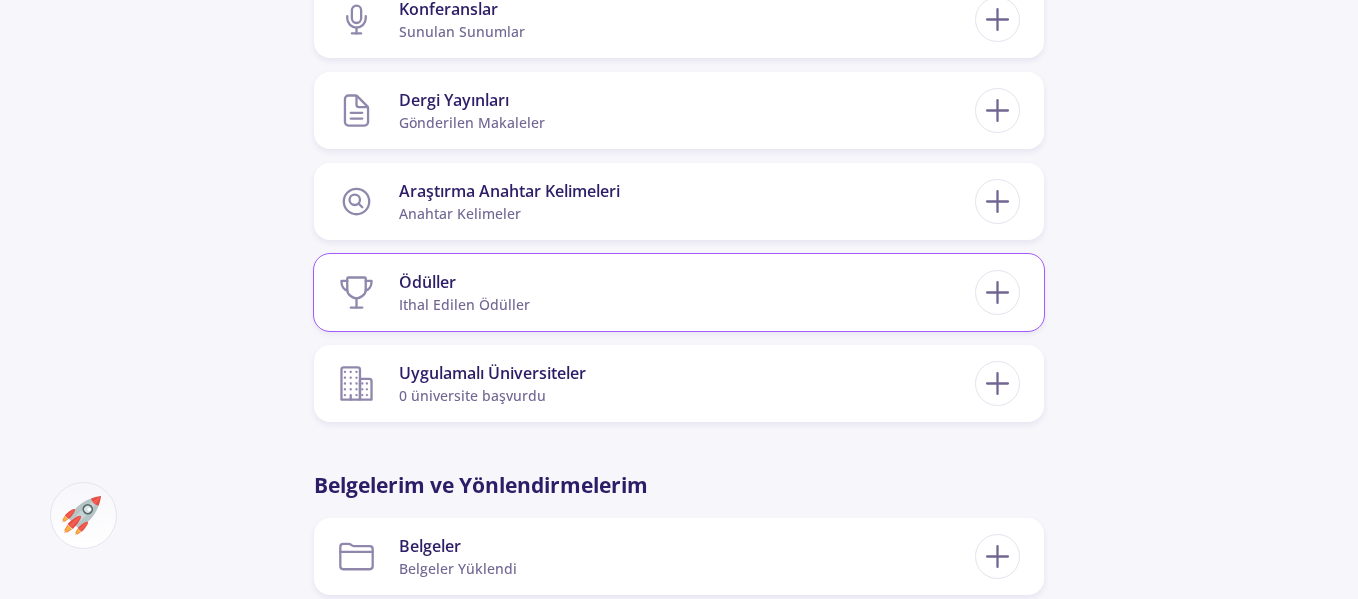 scroll, scrollTop: 1400, scrollLeft: 0, axis: vertical 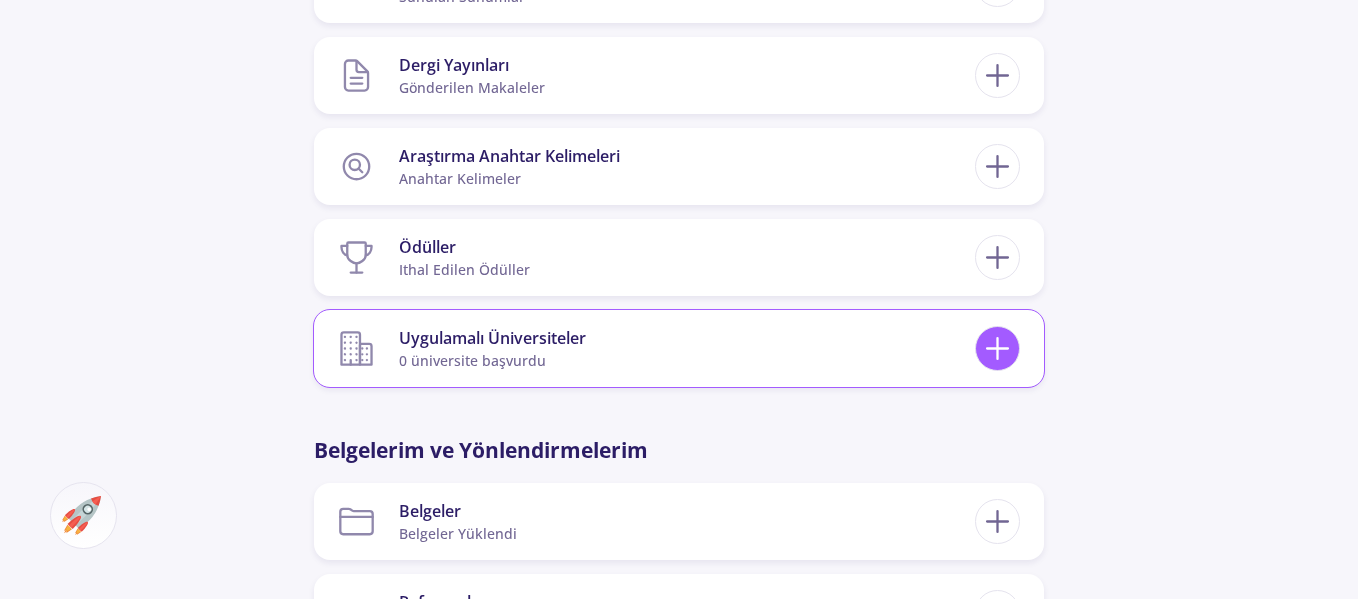 click 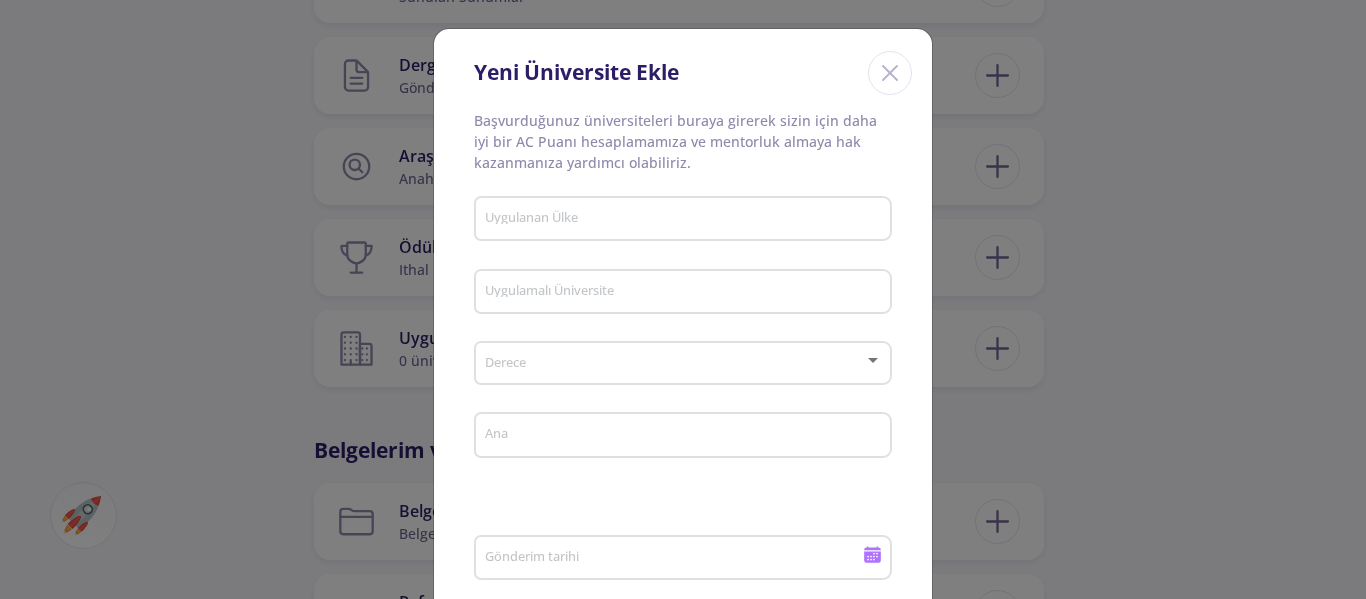 click on "New University Add Your applied universities here to help us calculate a better AC Score for you and qualify for mentorship. Applied Country Applied University Degree Main Submission date Submission result Your AC Score Minimum guaranteed fund (0 if not funded) What is the latest status of your application? Under Review Accepted Rejected Proof of application e.g: Screenshot of application confirmation email Drop your files here or Browse (Optional) Text and image files only Proof of acceptance or rejection If available Drop your files here or Browse (Optional) Text and image files only Save Cancel" at bounding box center [683, 299] 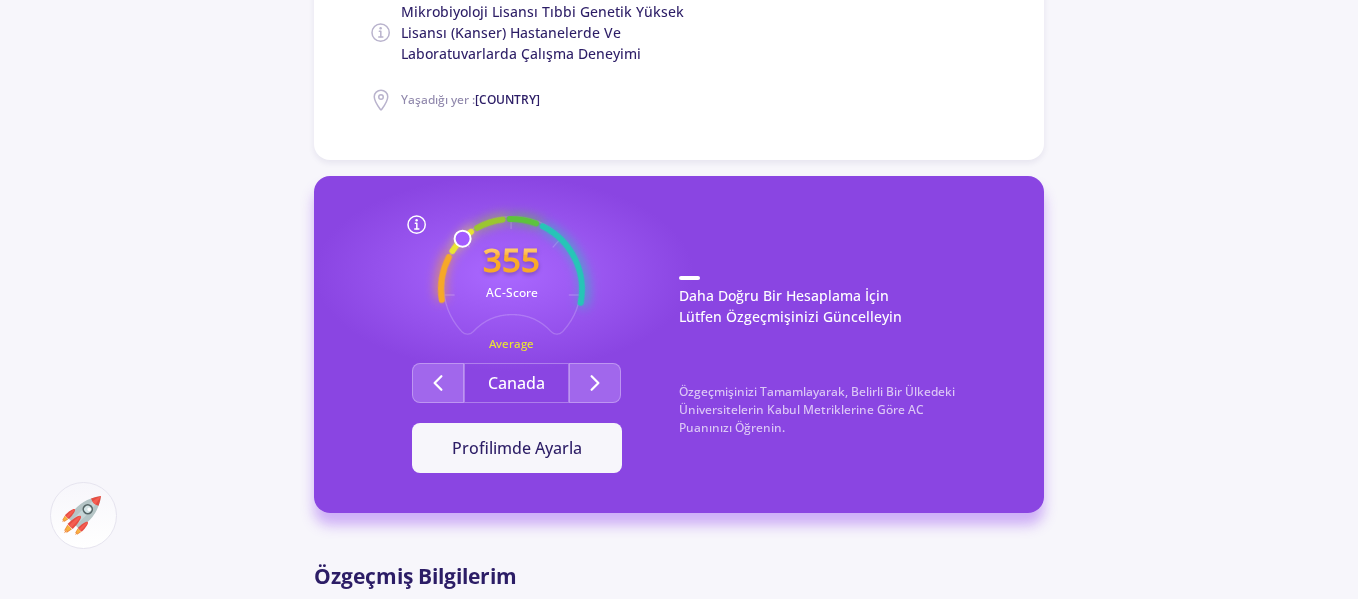 scroll, scrollTop: 500, scrollLeft: 0, axis: vertical 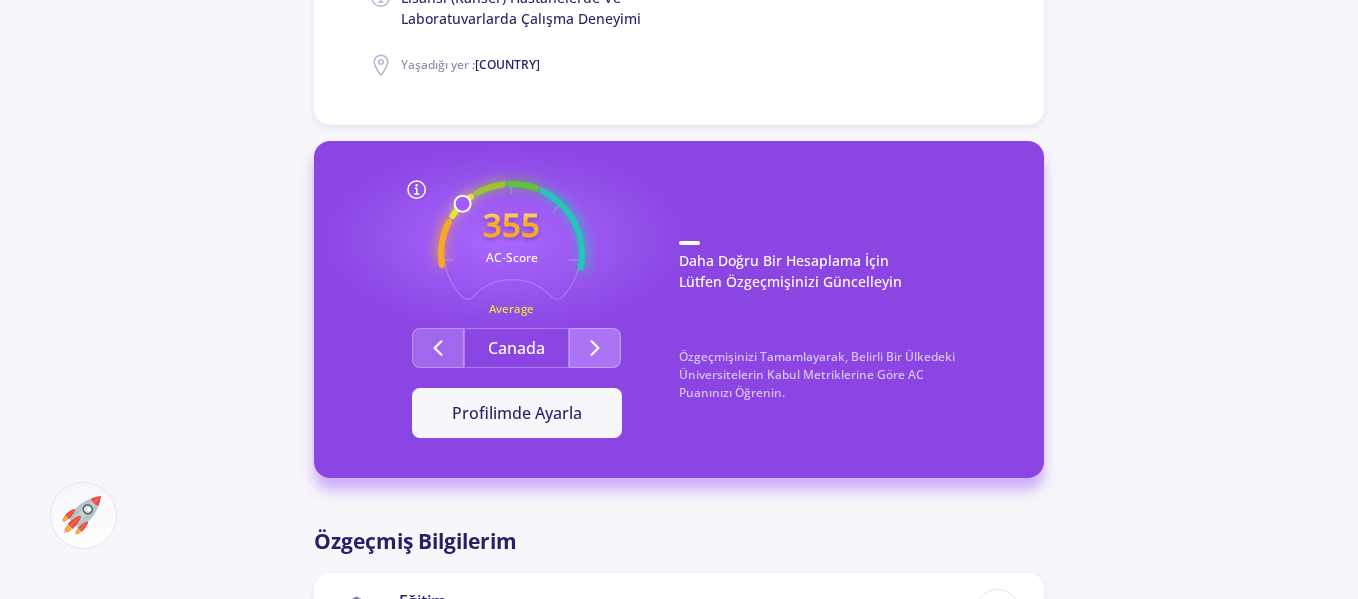 click 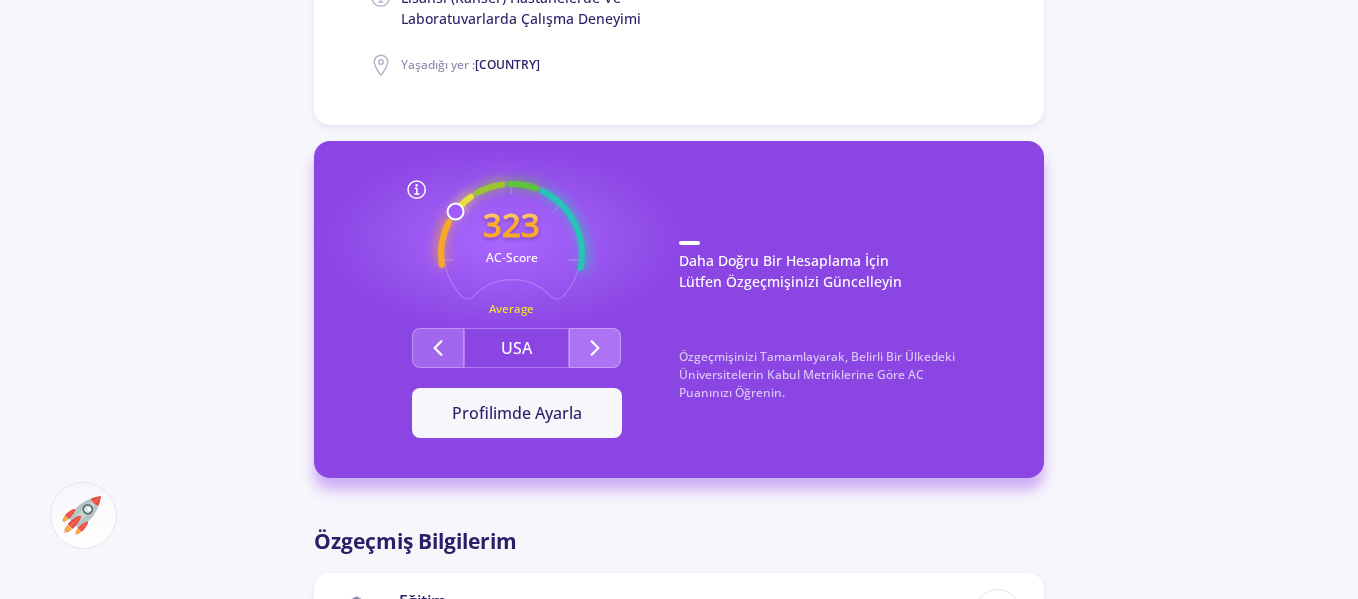 click 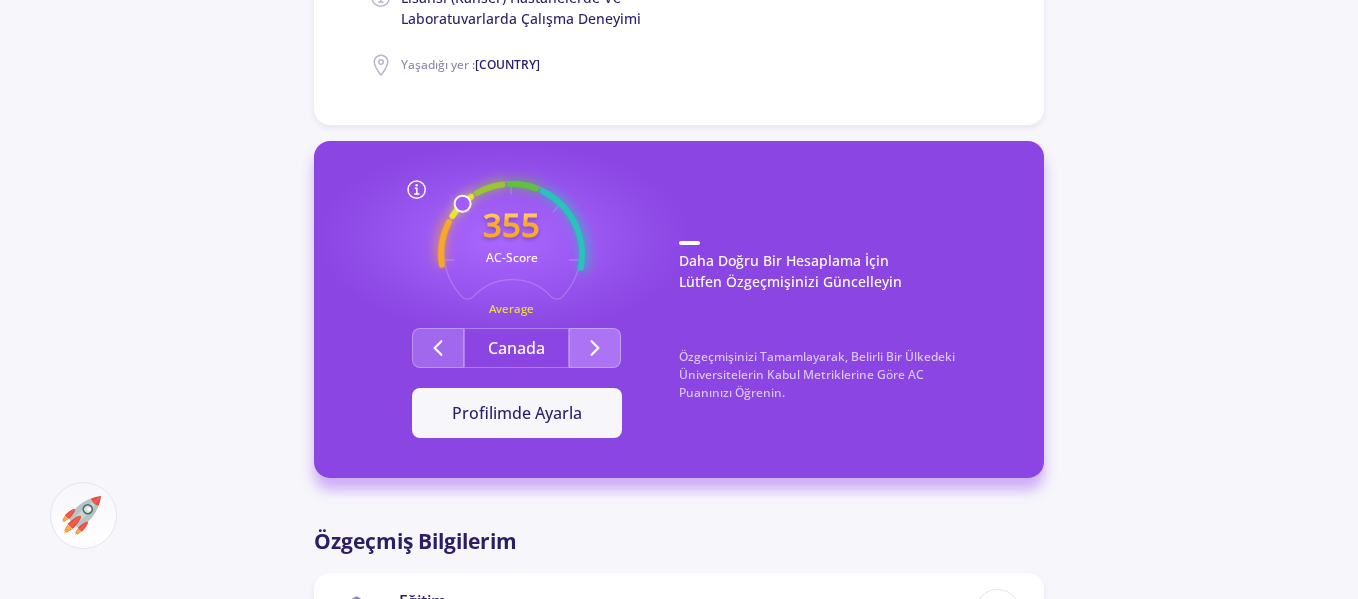 click 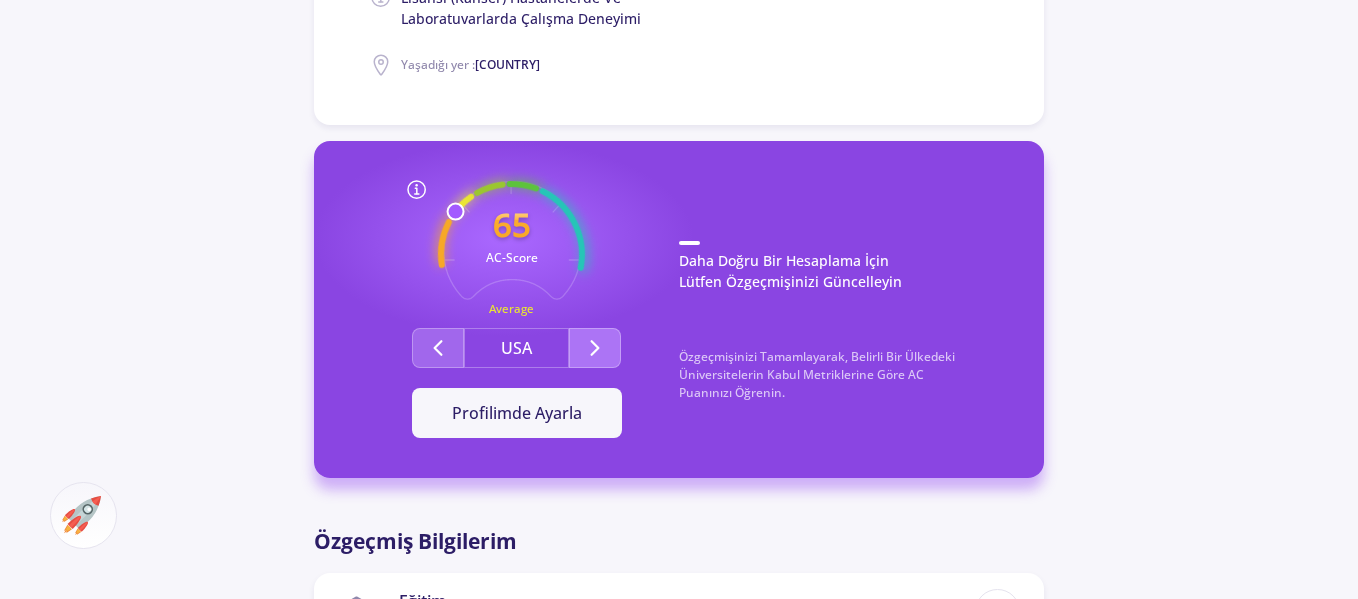 click 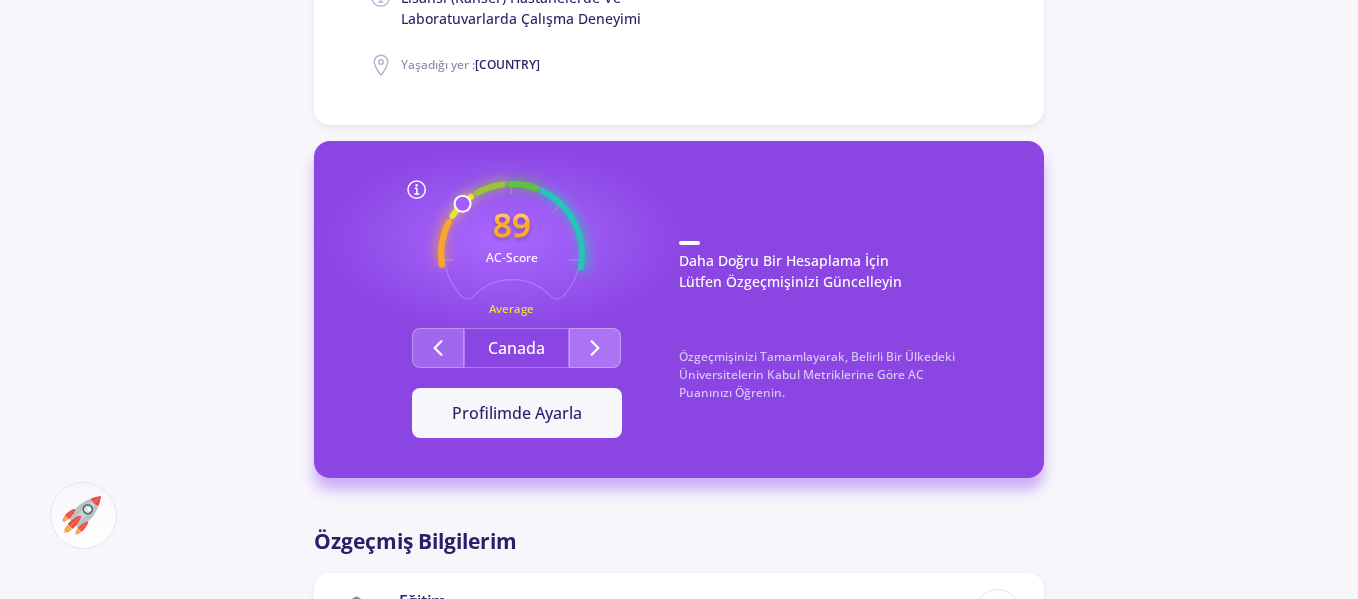 click 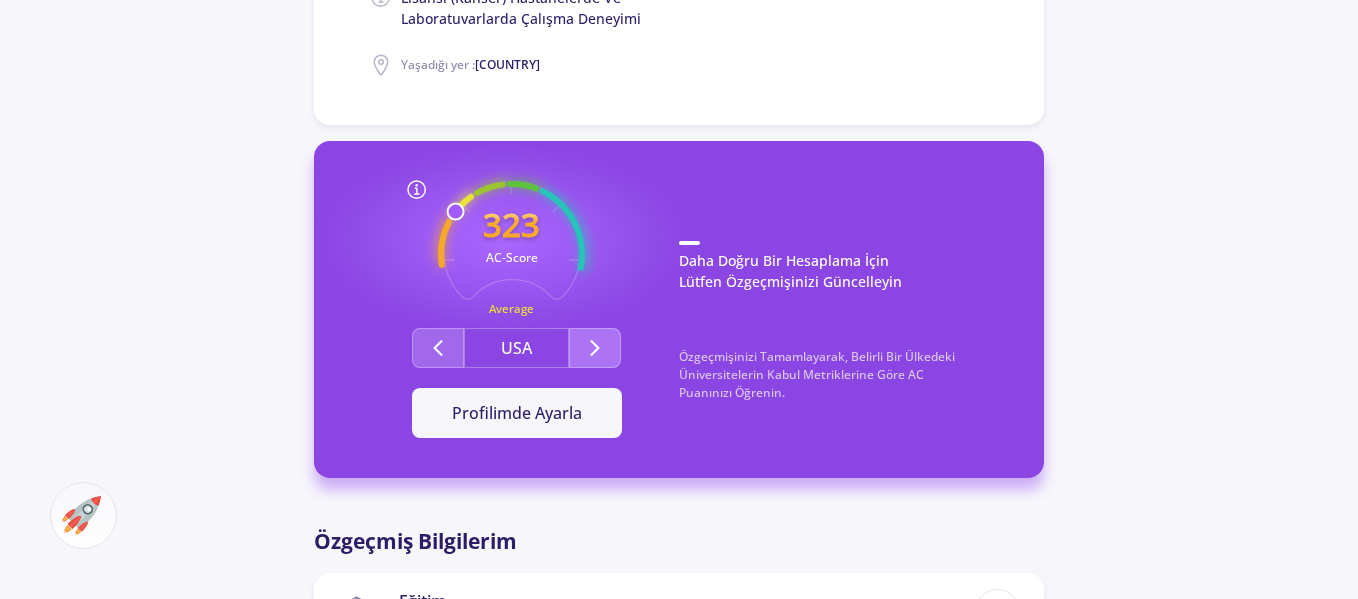 click 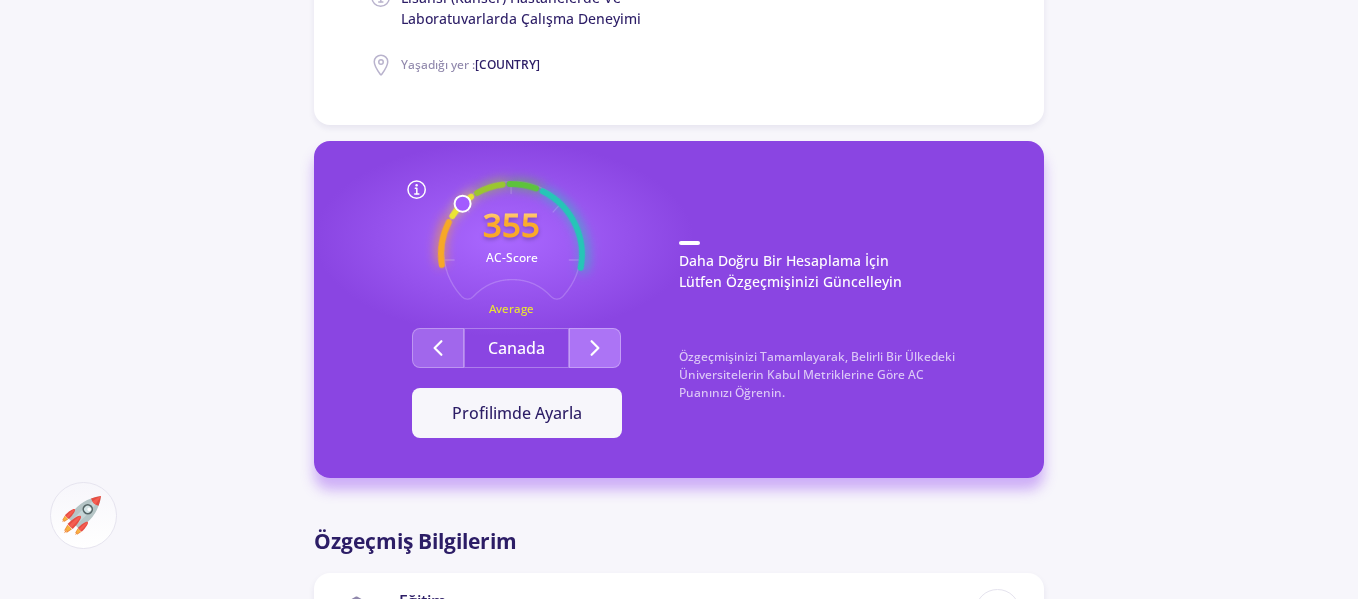 click 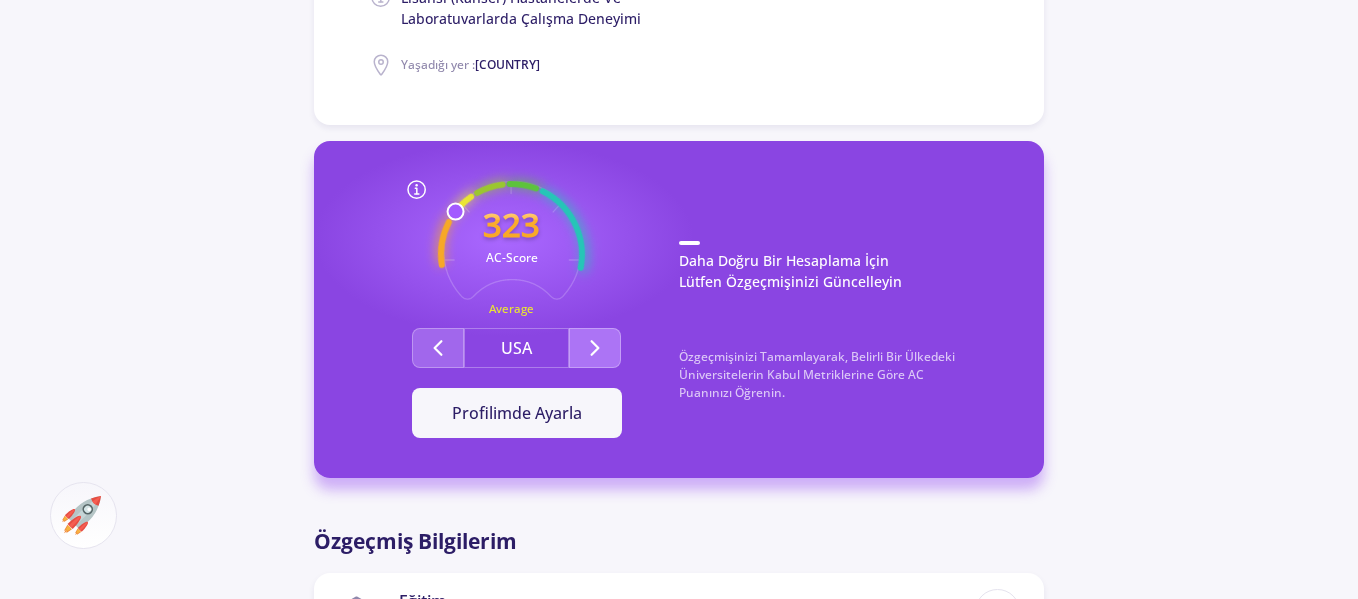 click 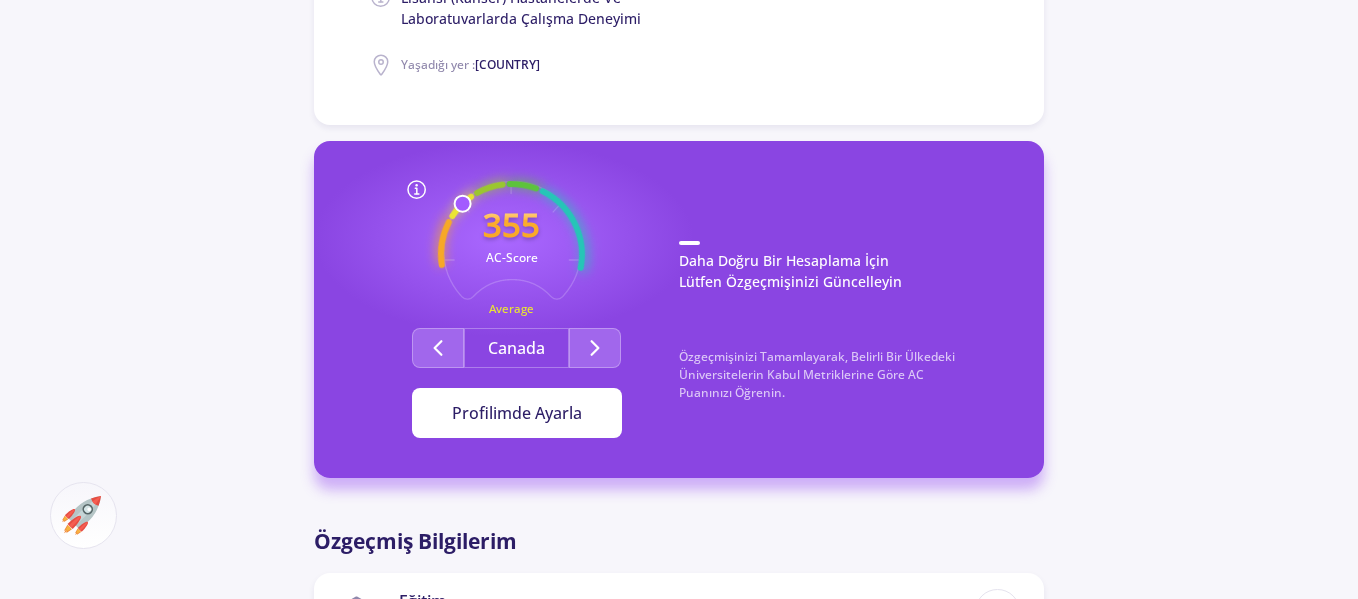 click on "Profilimde Ayarla" 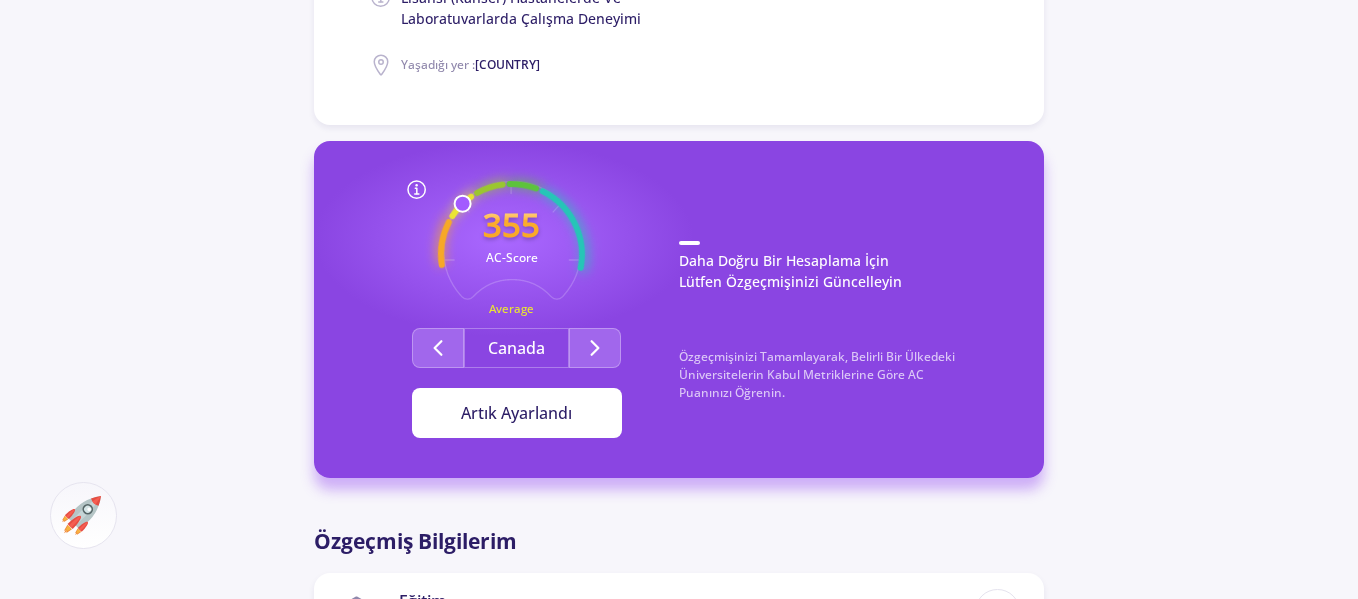click on "Artık Ayarlandı" 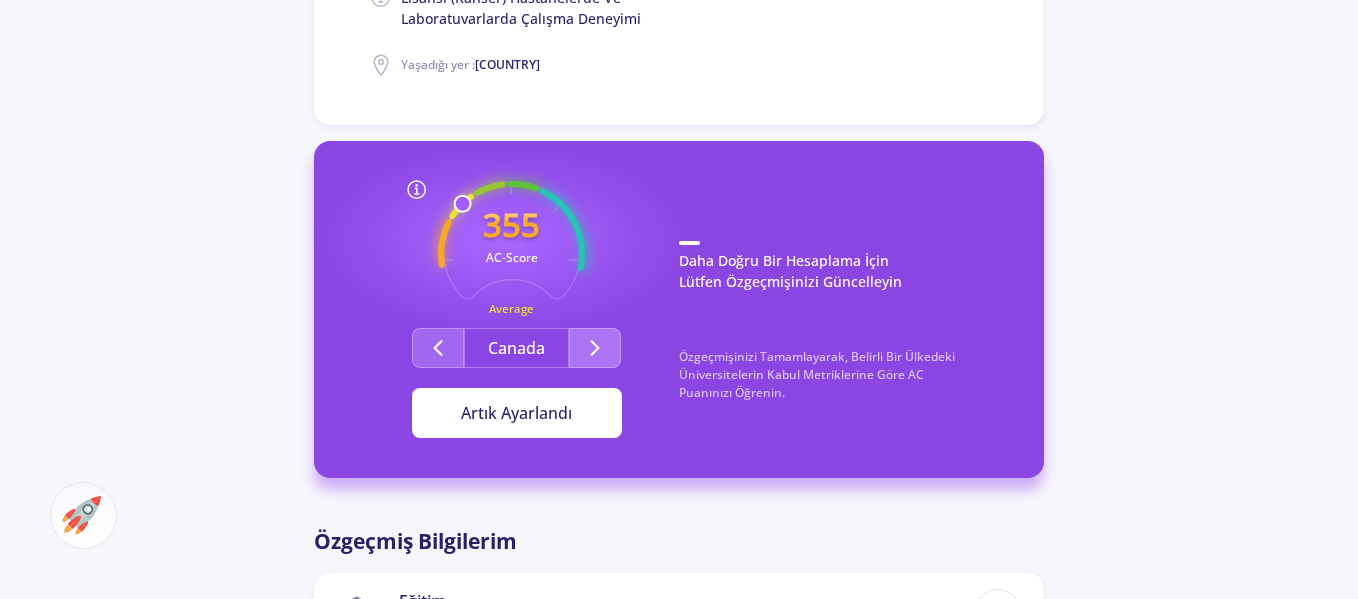 click 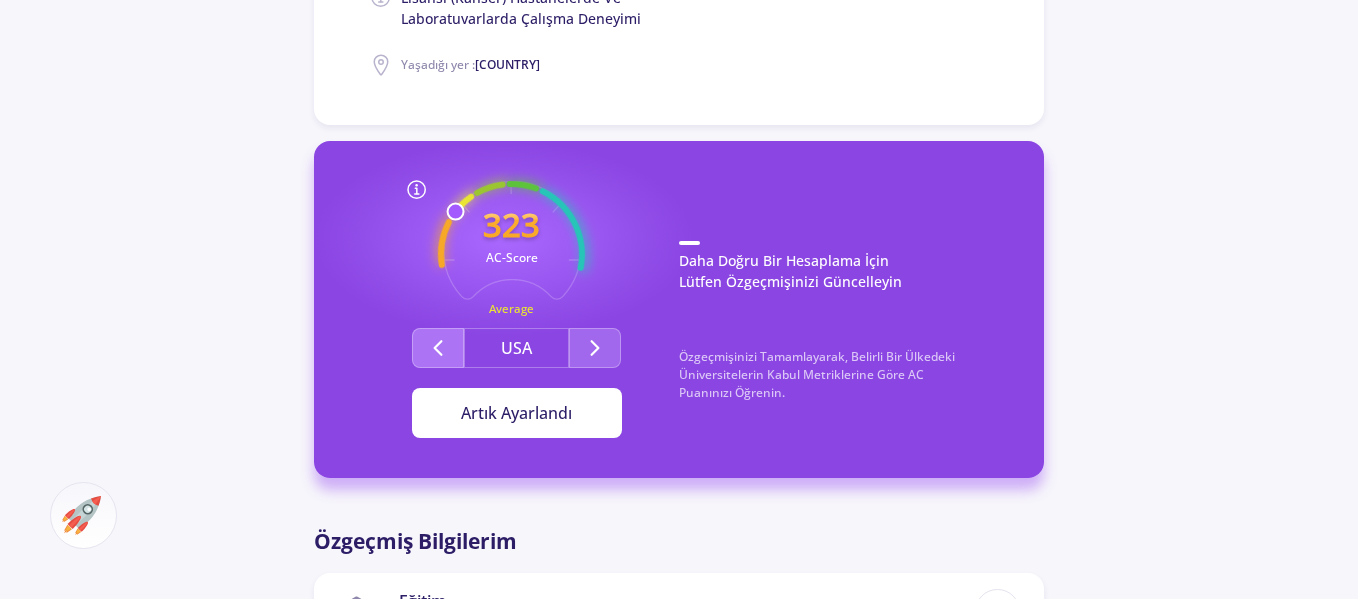 click 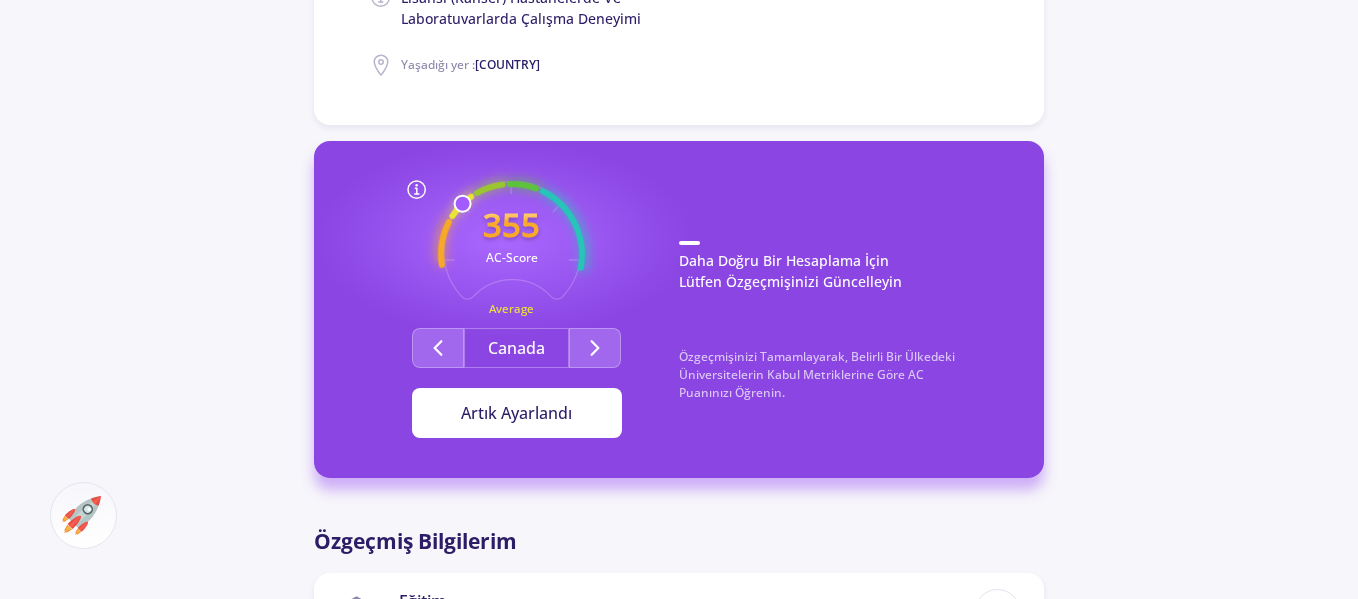 click on "Artık Ayarlandı" 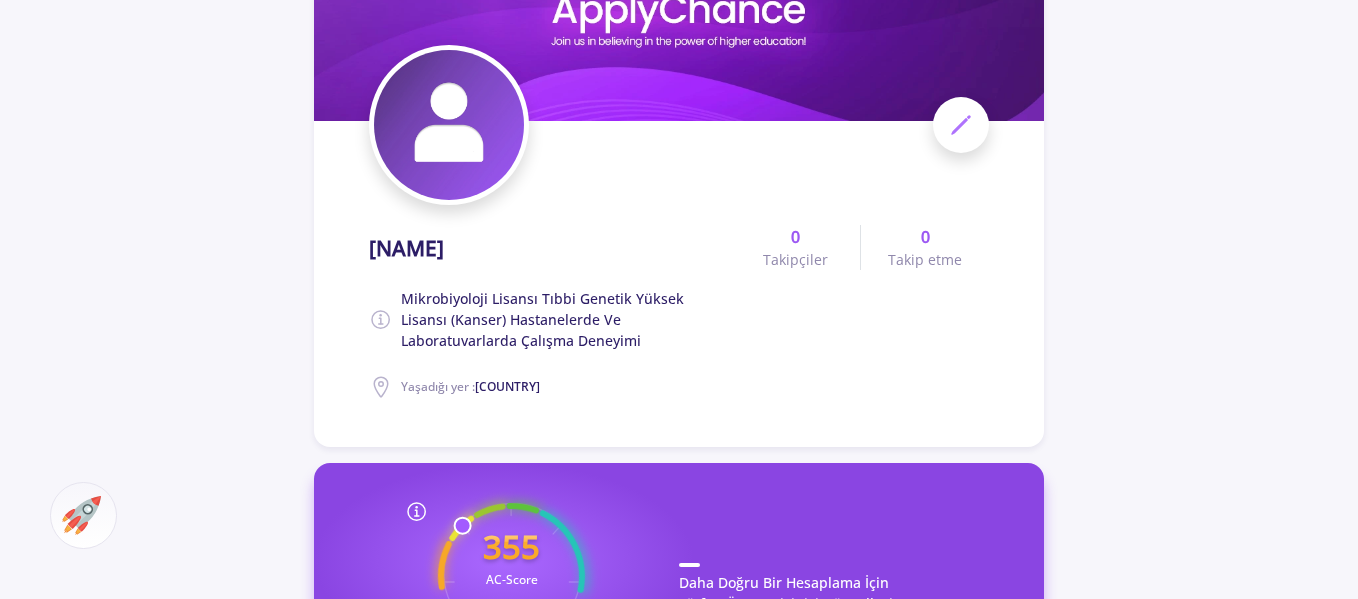 scroll, scrollTop: 0, scrollLeft: 0, axis: both 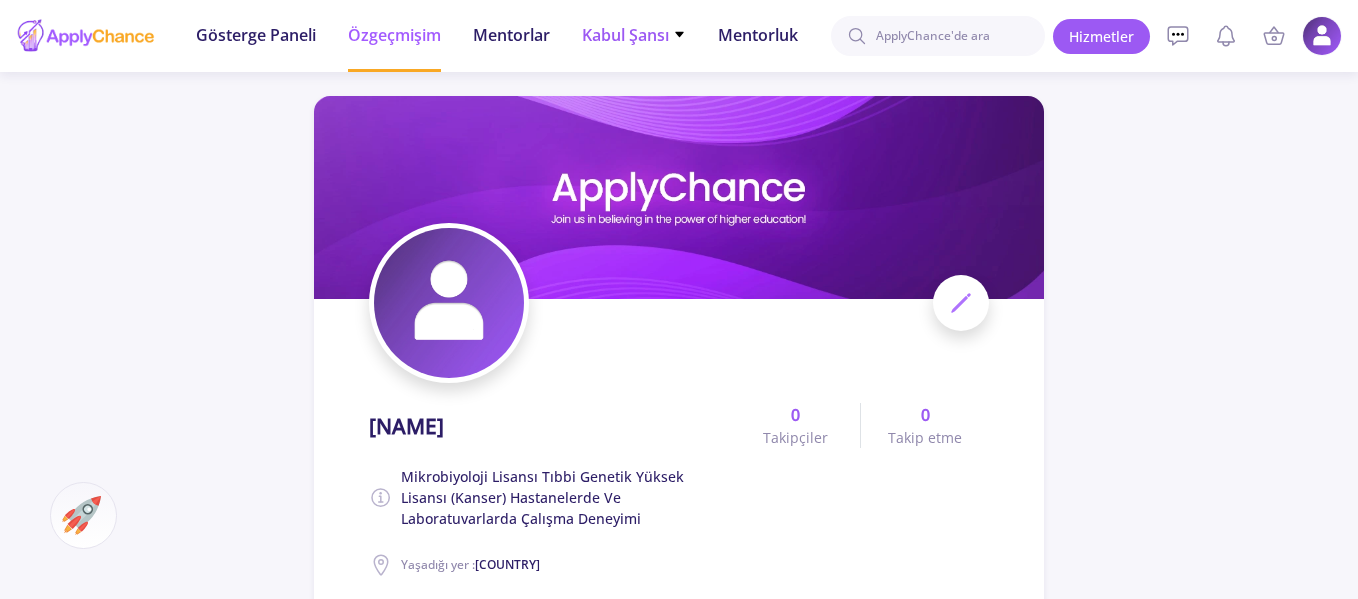 click on "Kabul Şansı" 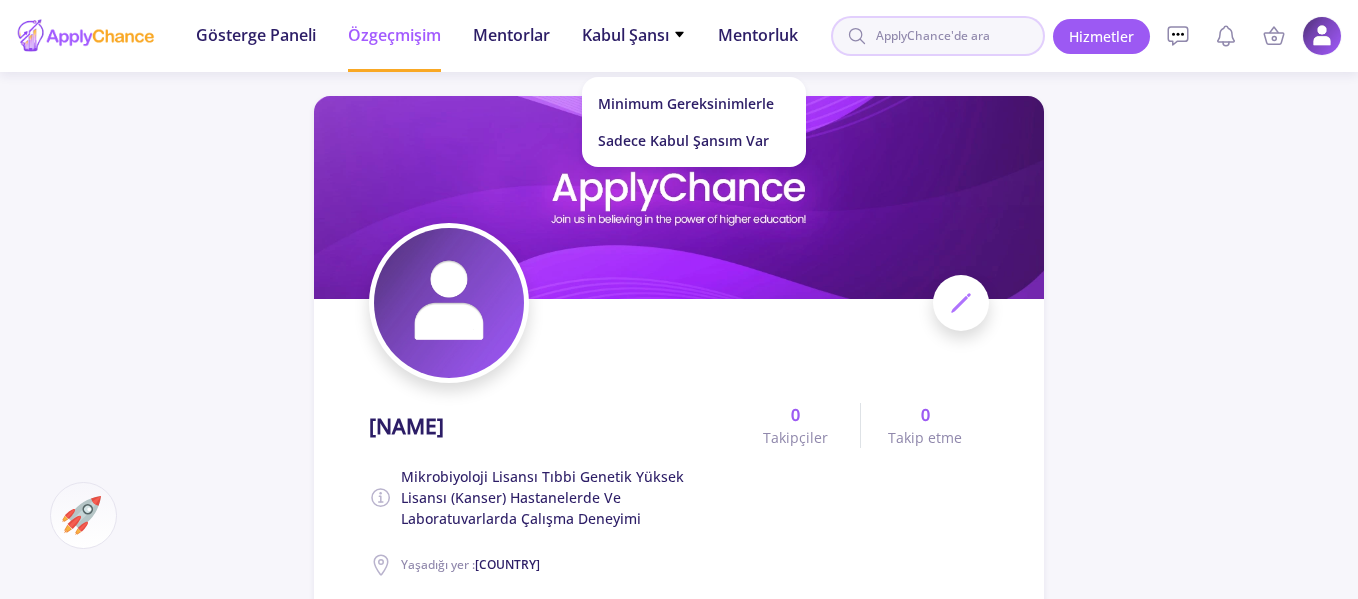 click 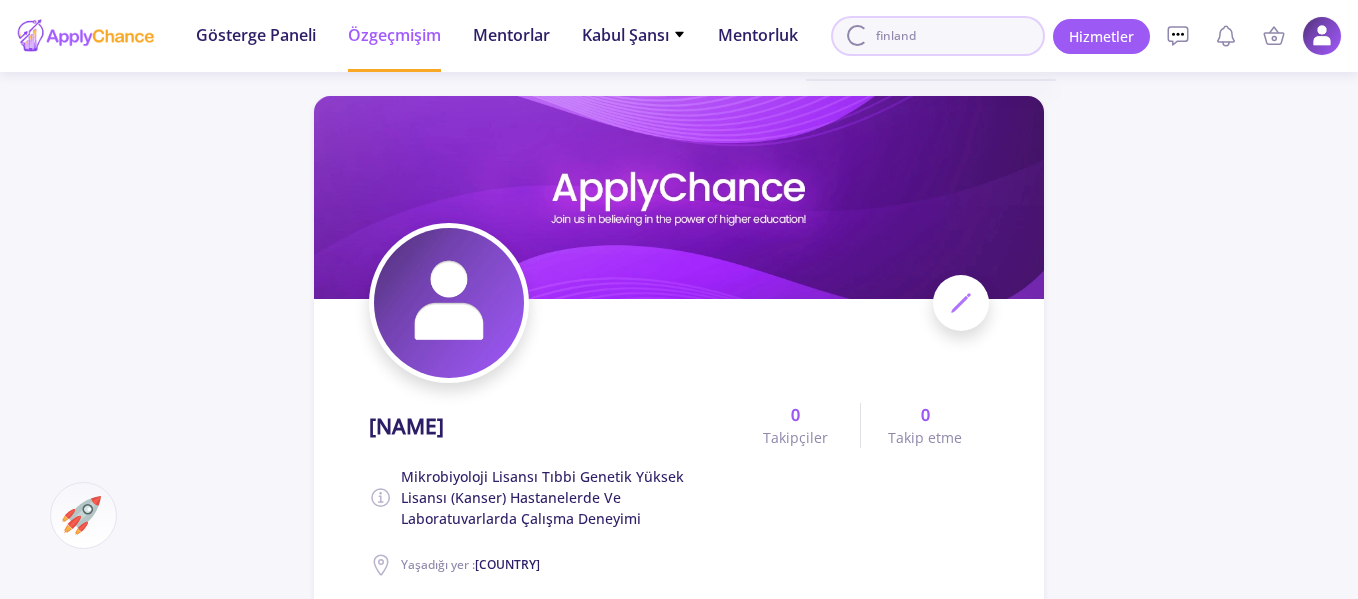 type on "finland" 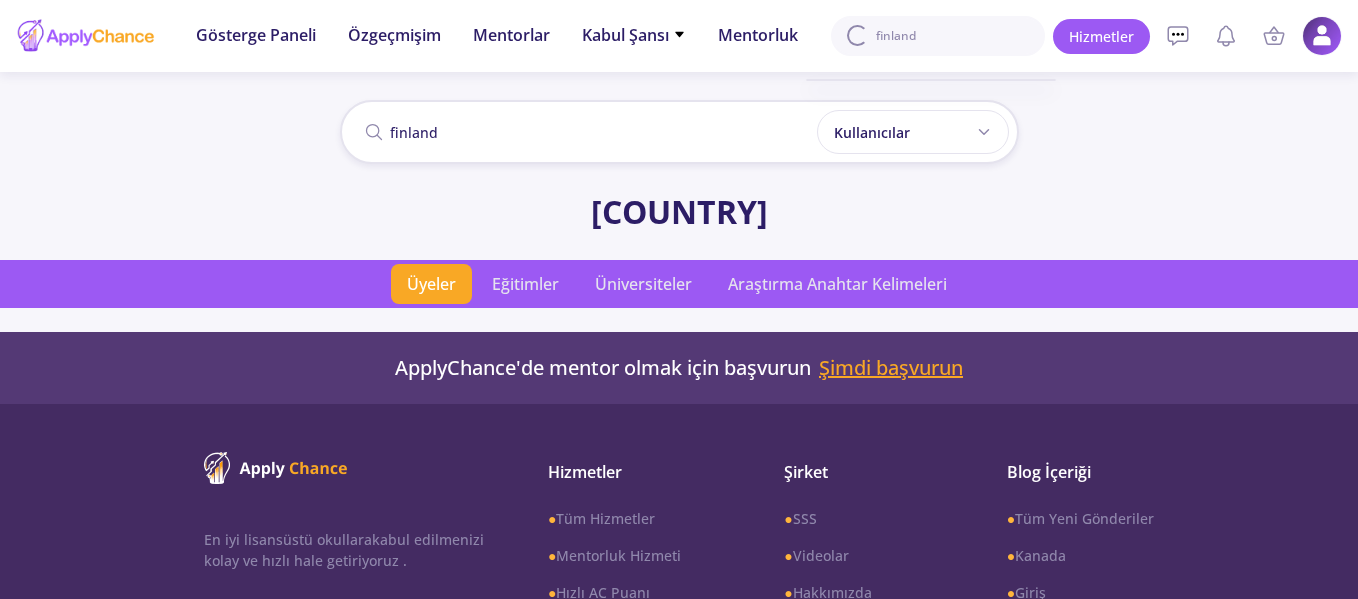 click on "Şimdi başvurun" 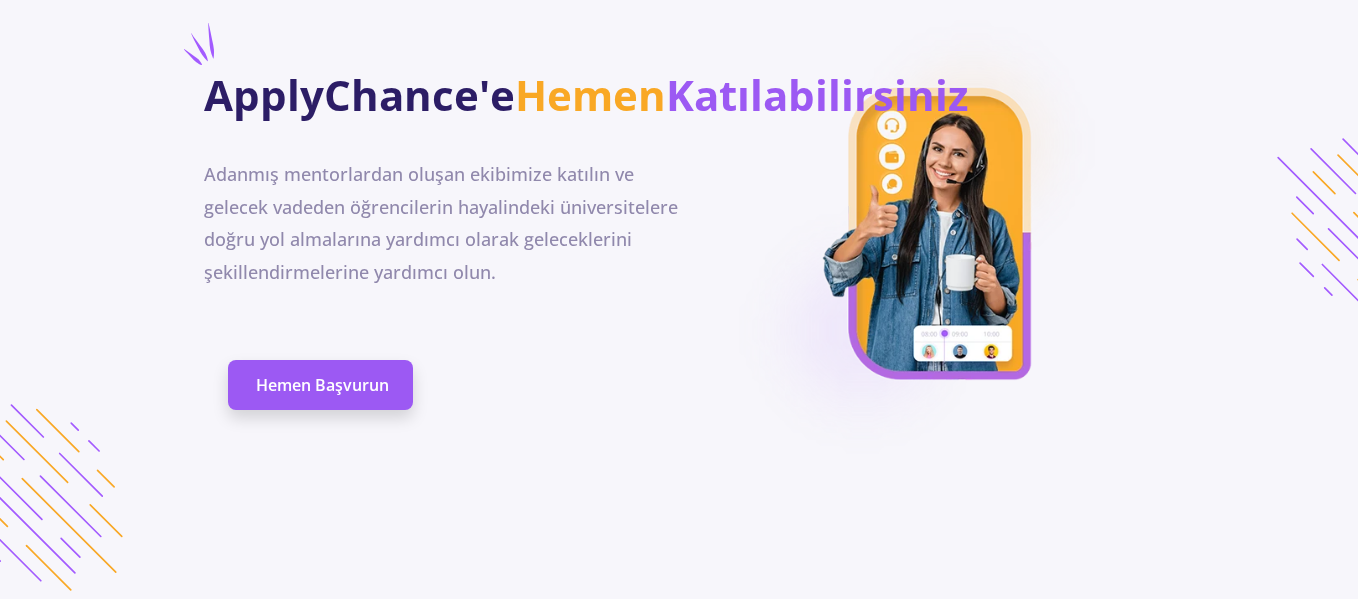 scroll, scrollTop: 0, scrollLeft: 0, axis: both 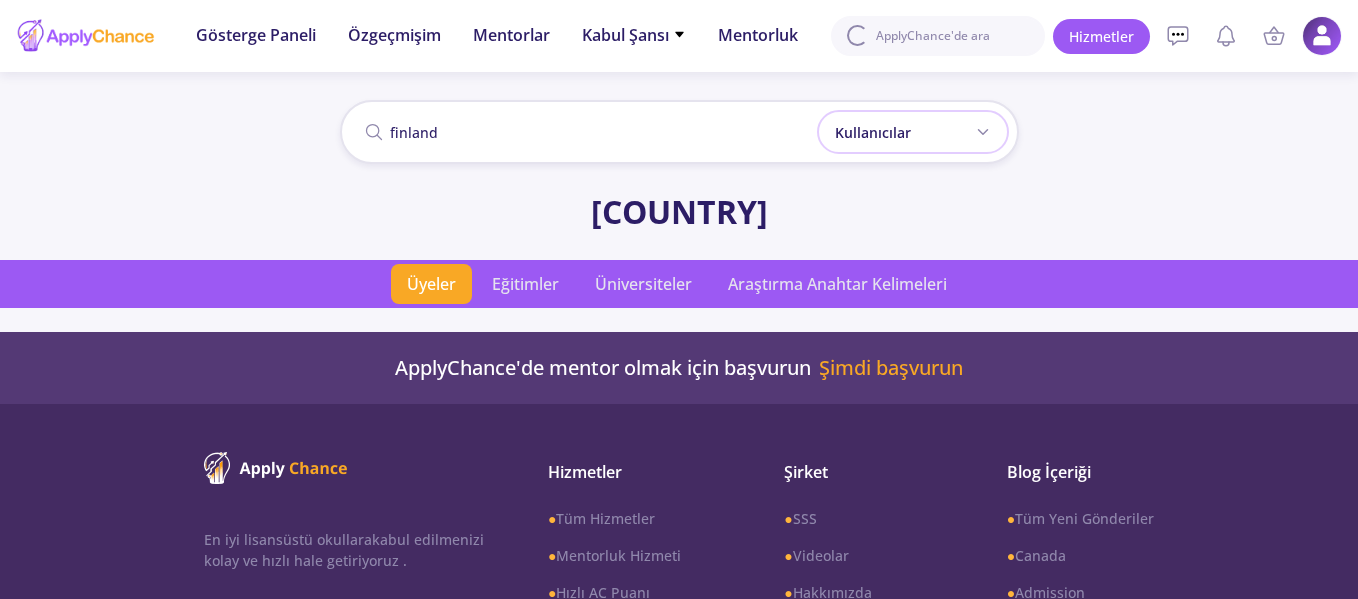 click on "Kullanıcılar" 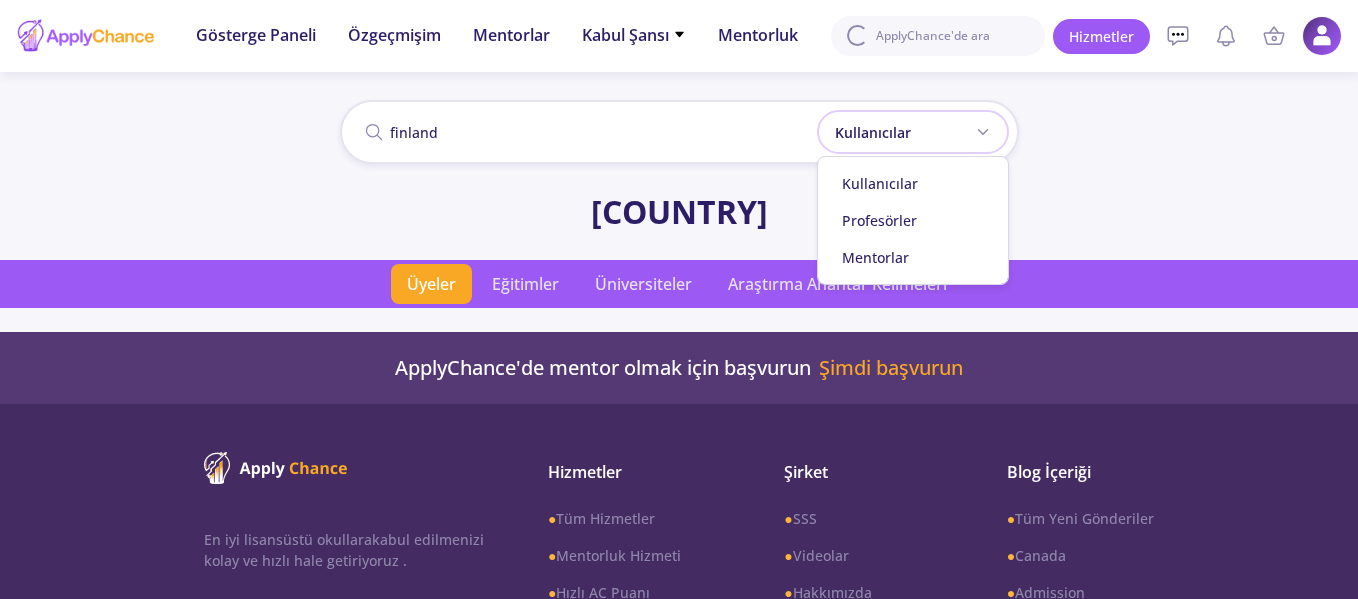 click on "Kullanıcılar" 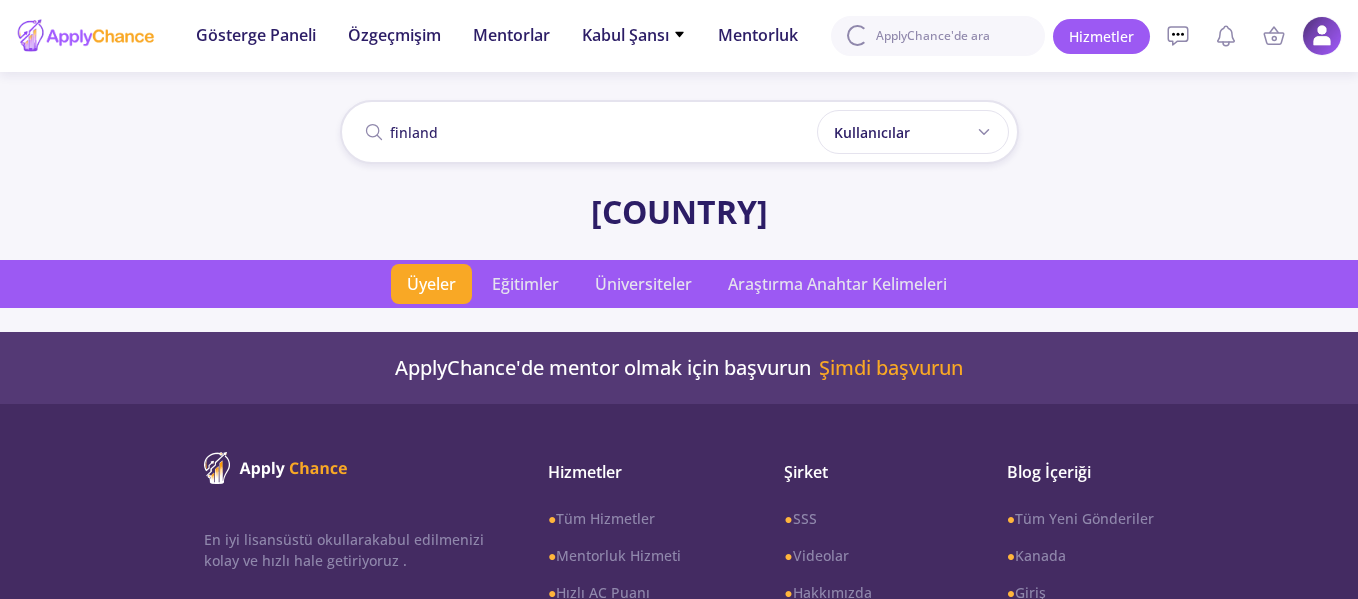 click on "finland" 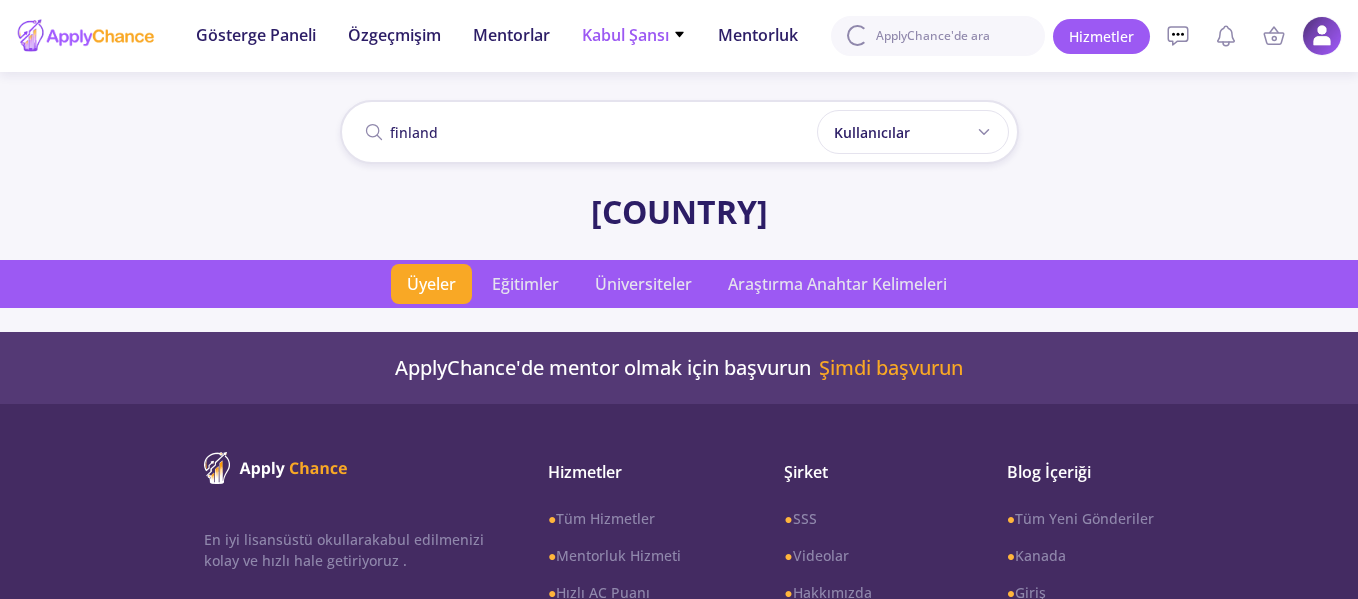 click on "Kabul Şansı" 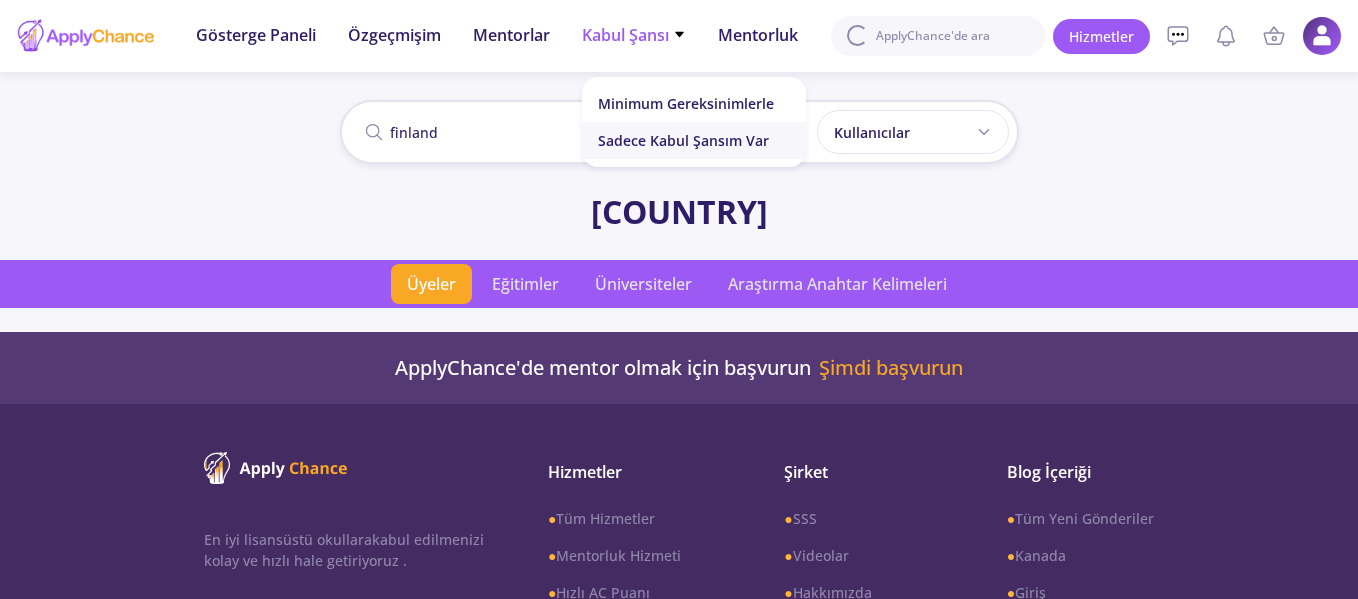 click on "Sadece Kabul Şansım Var" 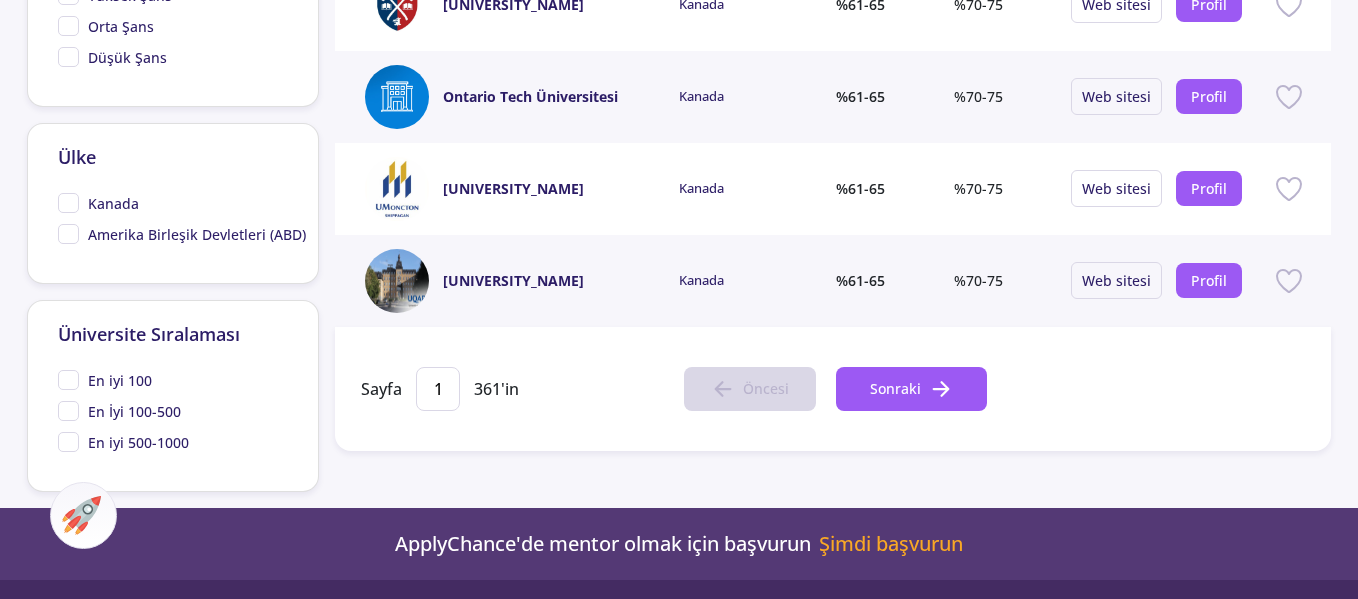 scroll, scrollTop: 1000, scrollLeft: 0, axis: vertical 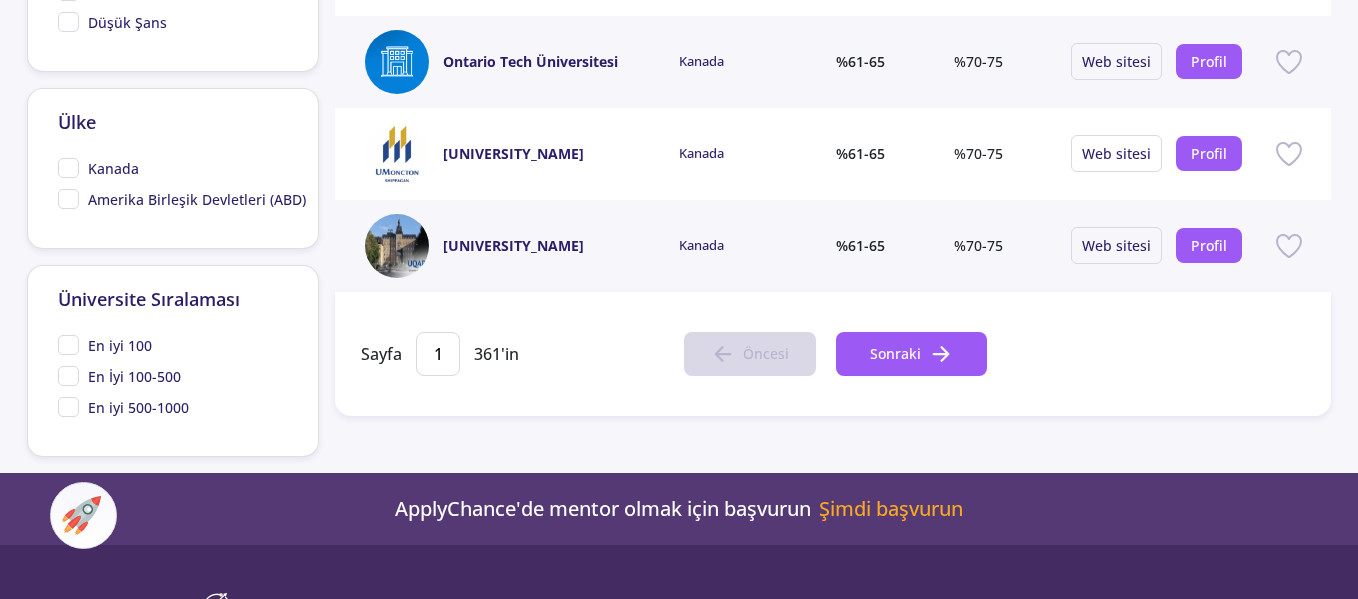 click on "Kanada" 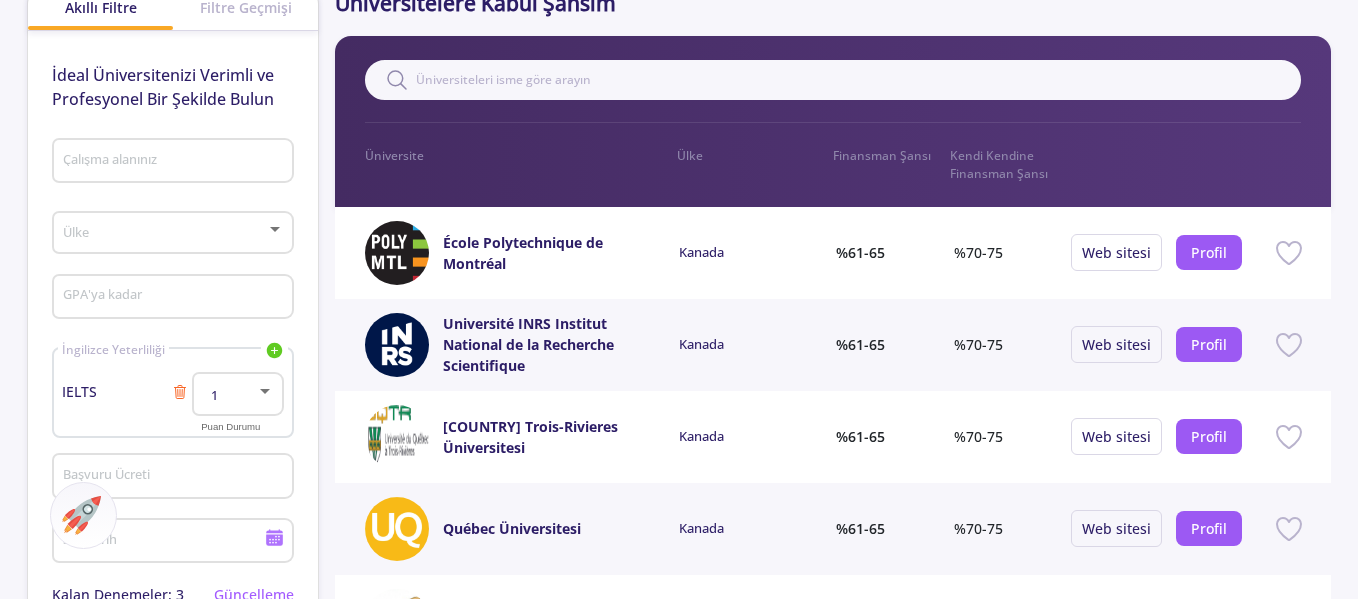 scroll, scrollTop: 200, scrollLeft: 0, axis: vertical 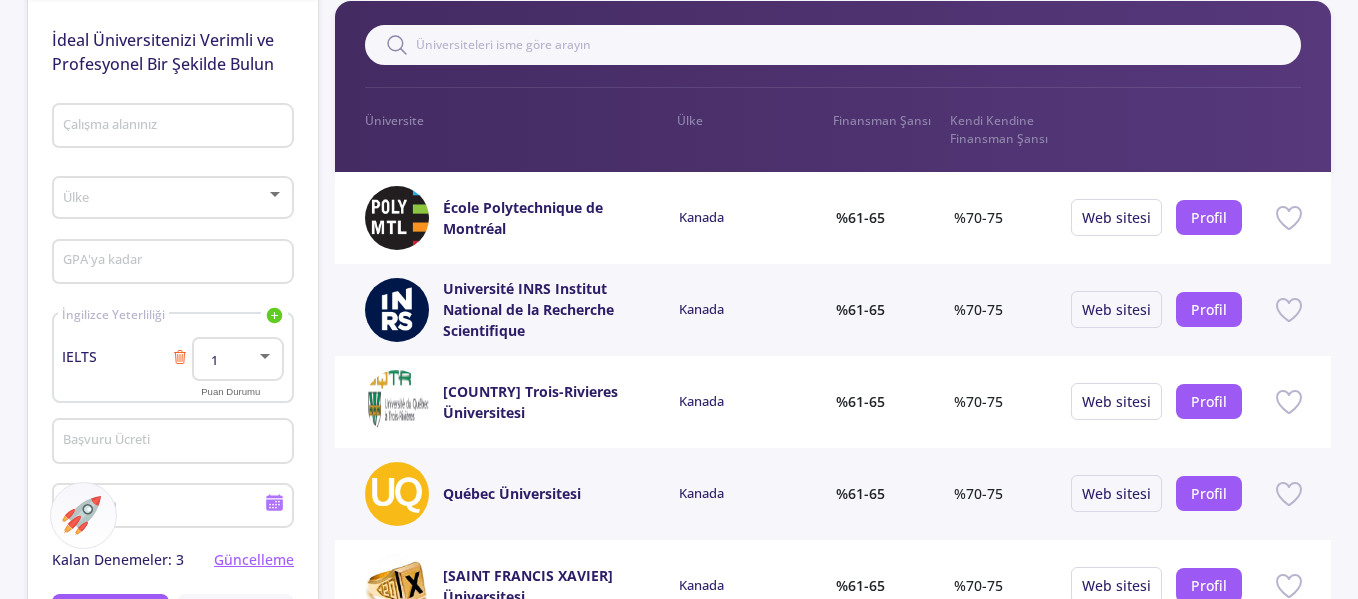click 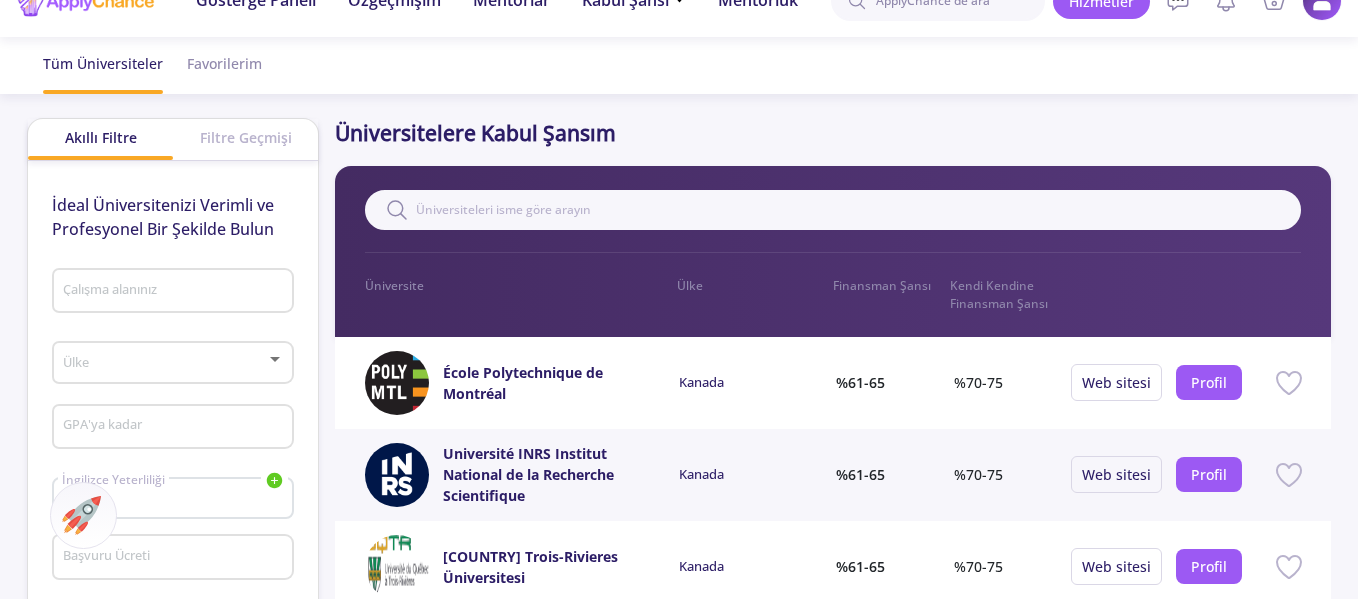 scroll, scrollTop: 0, scrollLeft: 0, axis: both 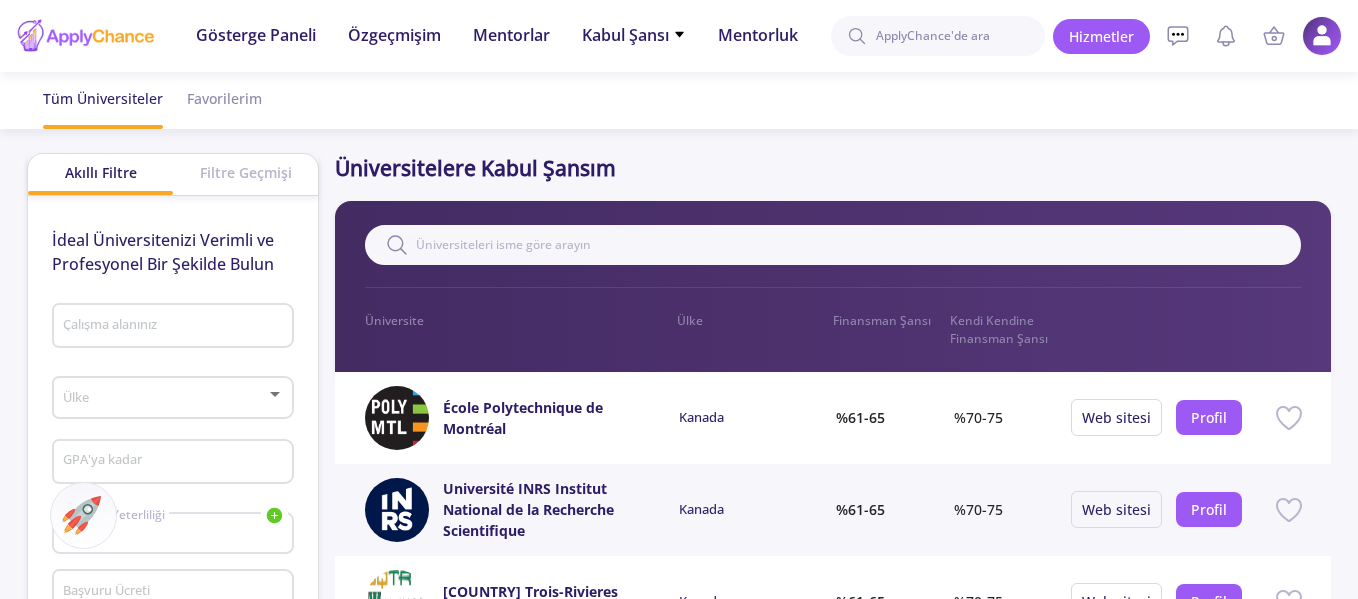 click on "Filtre Geçmişi" 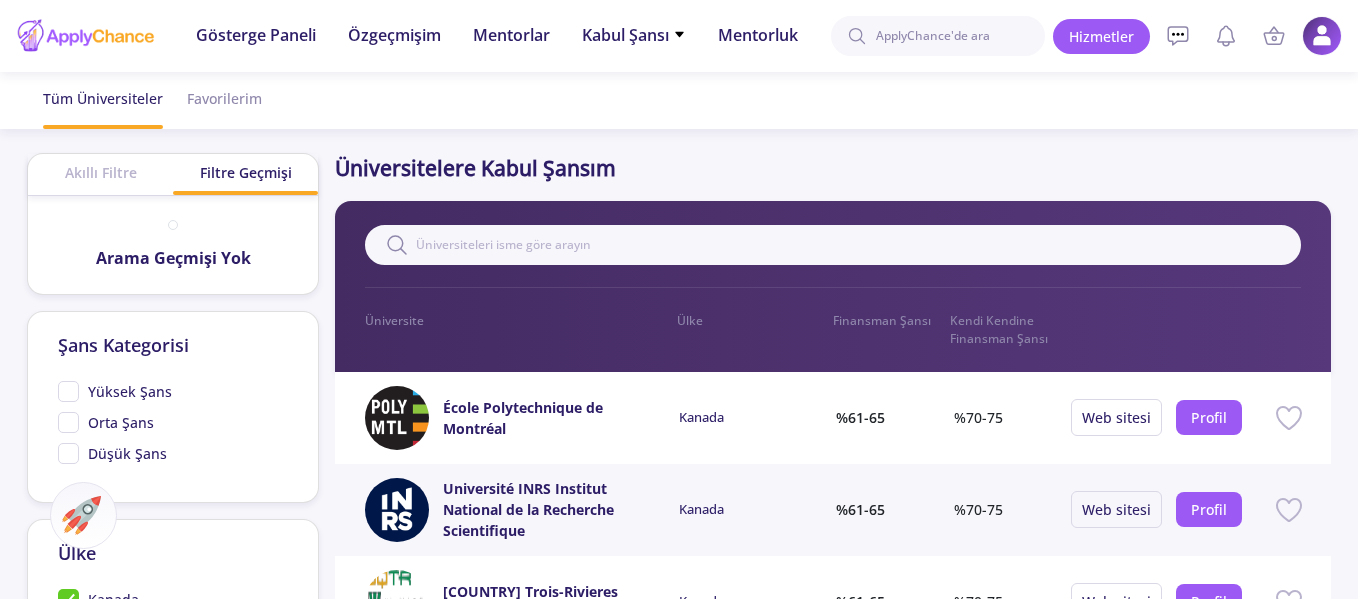 click on "Akıllı Filtre" 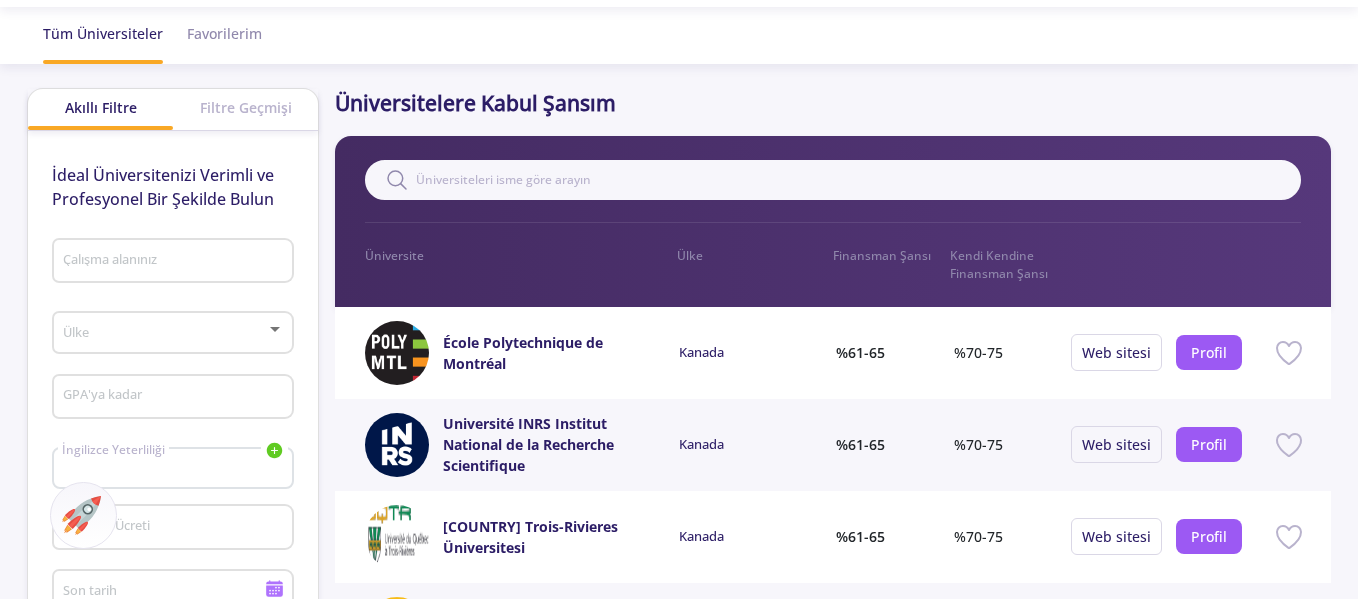 scroll, scrollTop: 100, scrollLeft: 0, axis: vertical 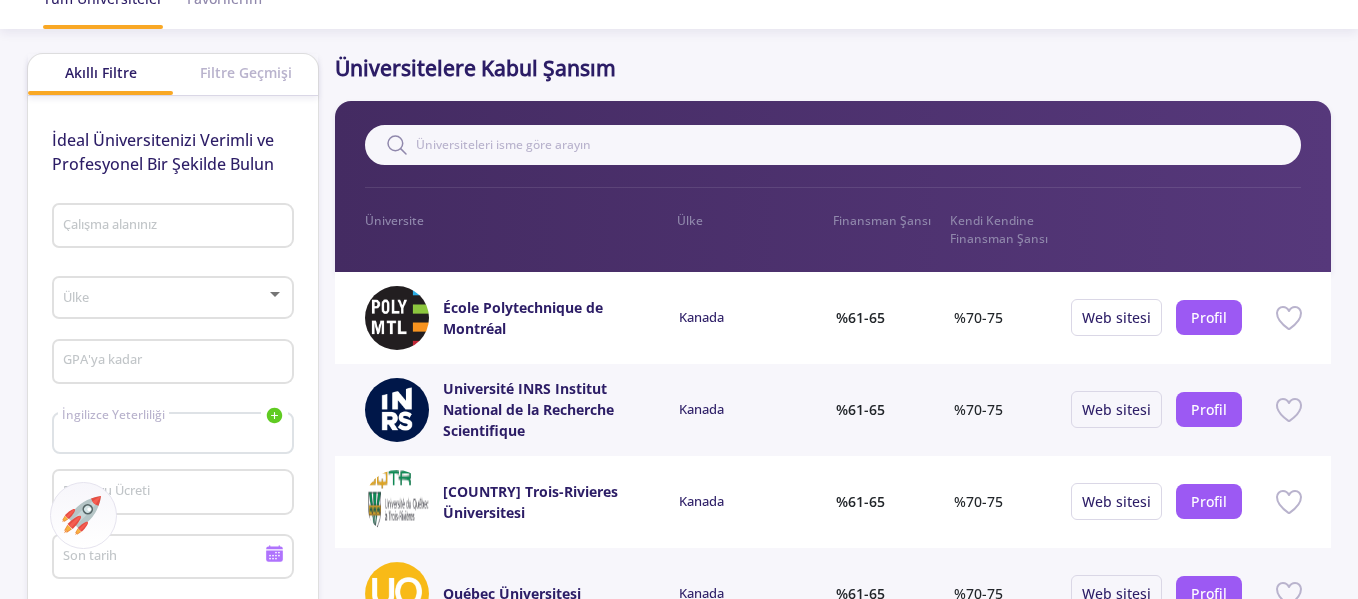 click on "Çalışma alanınız" at bounding box center (176, 227) 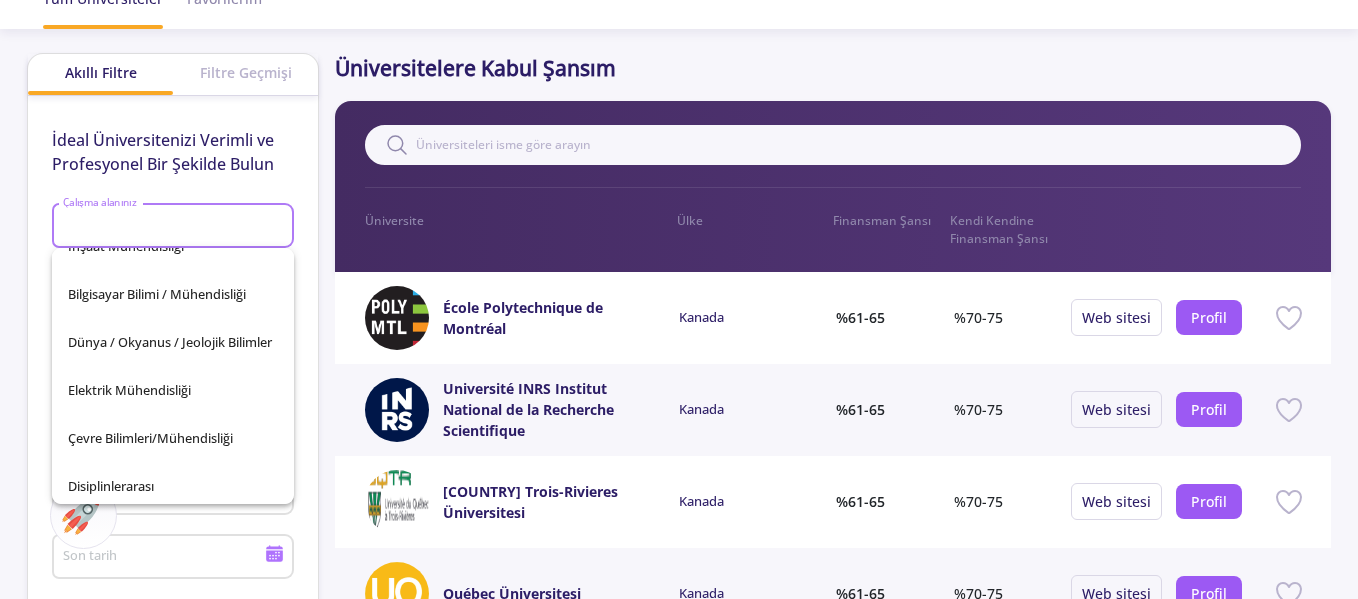 scroll, scrollTop: 104, scrollLeft: 0, axis: vertical 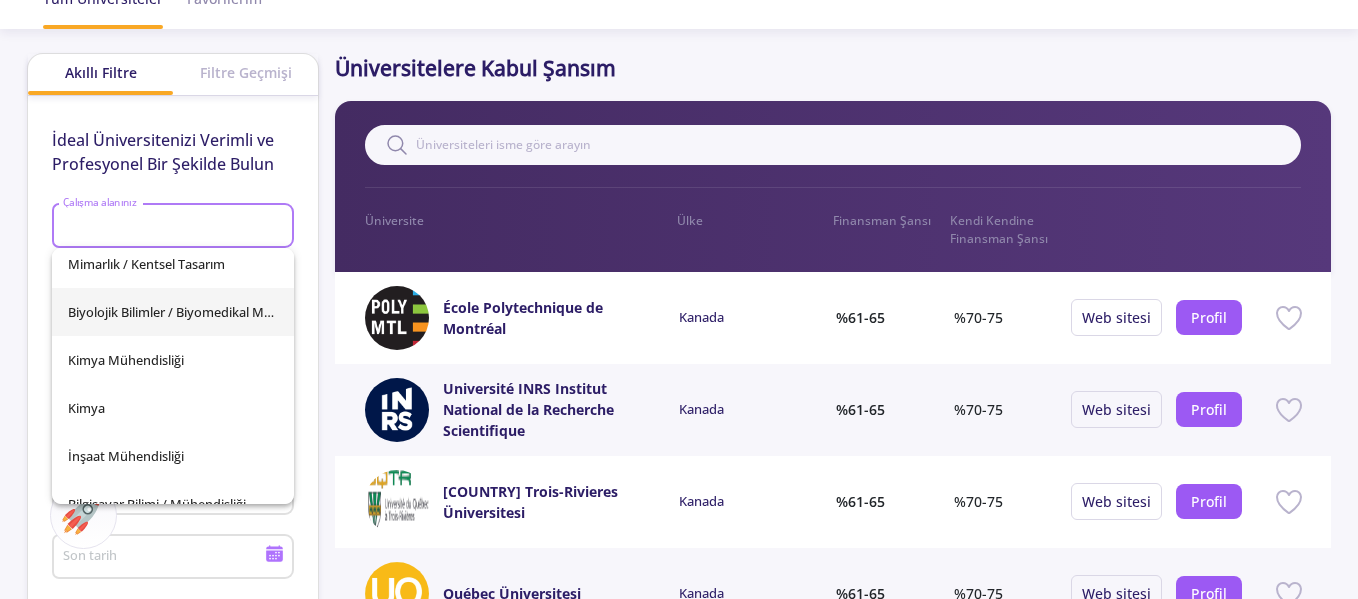click on "Biyolojik Bilimler / Biyomedikal Mühendisliği" at bounding box center (173, 312) 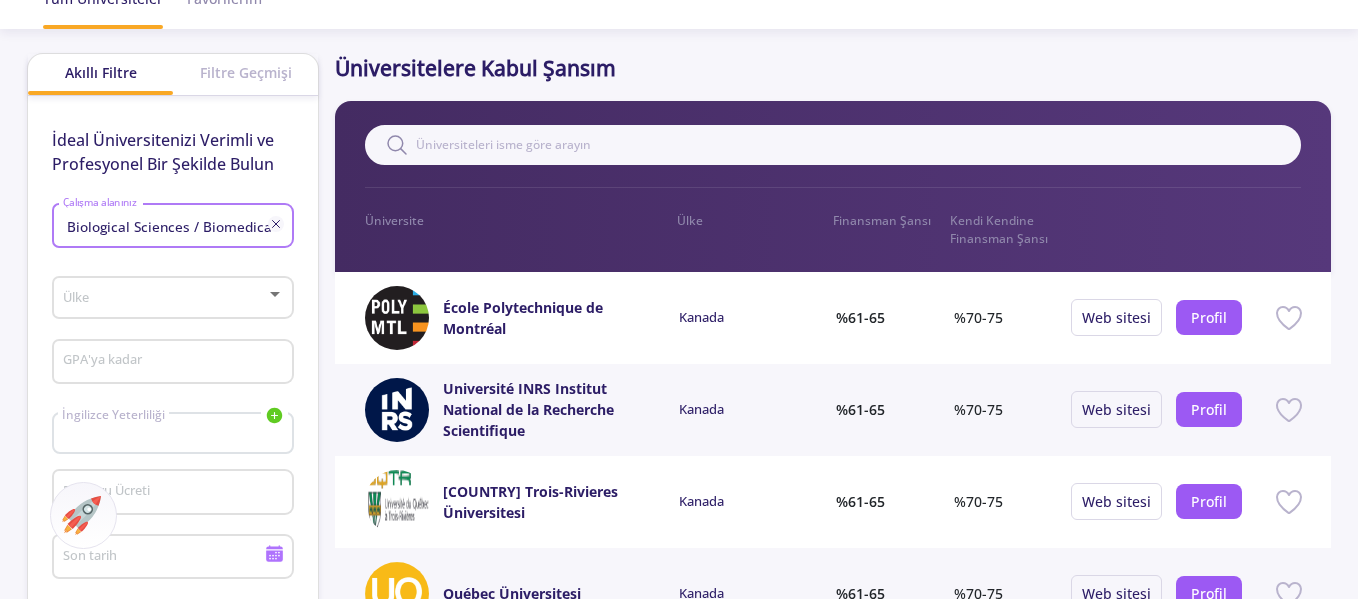 scroll, scrollTop: 0, scrollLeft: 60, axis: horizontal 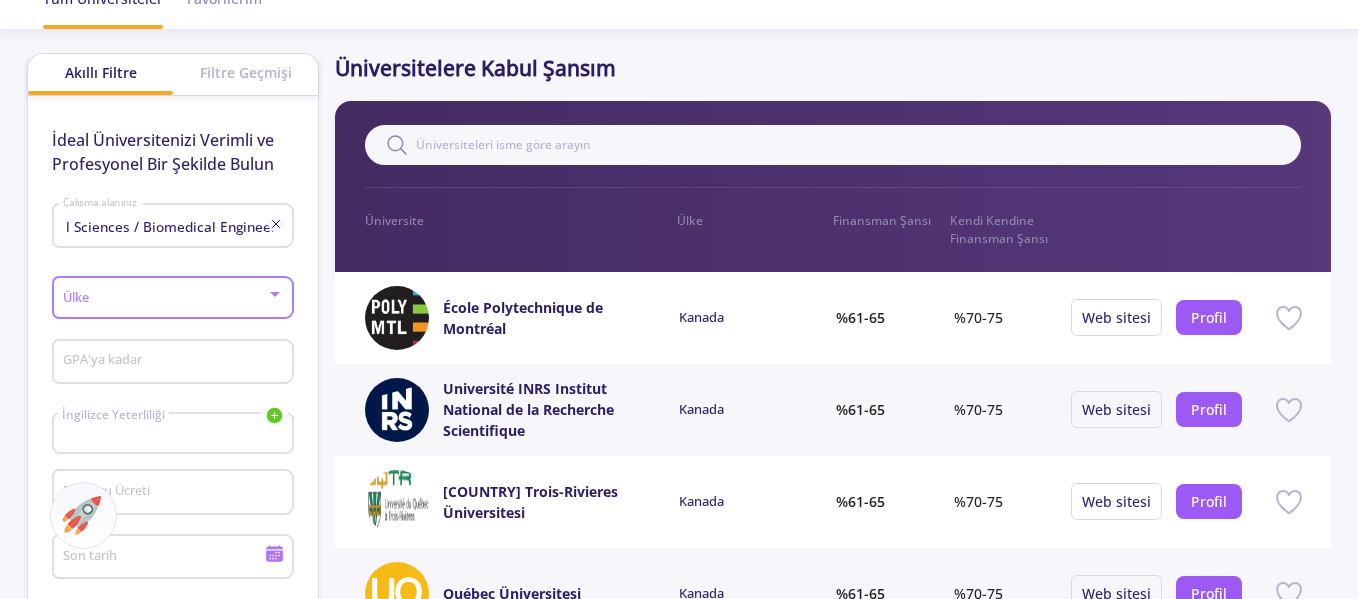 click at bounding box center [167, 298] 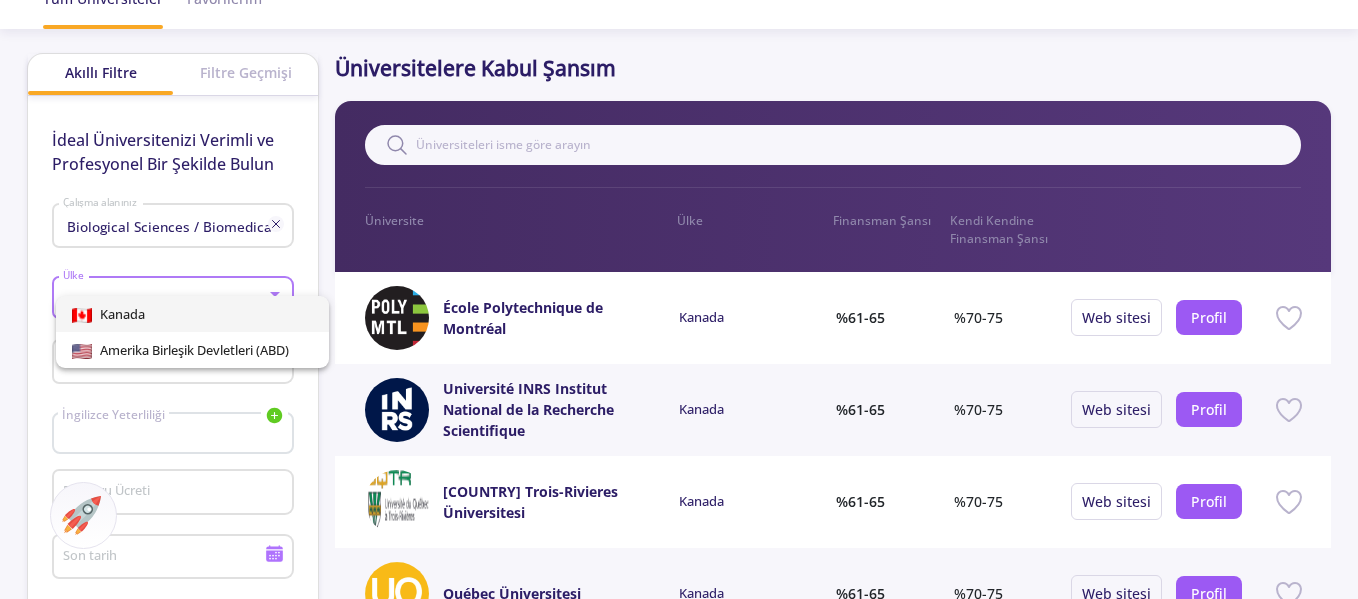 click on "Kanada" at bounding box center [192, 314] 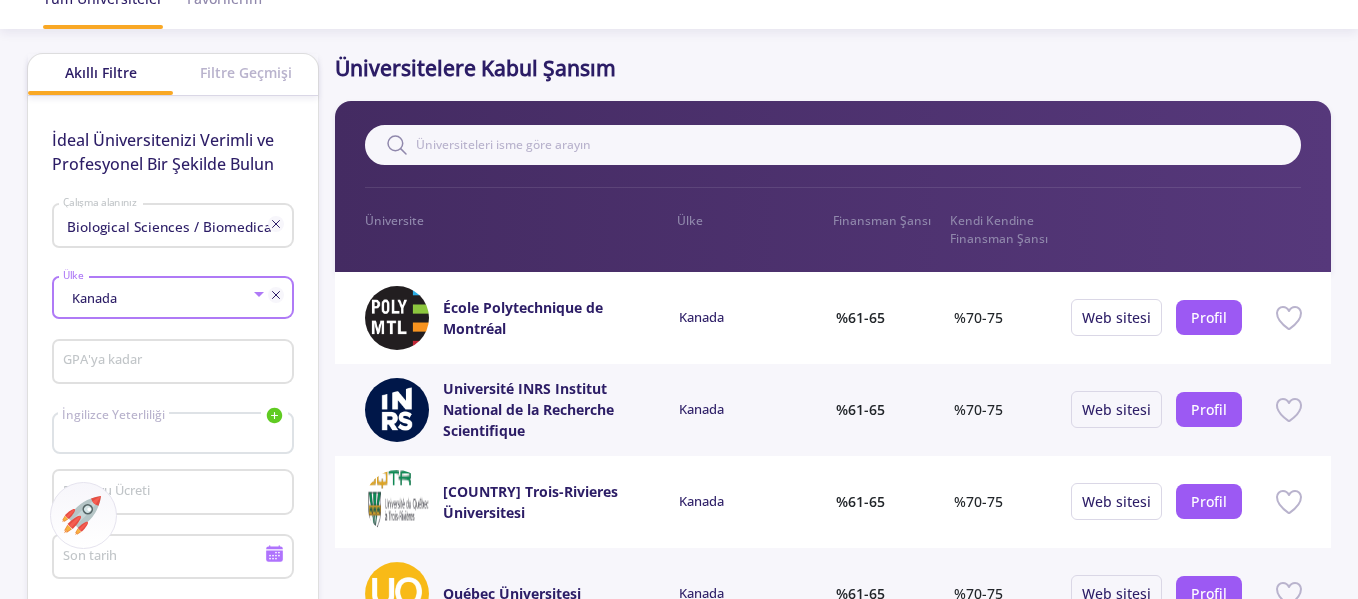 scroll, scrollTop: 200, scrollLeft: 0, axis: vertical 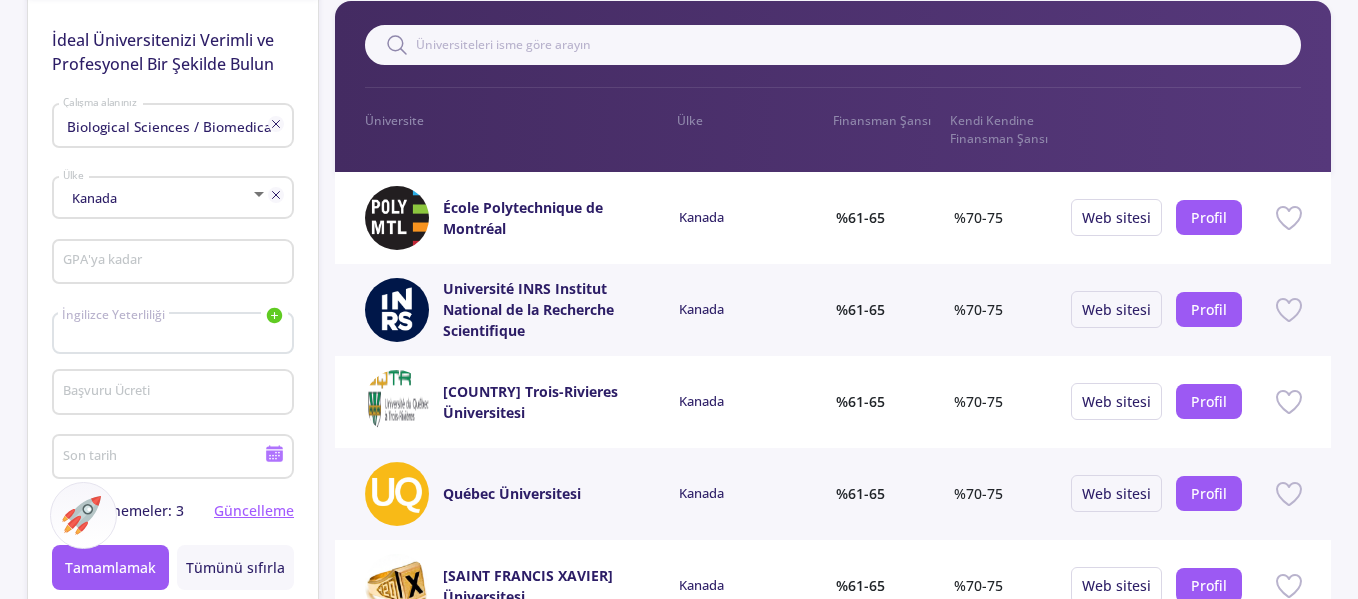 click on "GPA'ya kadar" 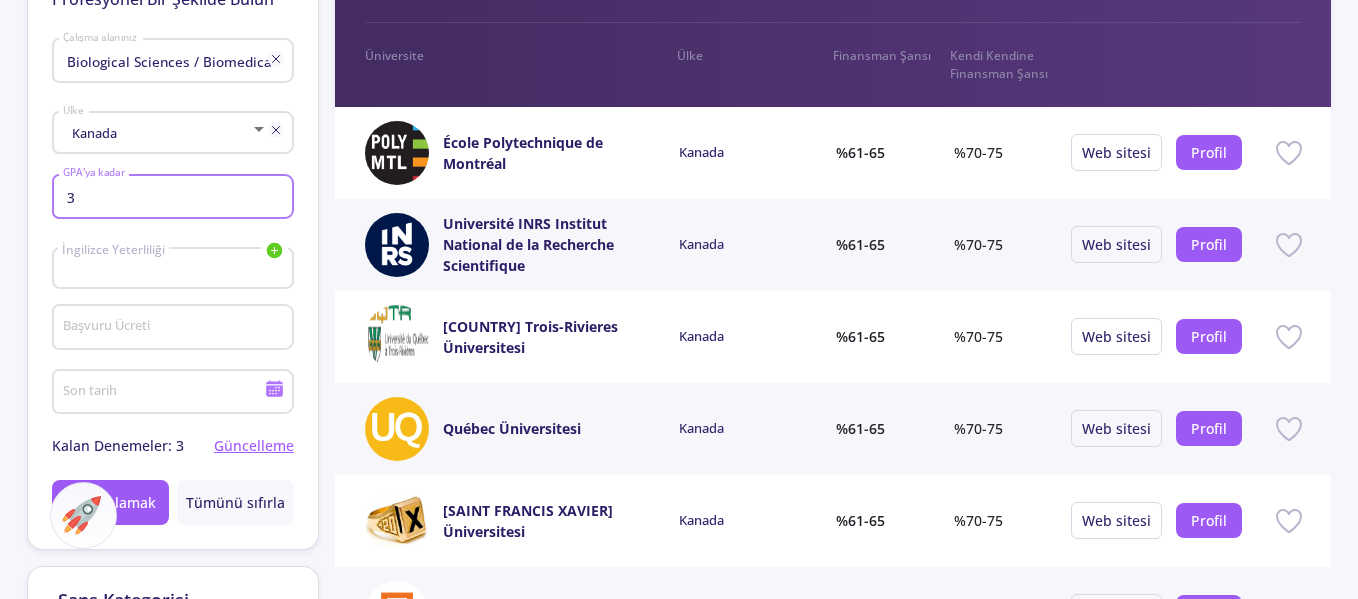 scroll, scrollTop: 300, scrollLeft: 0, axis: vertical 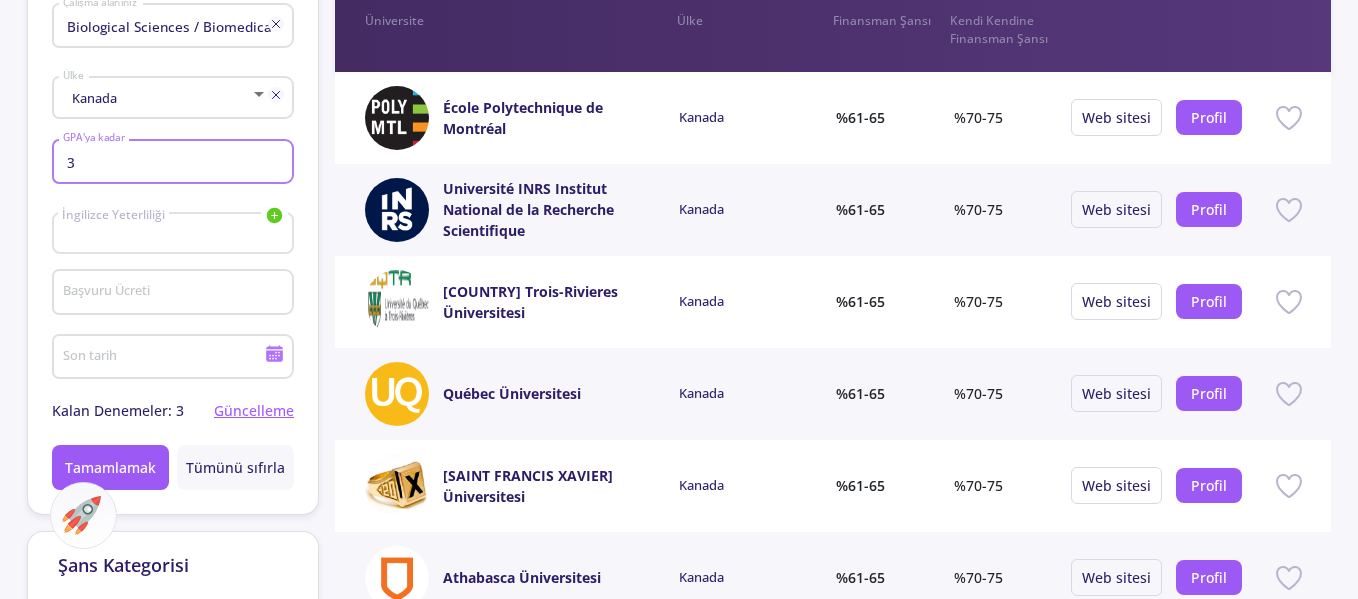 type on "3" 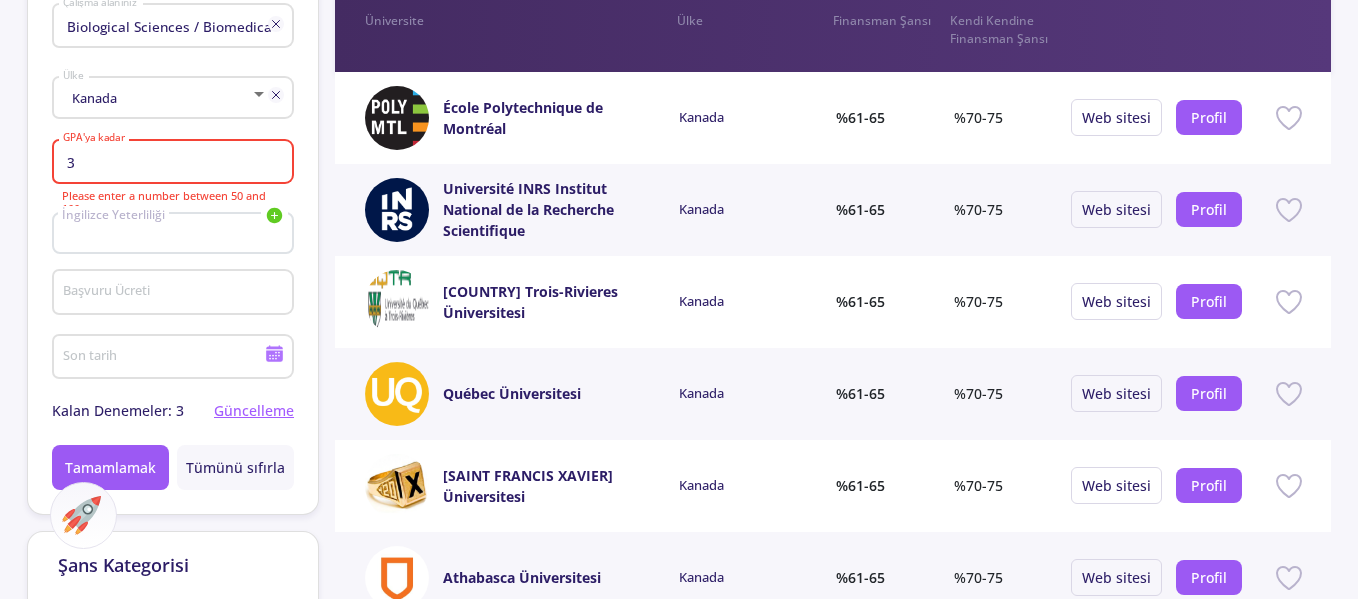 click on "İngilizce Yeterliliği IELTS TOEFL Duolingo PTE" 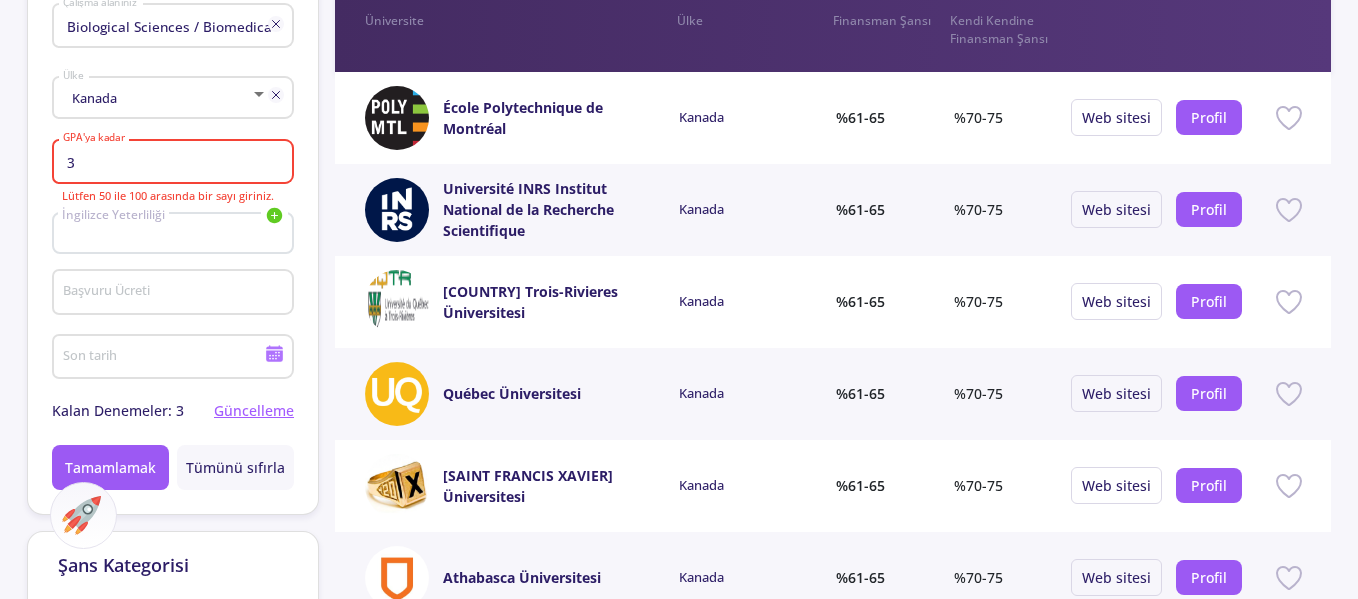 click on "İngilizce Yeterliliği IELTS TOEFL Duolingo PTE" 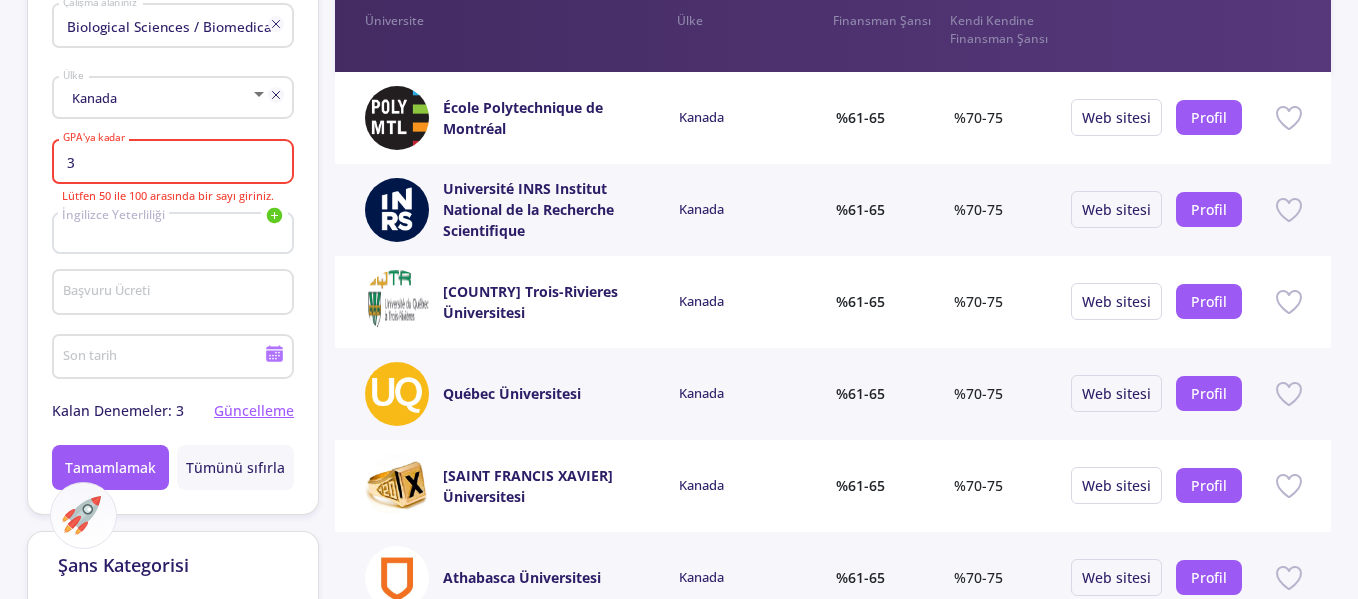 click on "3" at bounding box center [176, 163] 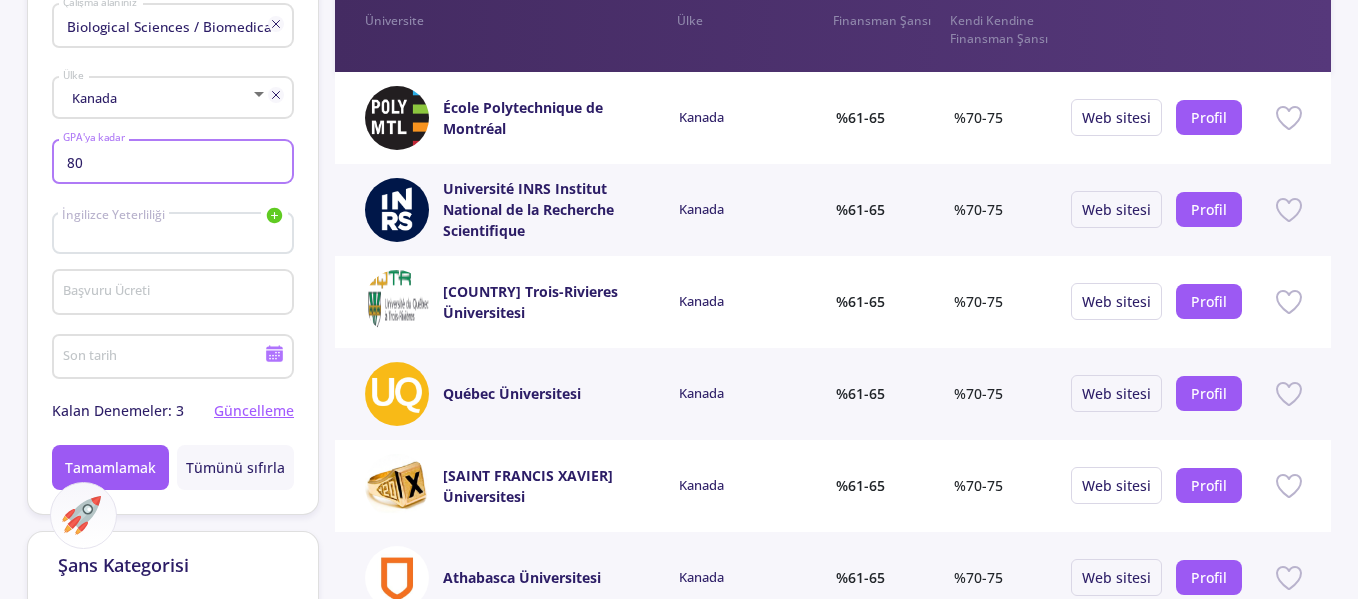 type on "80" 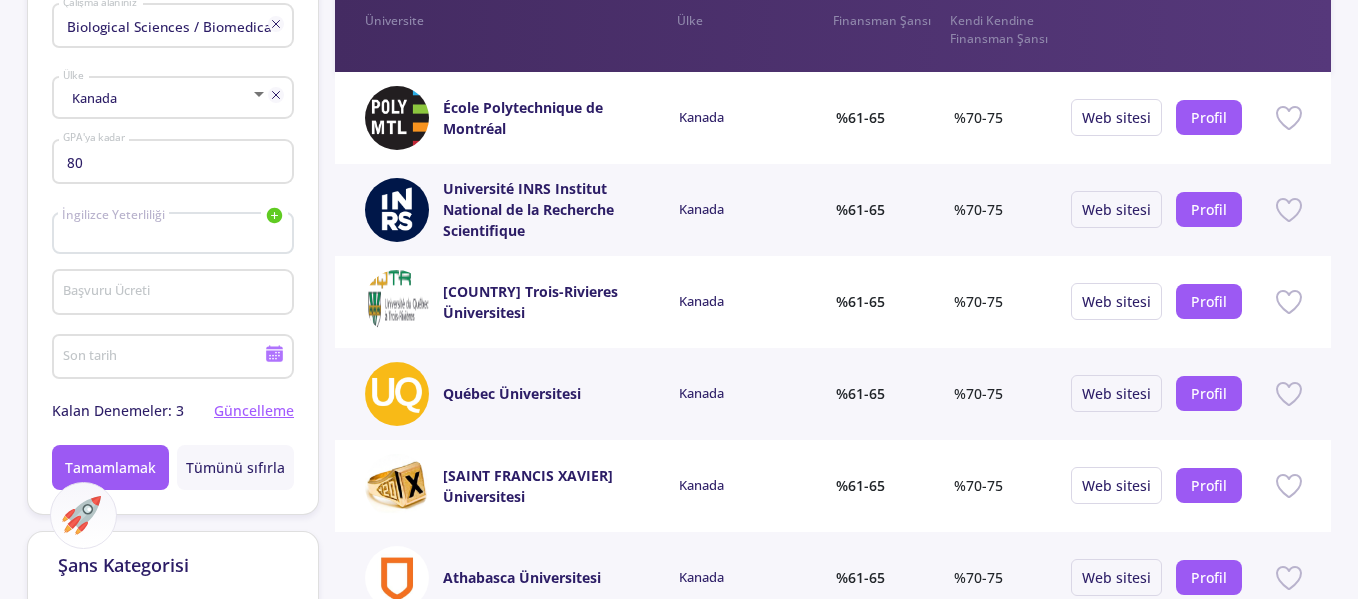 click 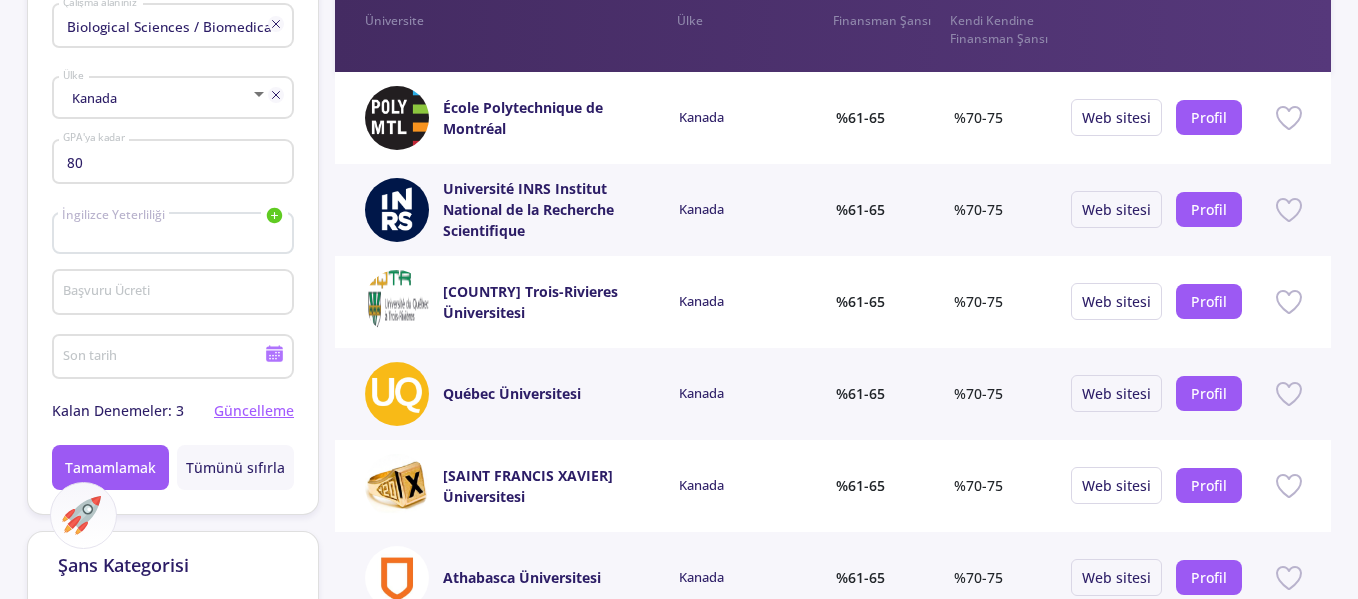 click 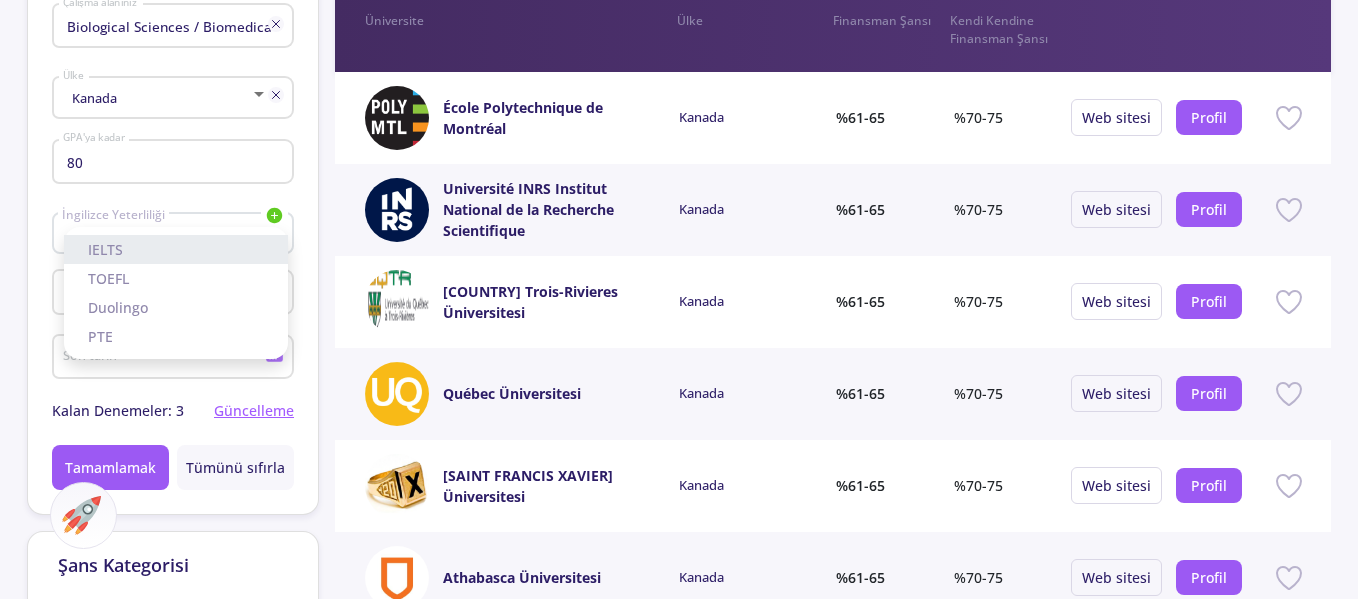 click on "IELTS" 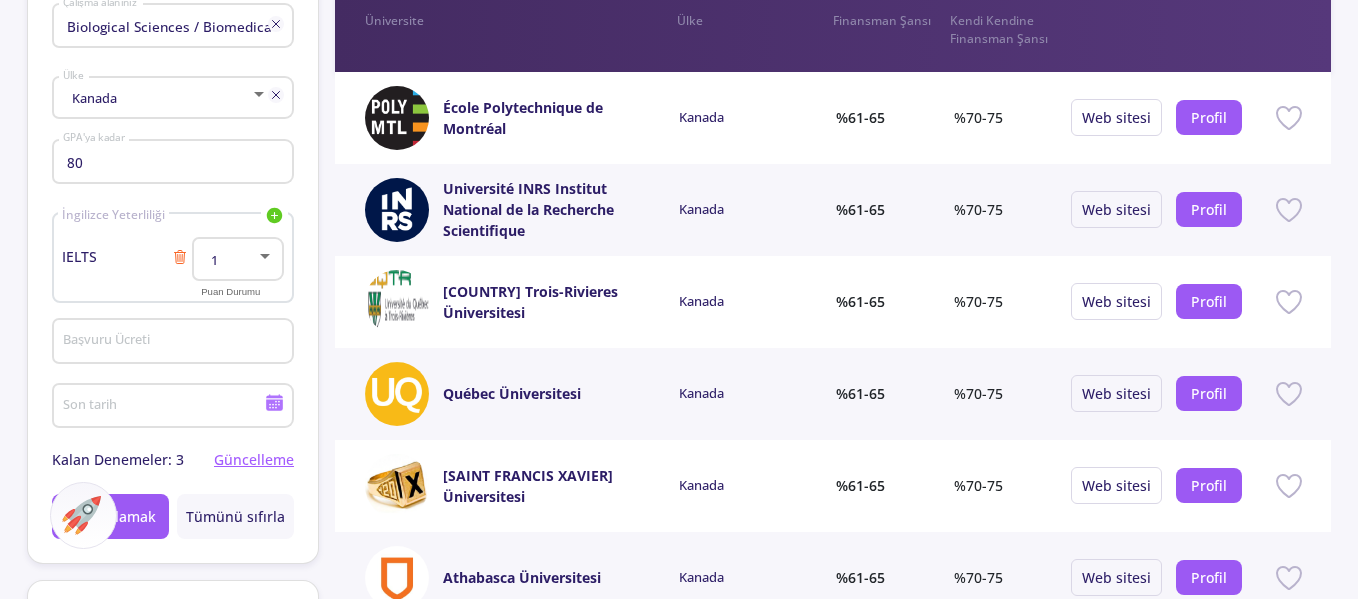 click on "1" 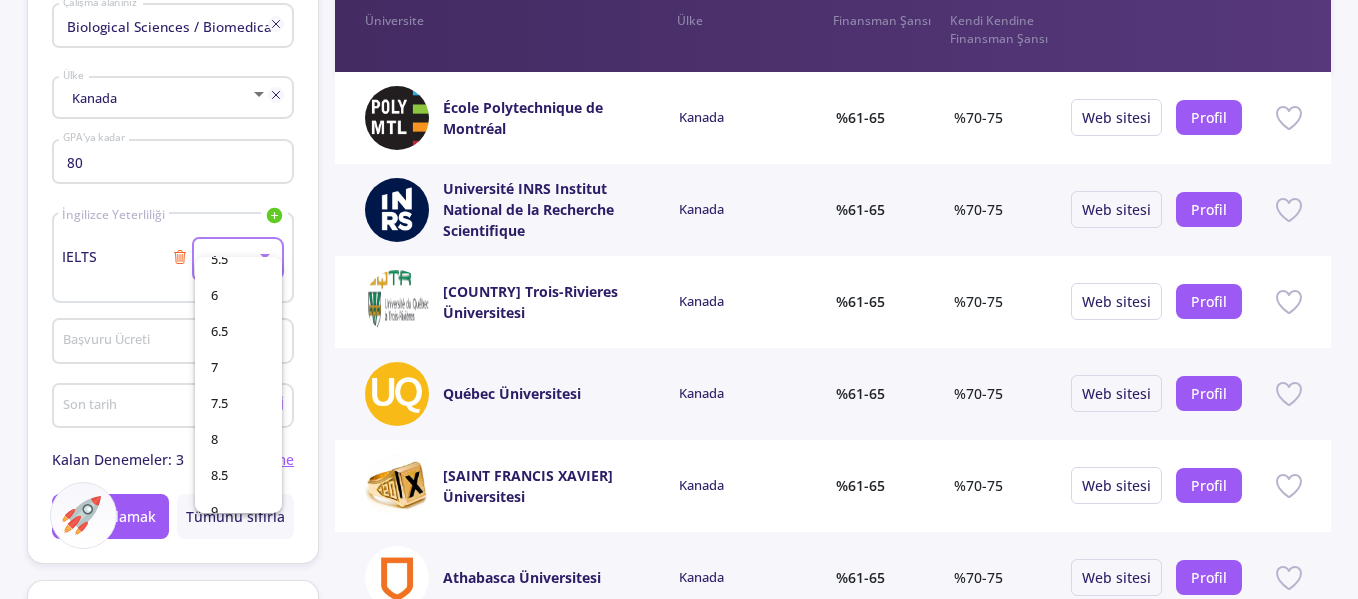 scroll, scrollTop: 356, scrollLeft: 0, axis: vertical 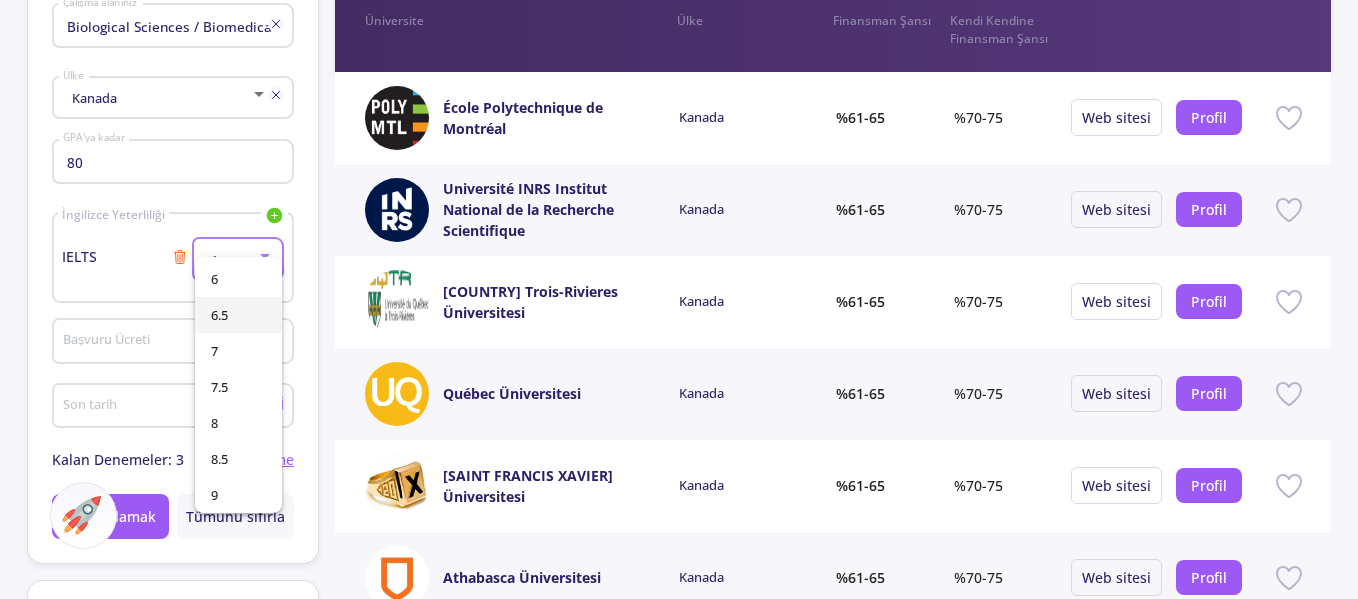 click on "6.5" at bounding box center [238, 315] 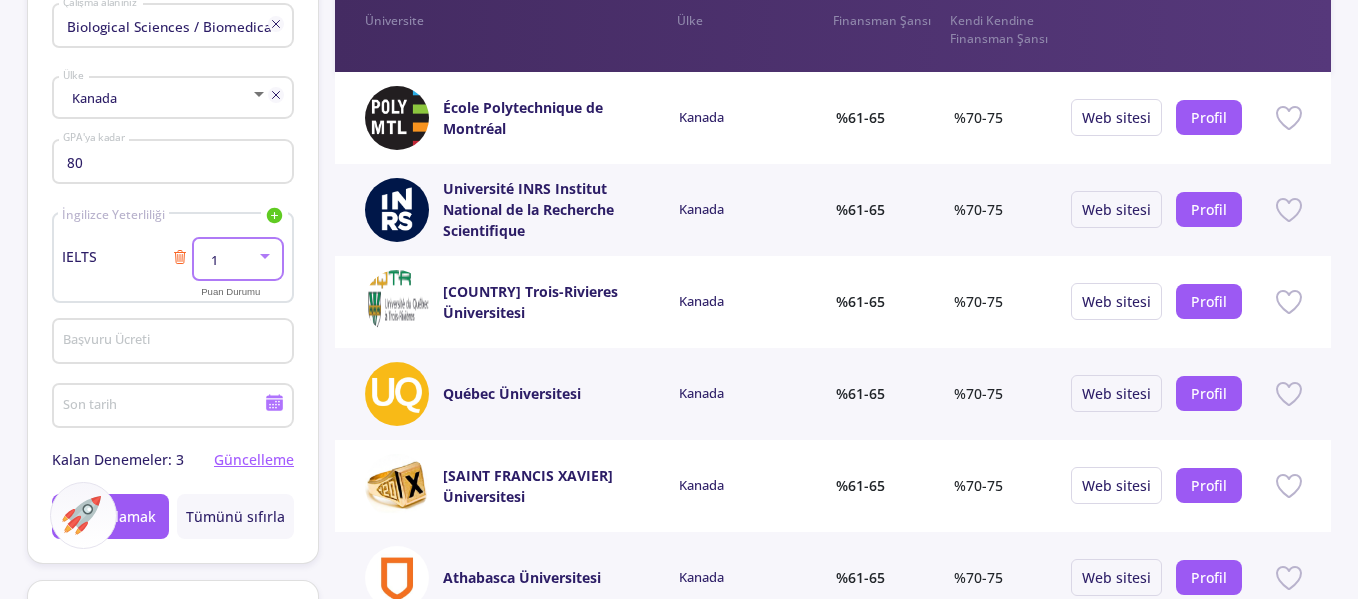 click at bounding box center (265, 256) 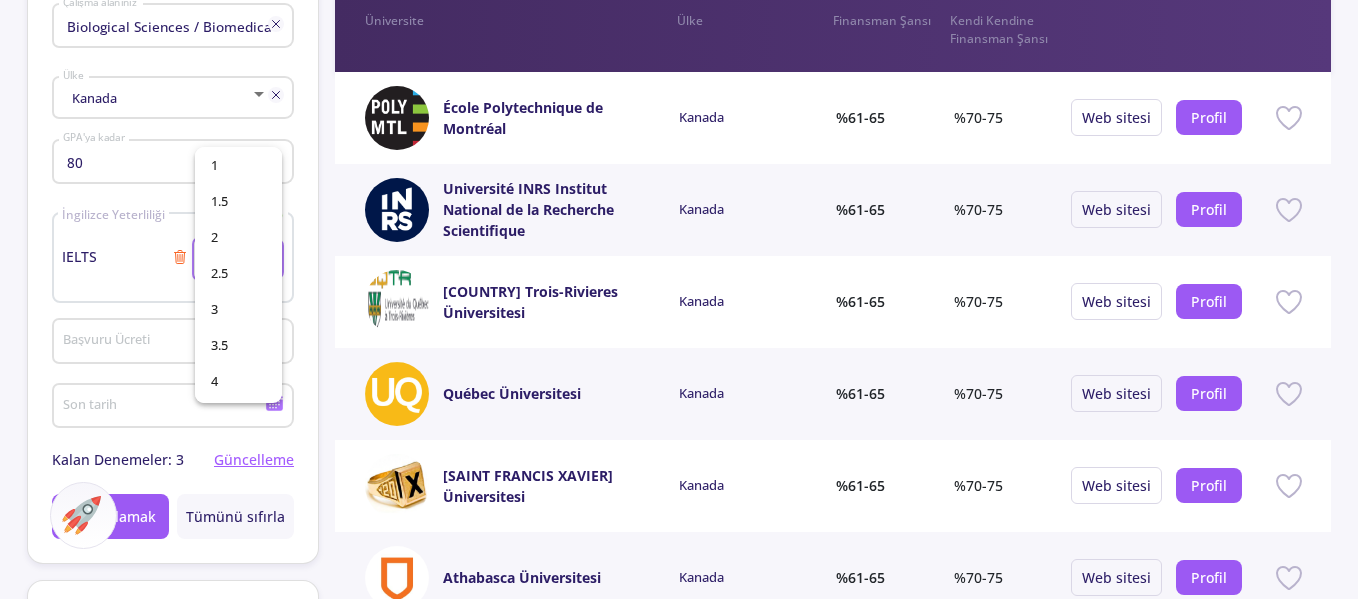 scroll, scrollTop: 286, scrollLeft: 0, axis: vertical 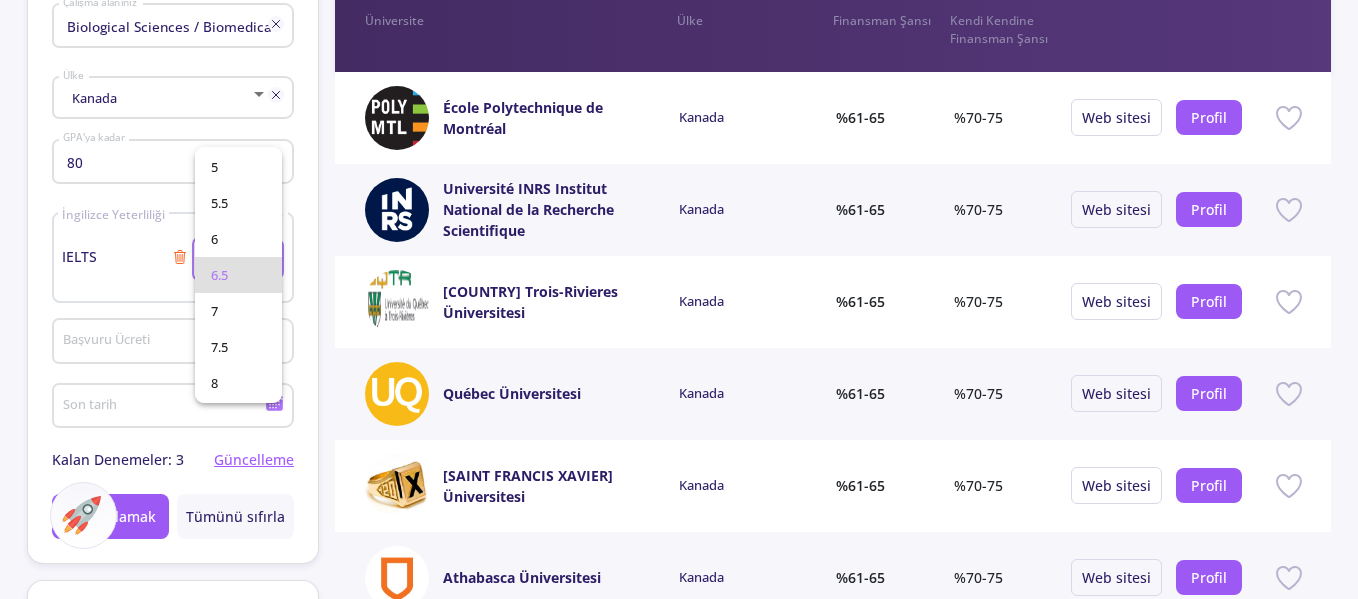 click on "6.5" at bounding box center [219, 275] 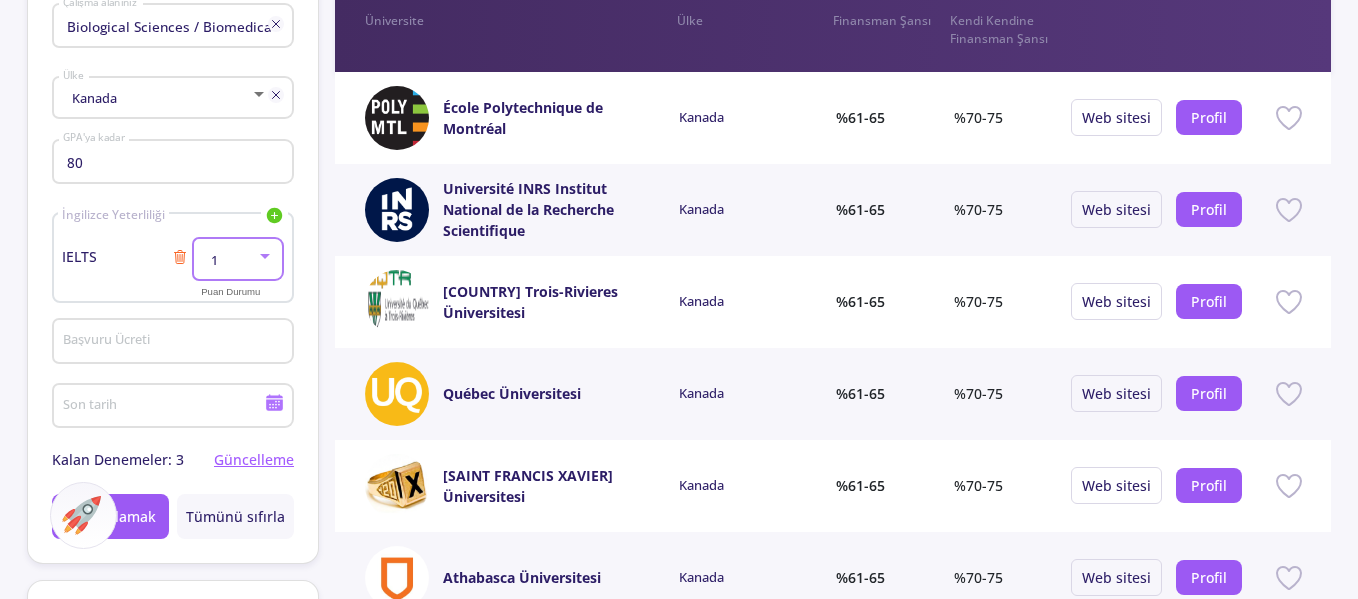 click on "1" at bounding box center [228, 260] 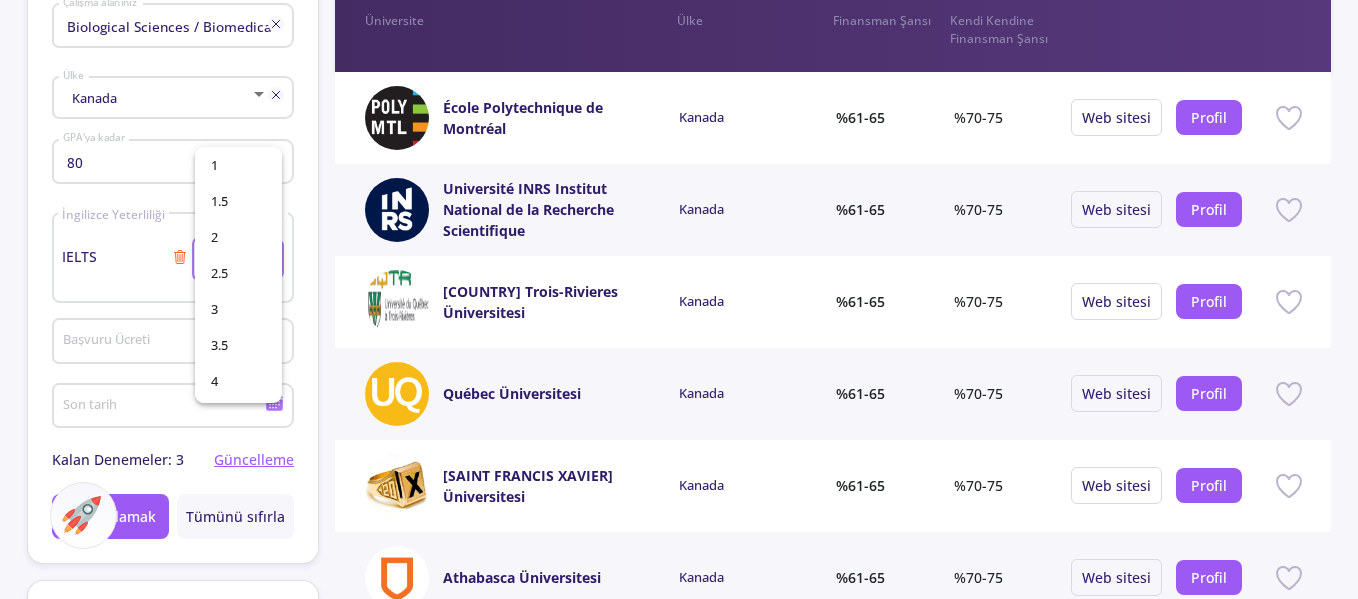 scroll, scrollTop: 286, scrollLeft: 0, axis: vertical 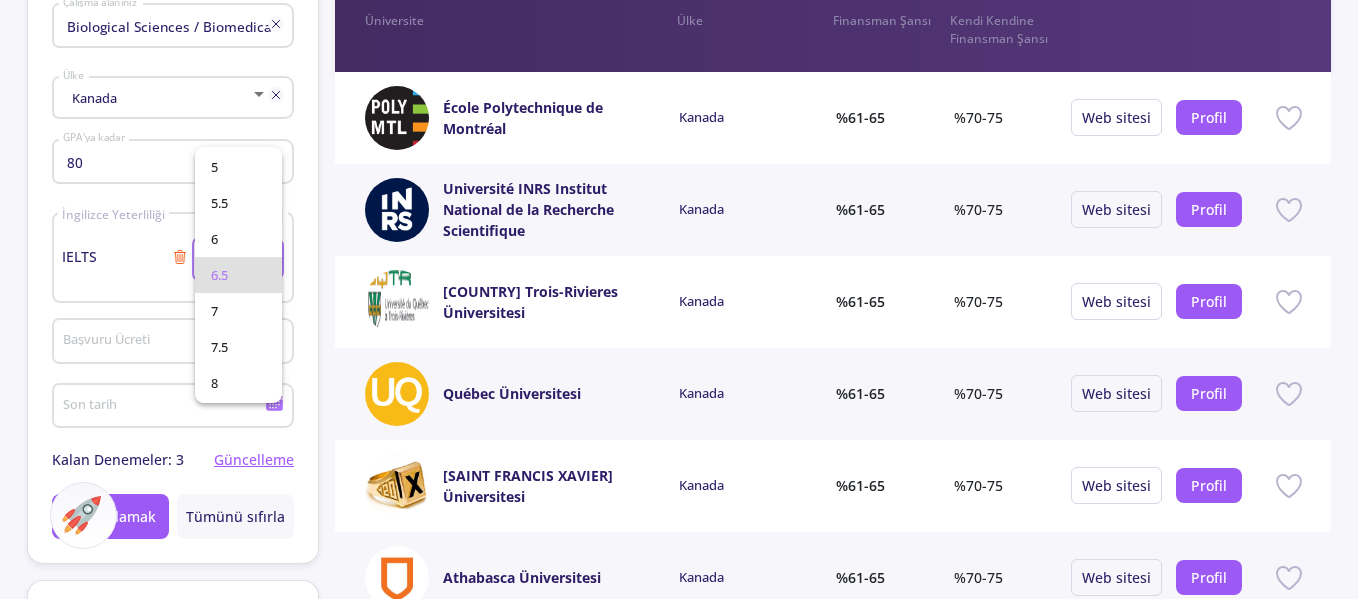 click on "6.5" at bounding box center (219, 275) 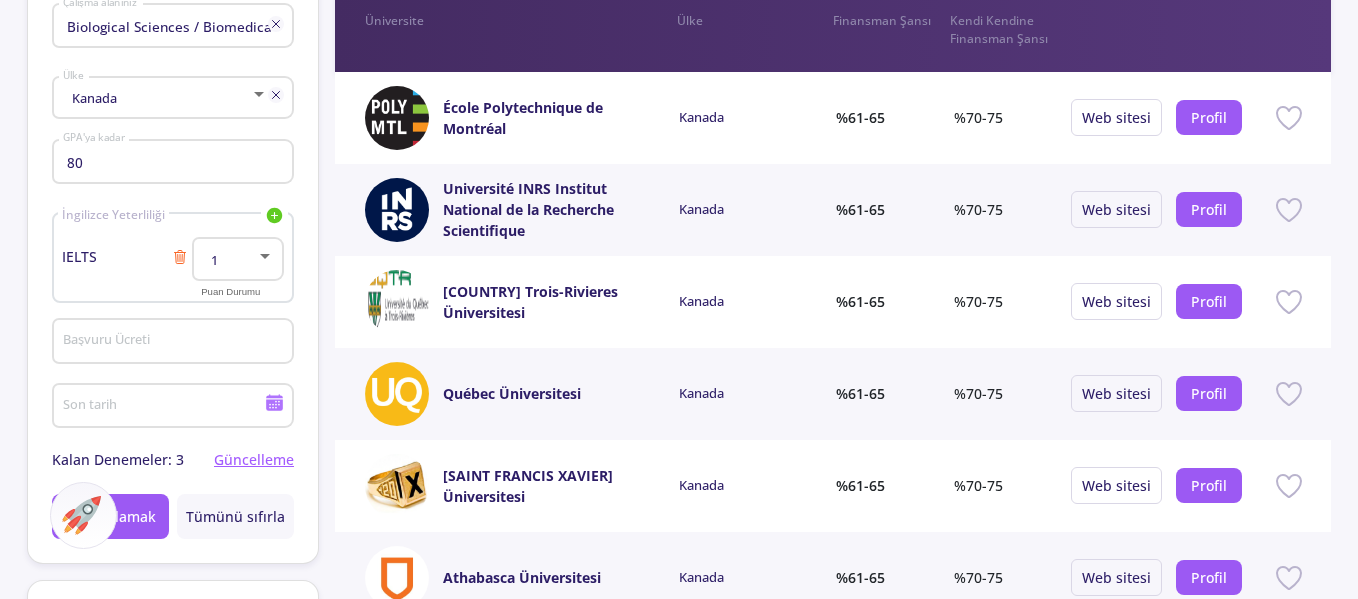 click on "IELTS 1 Puan Durumu" 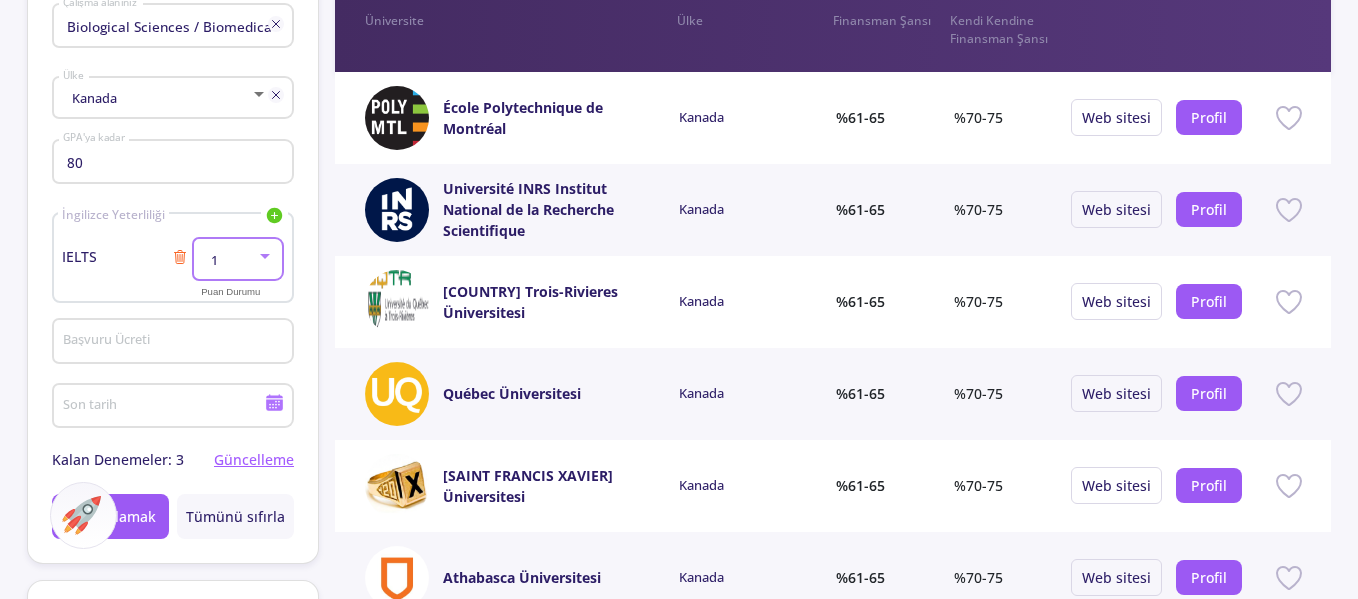 click on "1" at bounding box center [228, 260] 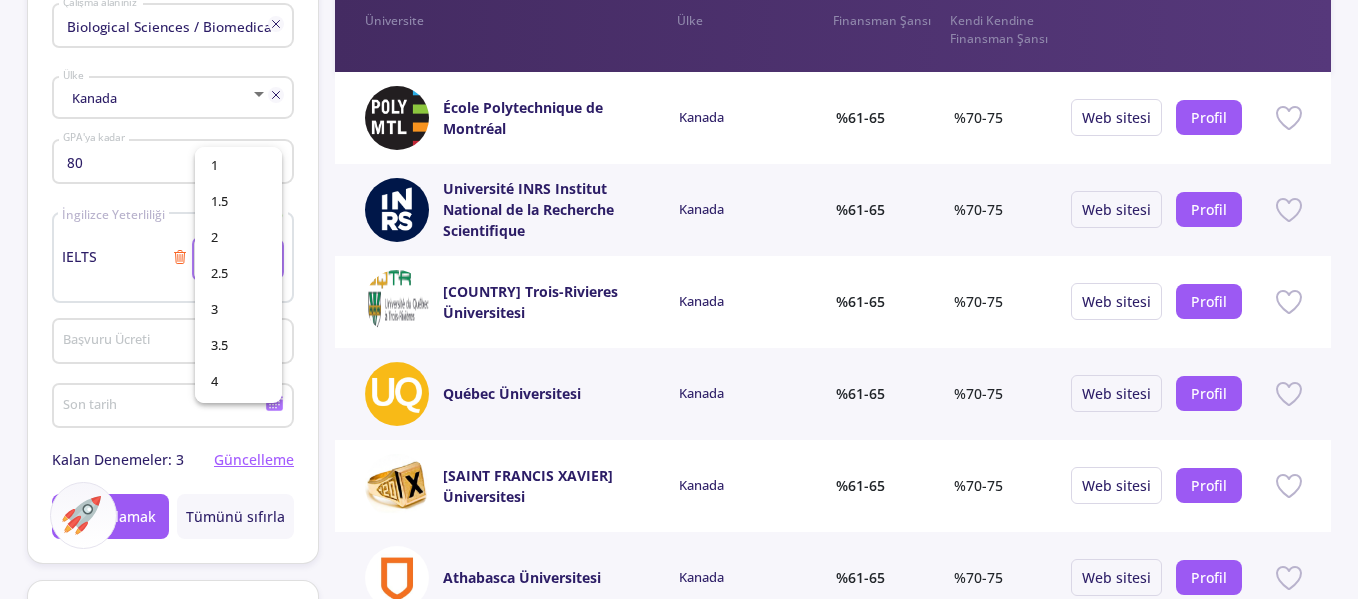 scroll, scrollTop: 286, scrollLeft: 0, axis: vertical 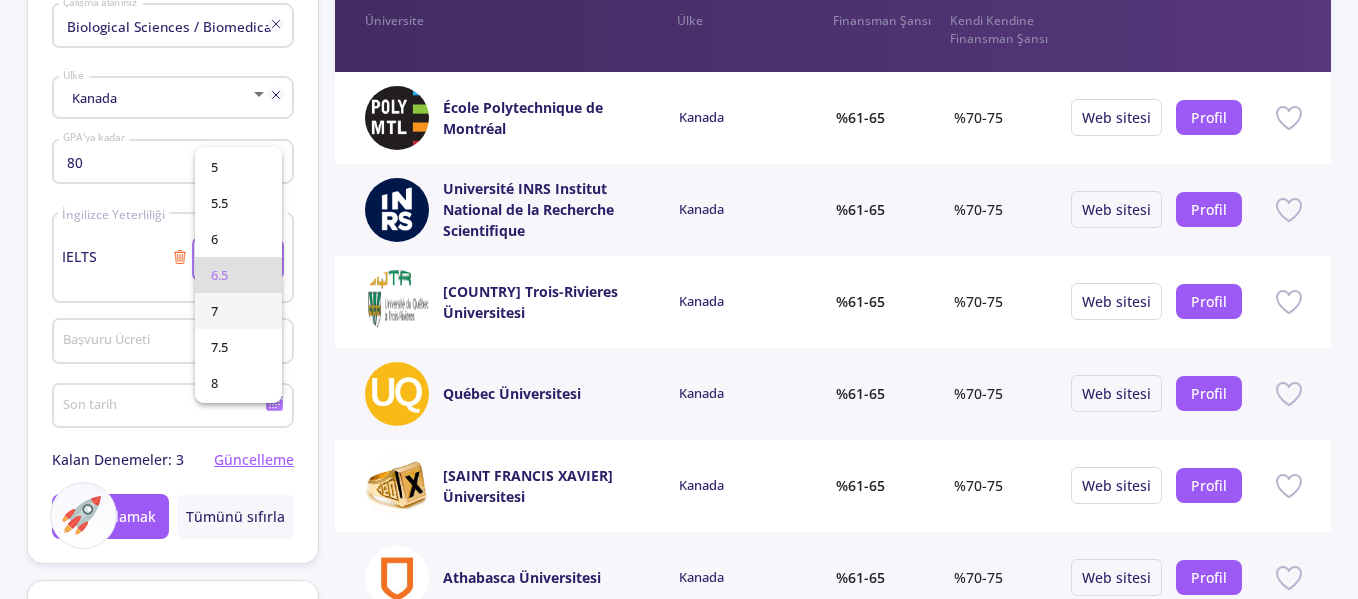 click on "7" at bounding box center (238, 311) 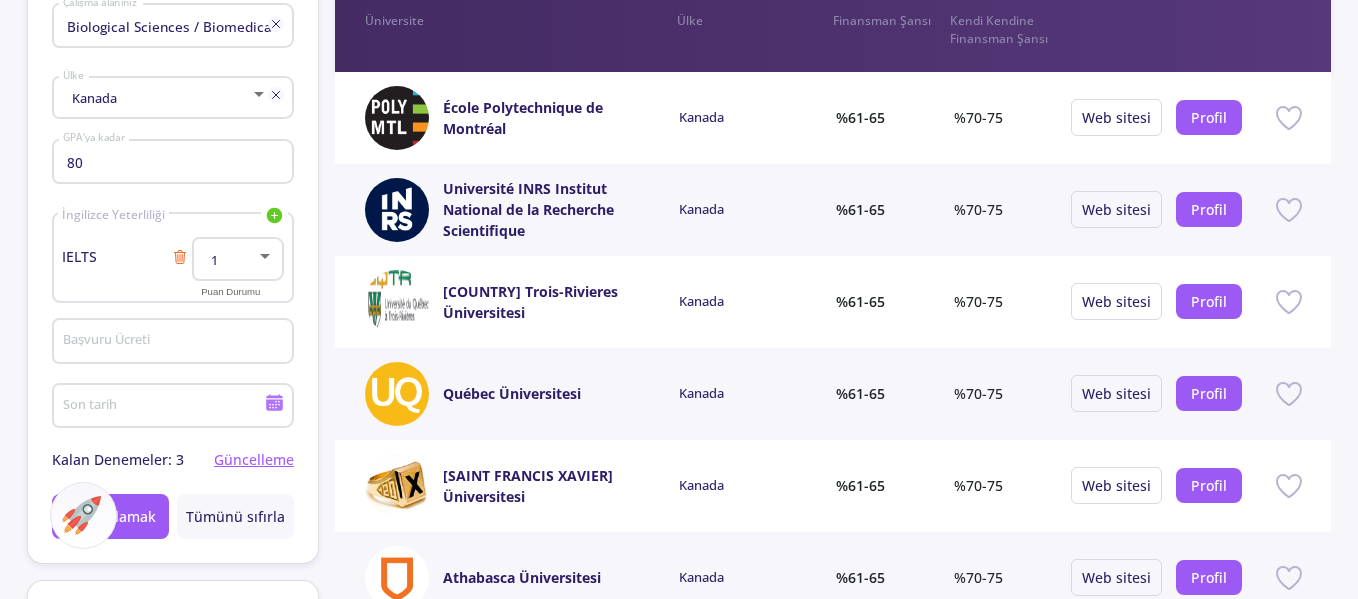 click on "1" 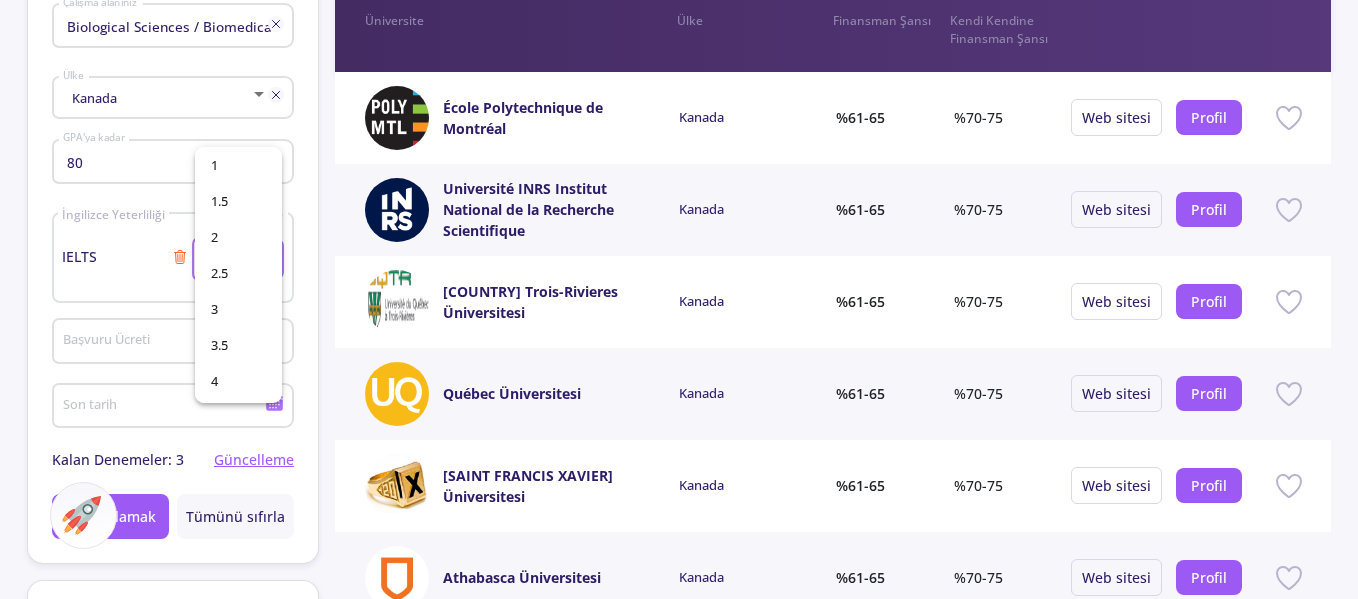 scroll, scrollTop: 322, scrollLeft: 0, axis: vertical 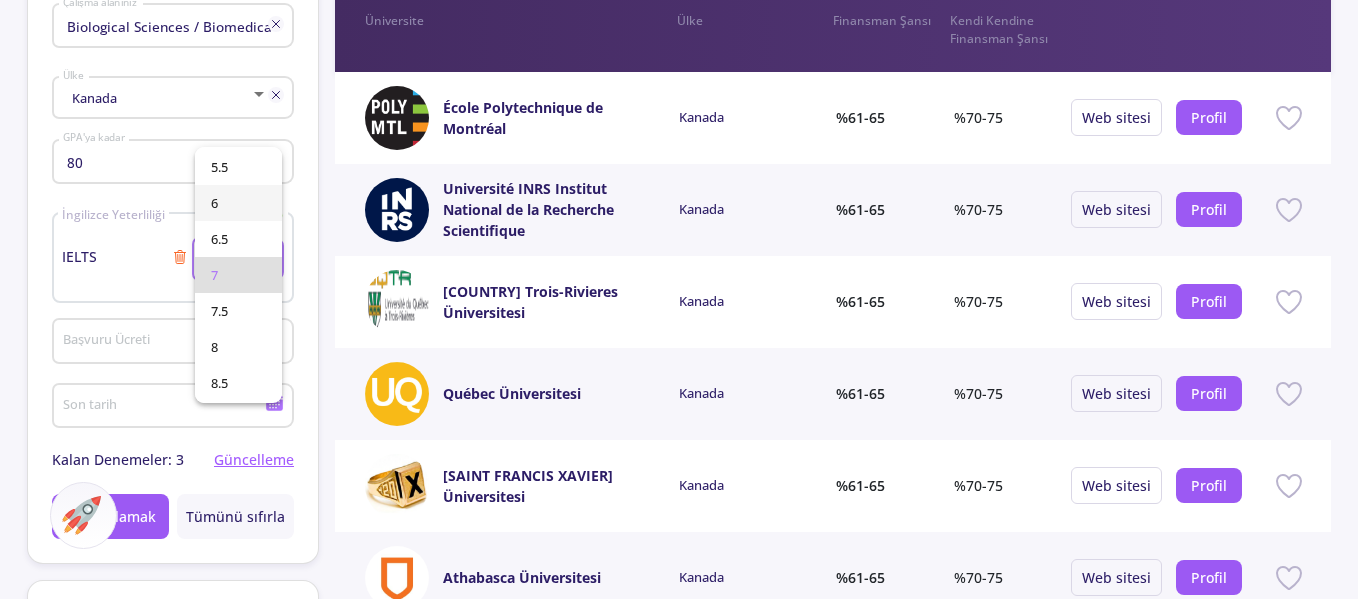 click on "6" at bounding box center [238, 203] 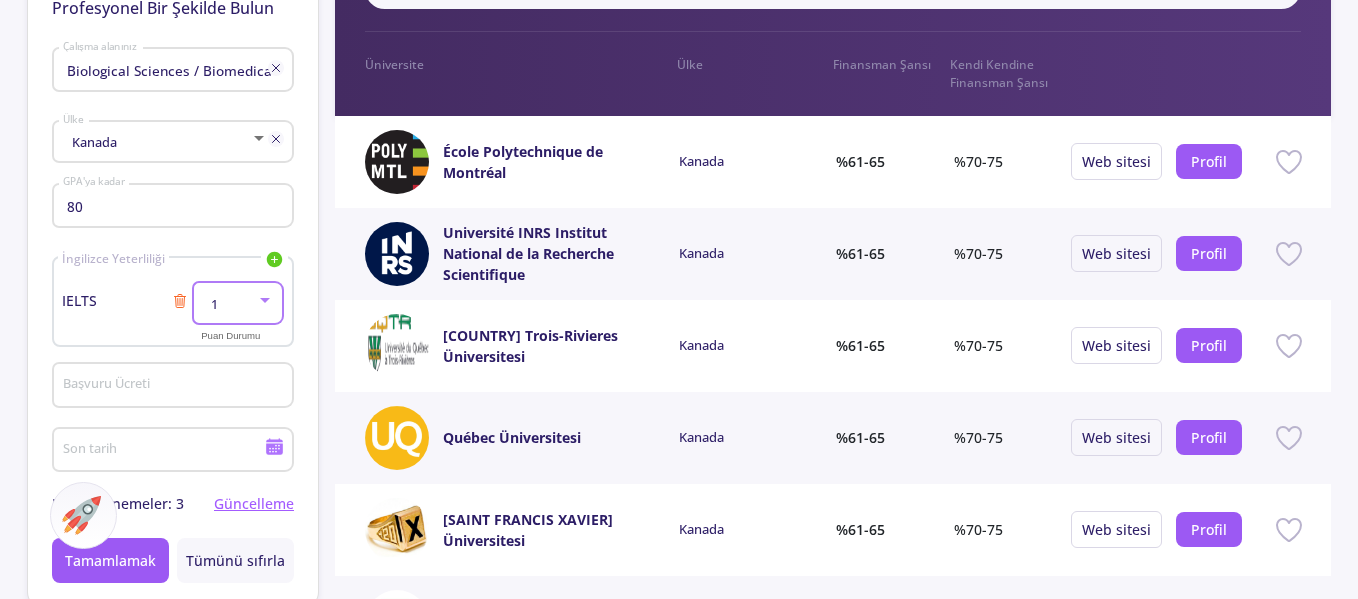 scroll, scrollTop: 300, scrollLeft: 0, axis: vertical 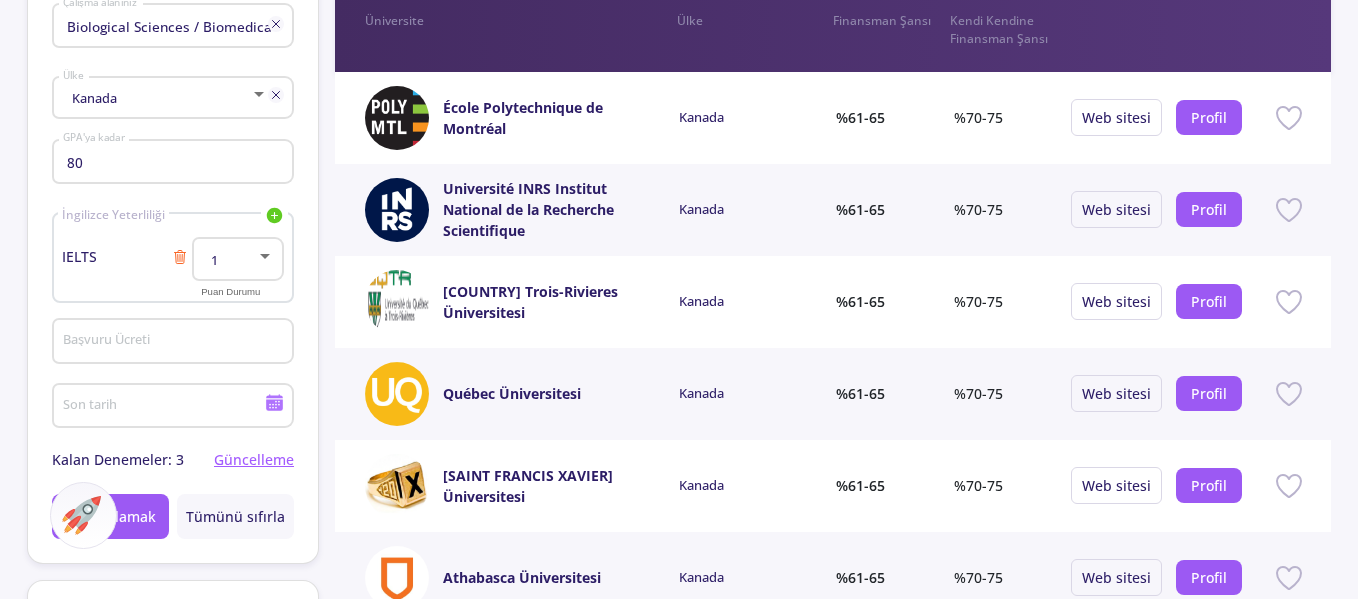 click on "1 Puan Durumu" 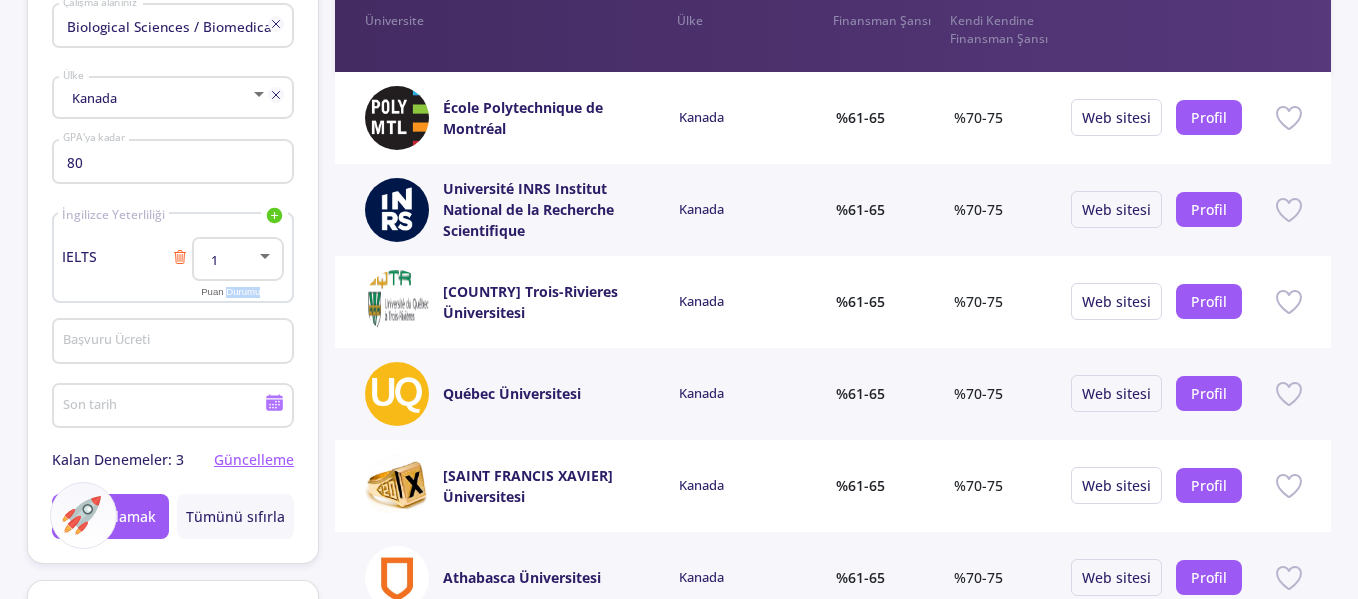 click on "Puan Durumu" at bounding box center (230, 291) 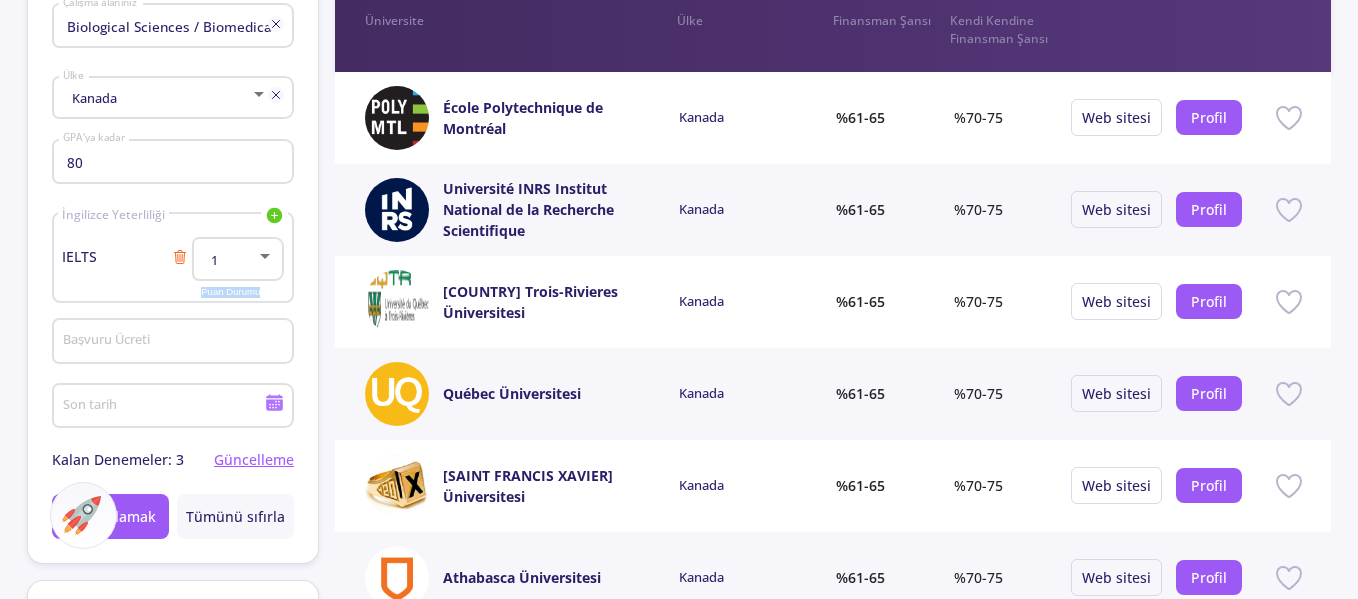 click on "Puan Durumu" at bounding box center [230, 291] 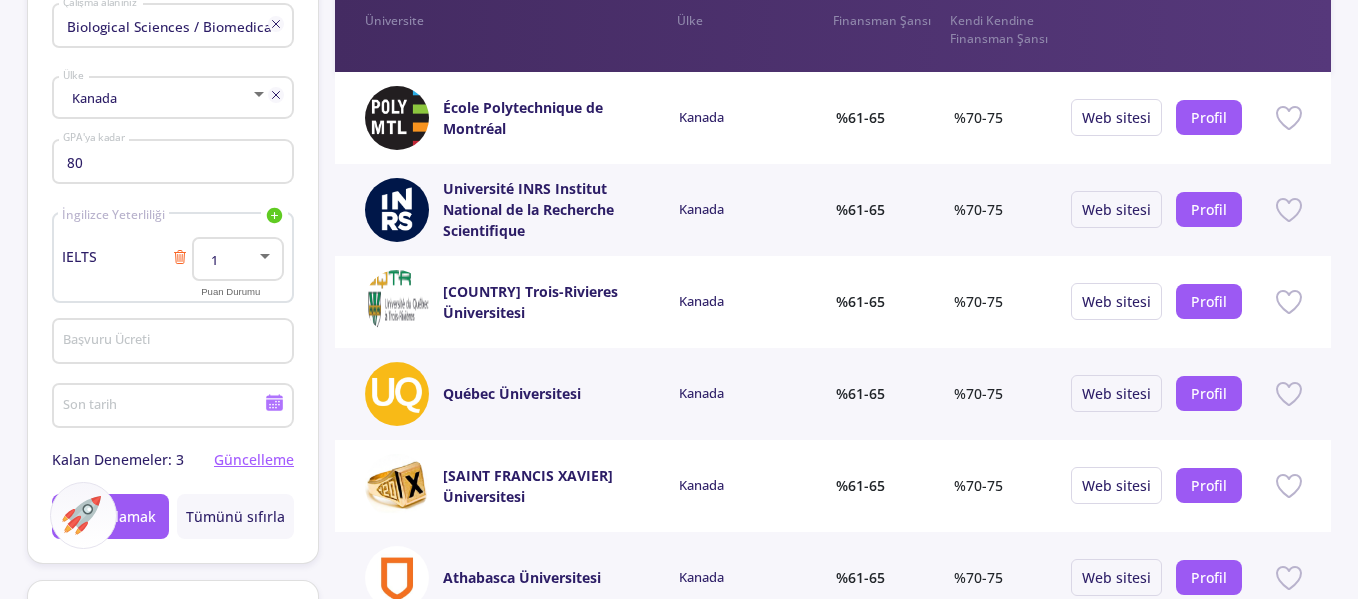 click on "1" at bounding box center (228, 260) 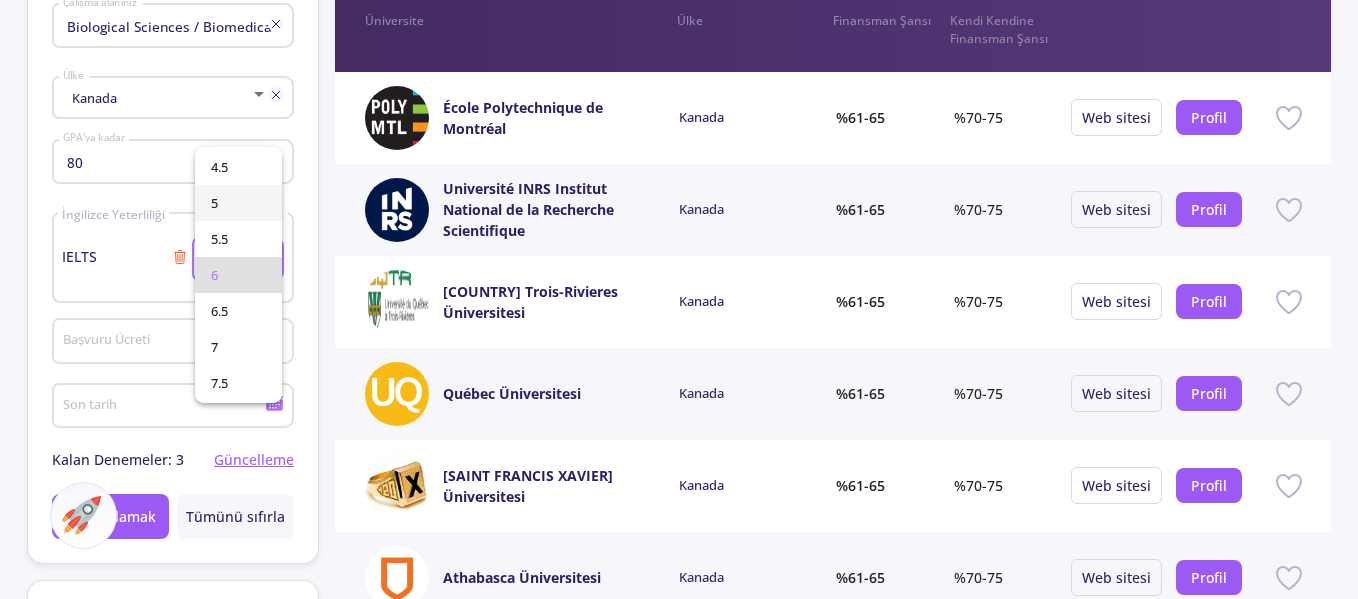 scroll, scrollTop: 0, scrollLeft: 0, axis: both 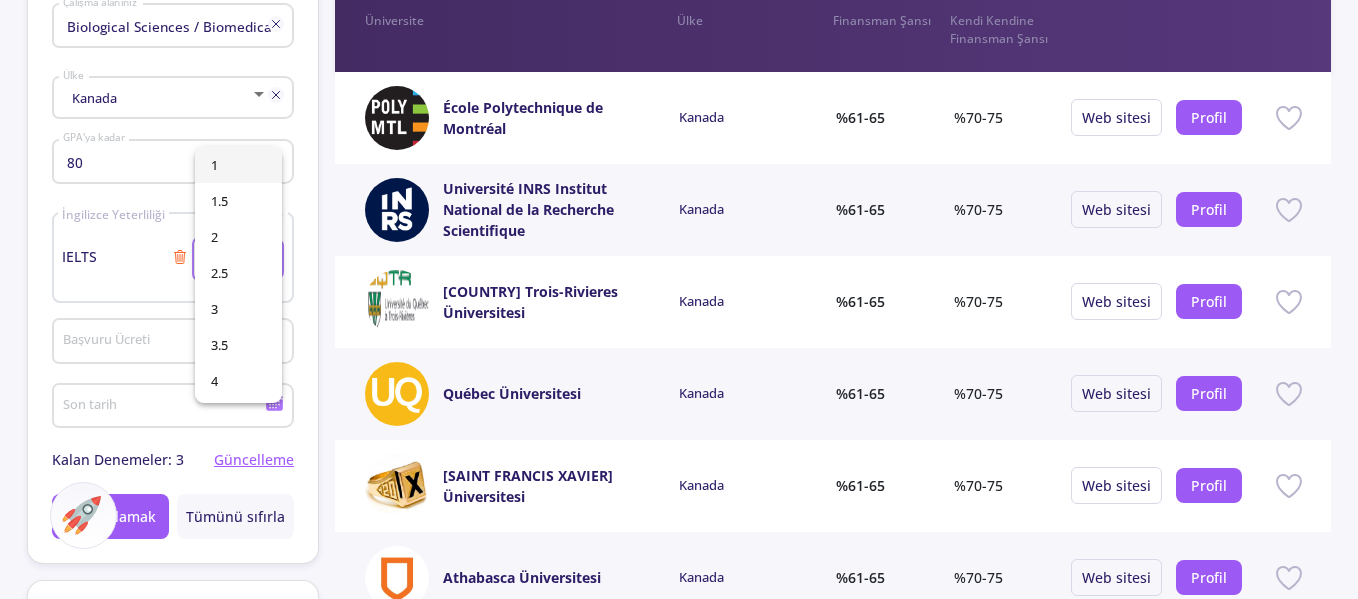 click on "1" at bounding box center (238, 165) 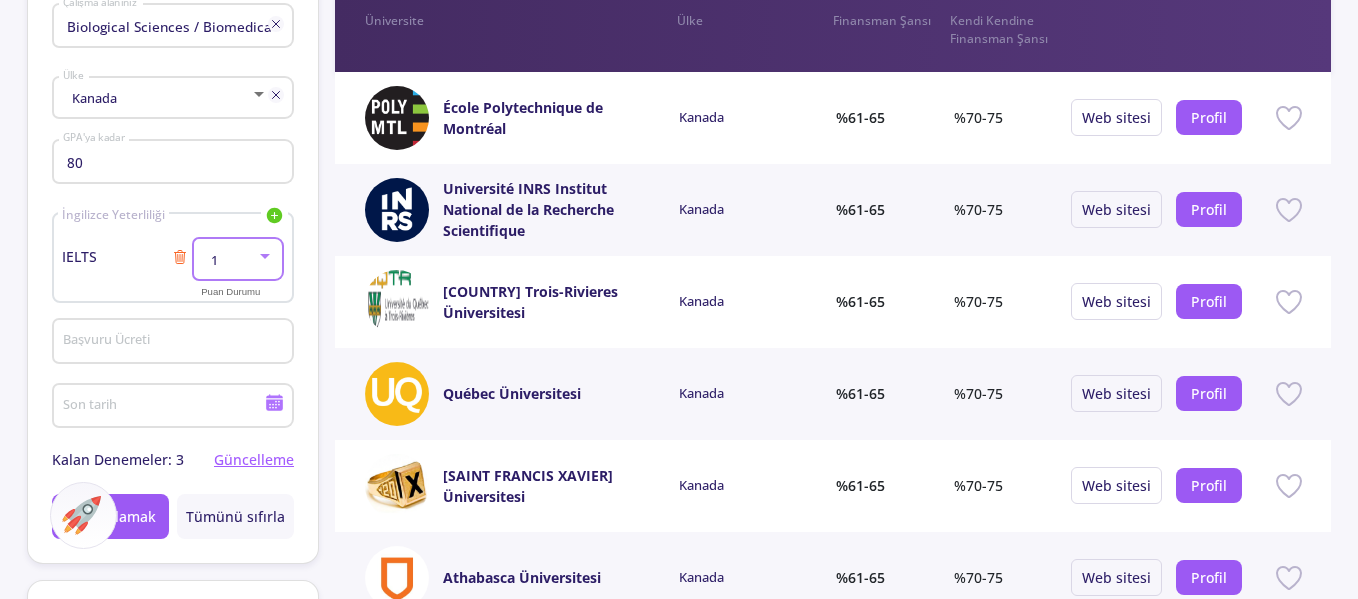 click at bounding box center [265, 256] 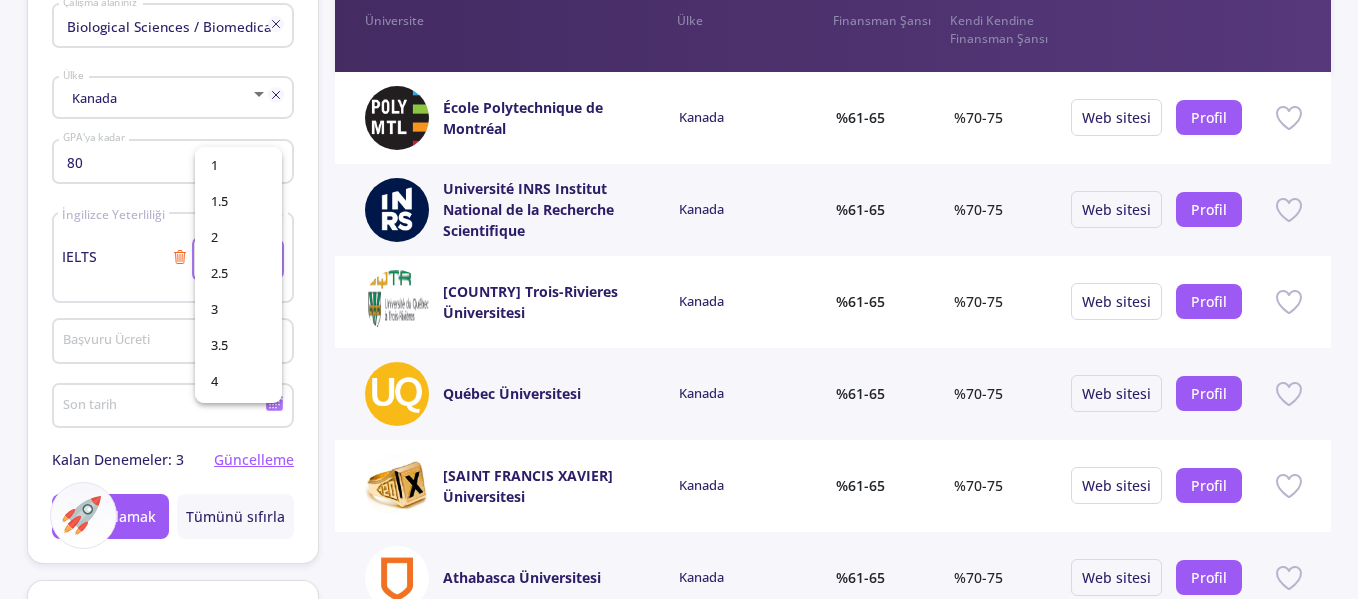 scroll, scrollTop: 250, scrollLeft: 0, axis: vertical 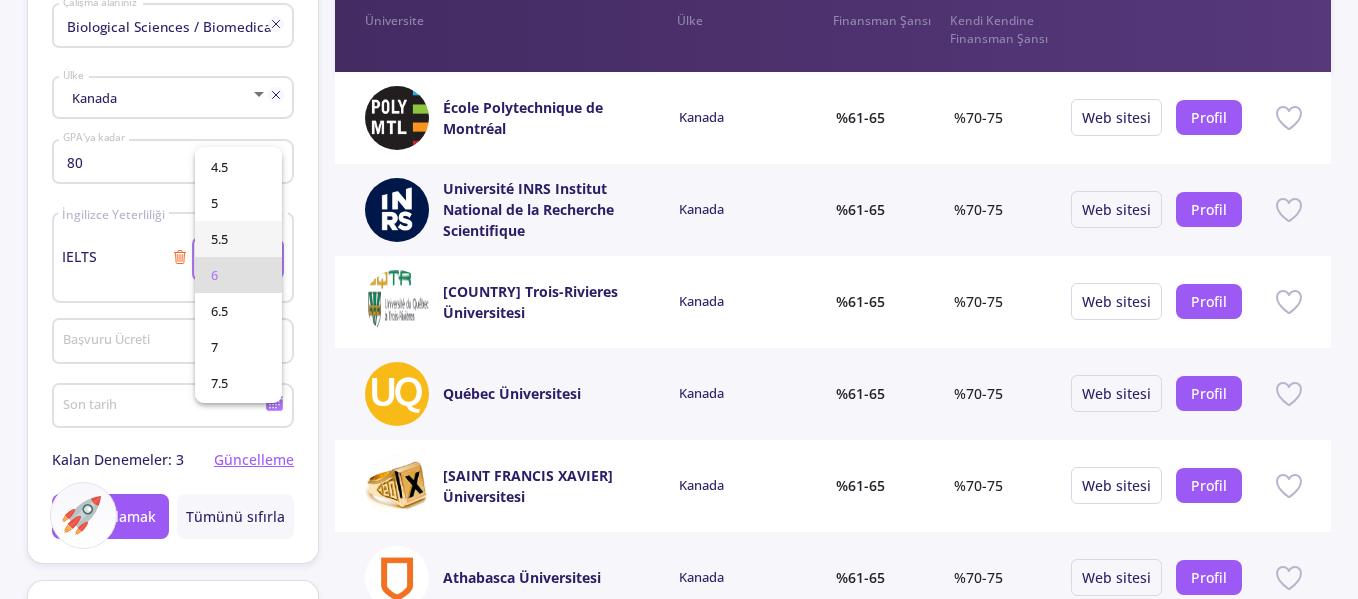 click on "5.5" at bounding box center (238, 239) 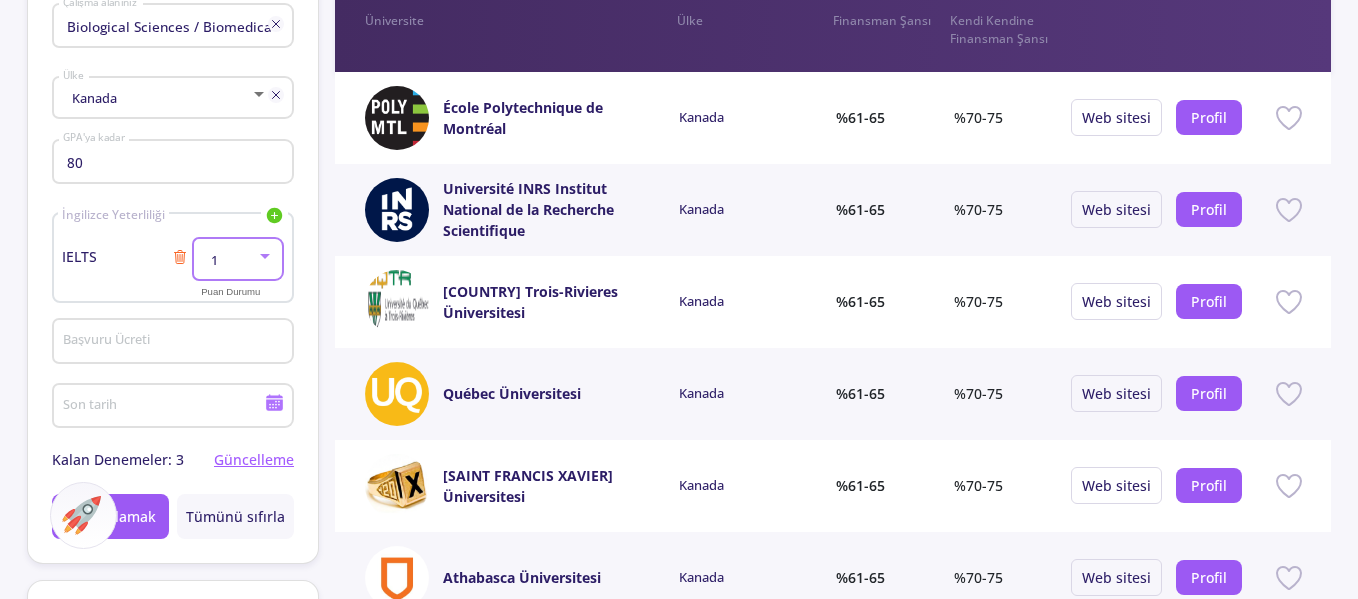 click on "1" 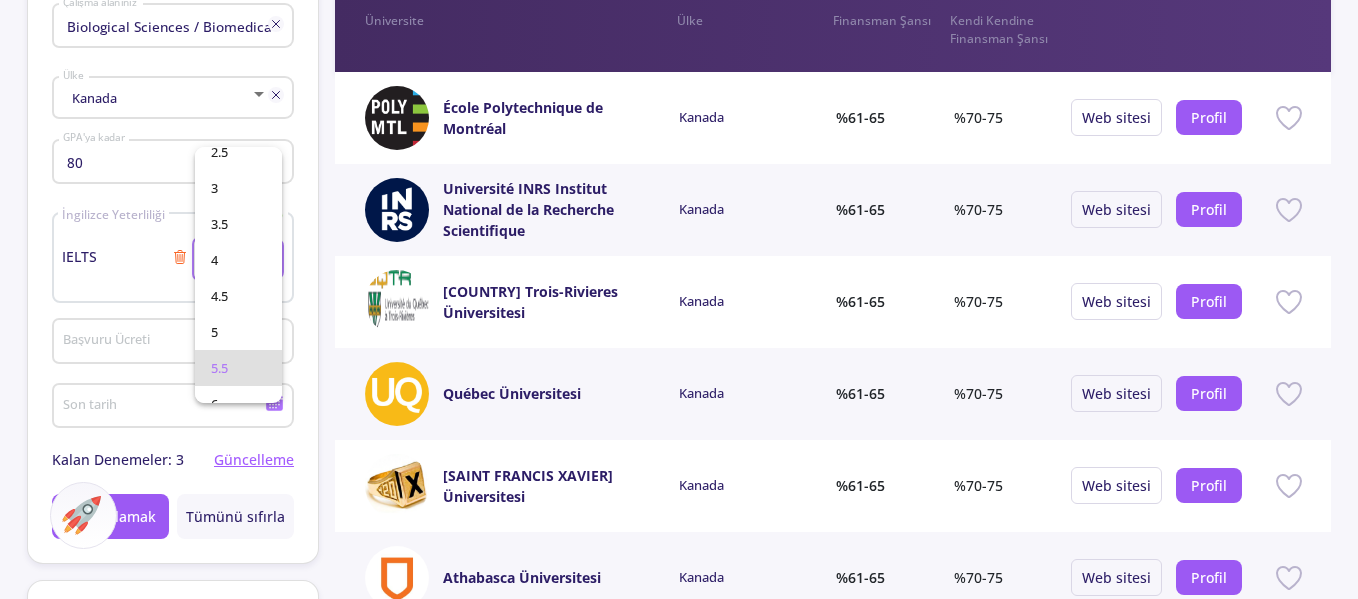 scroll, scrollTop: 0, scrollLeft: 0, axis: both 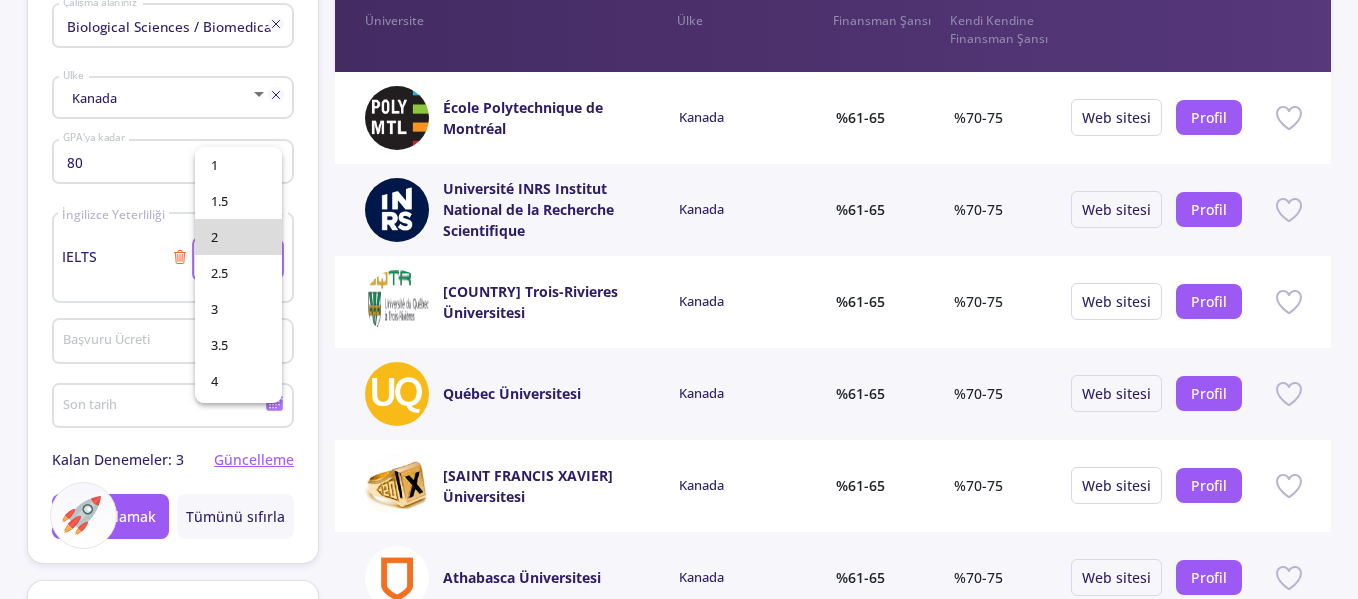 click on "2" at bounding box center (238, 237) 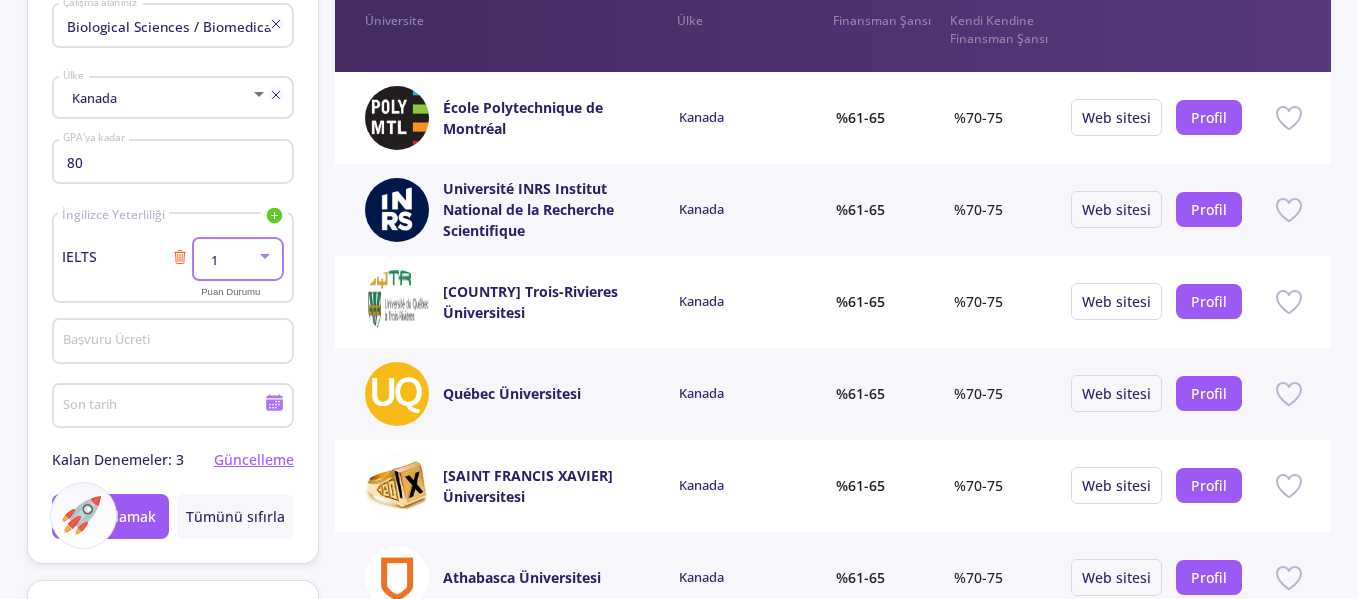 click on "1" 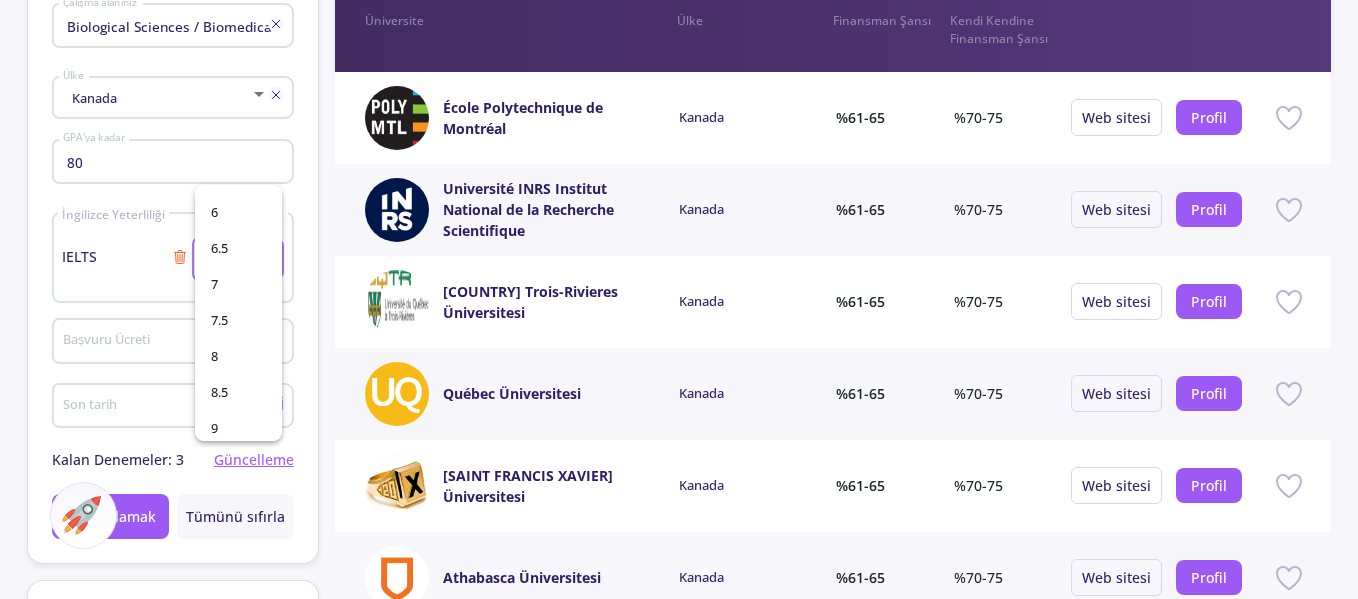 scroll, scrollTop: 356, scrollLeft: 0, axis: vertical 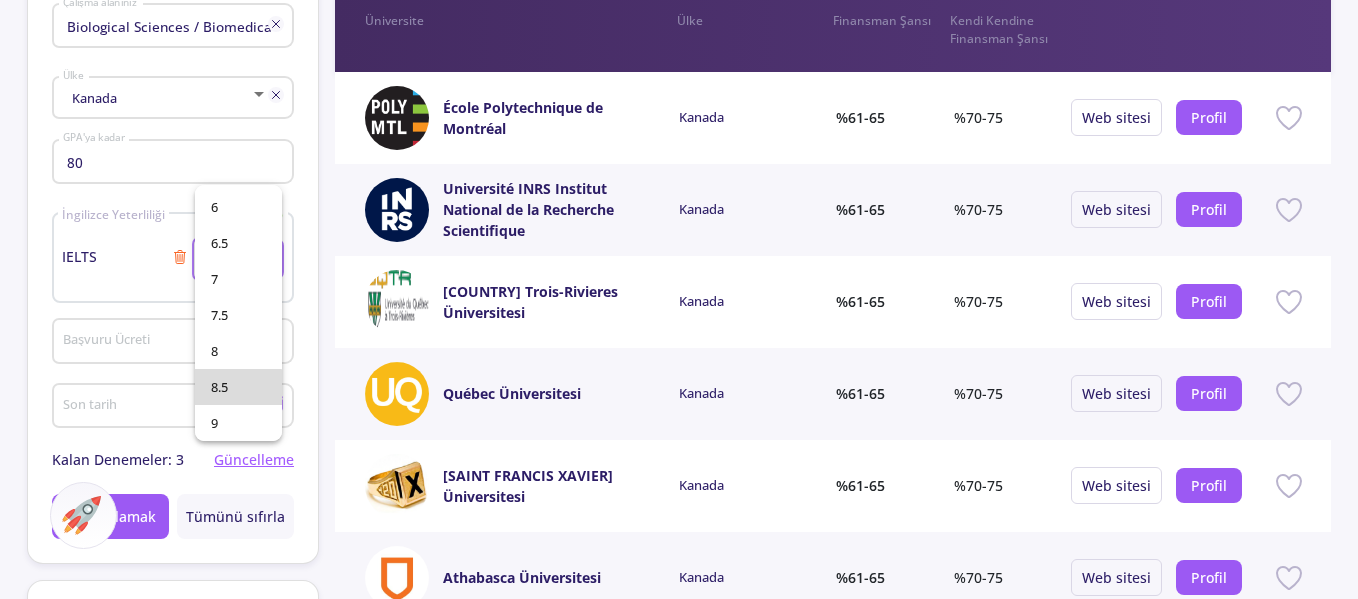 click on "8.5" at bounding box center [238, 387] 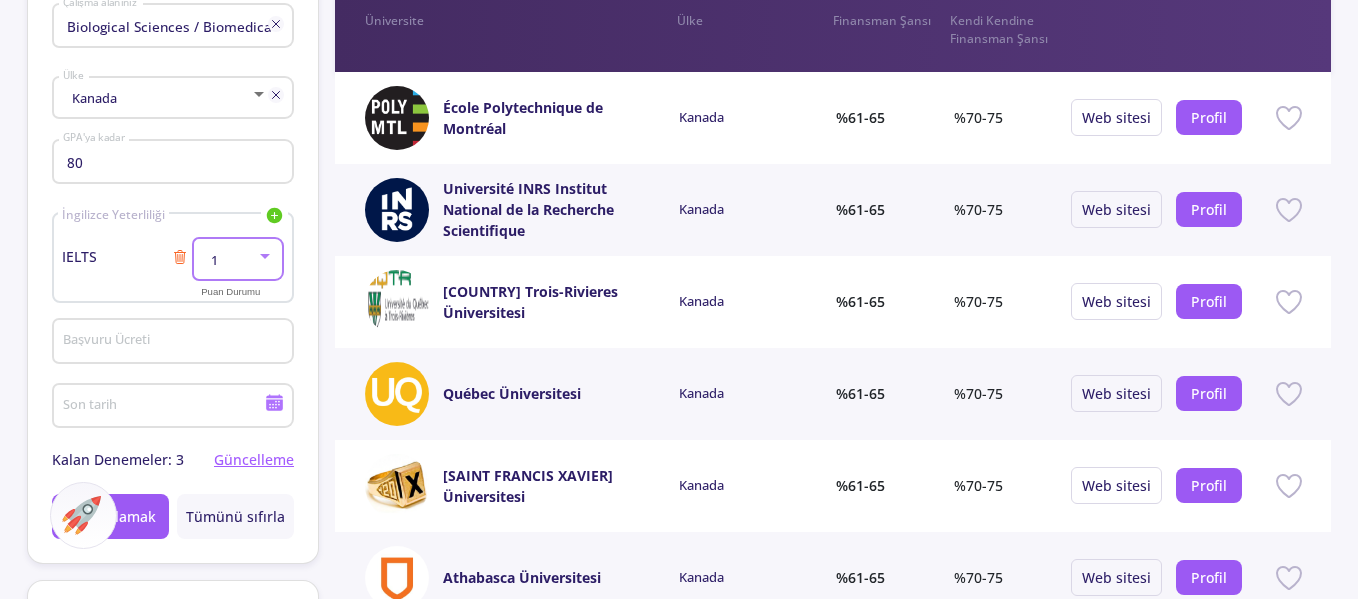 click on "1" at bounding box center [228, 260] 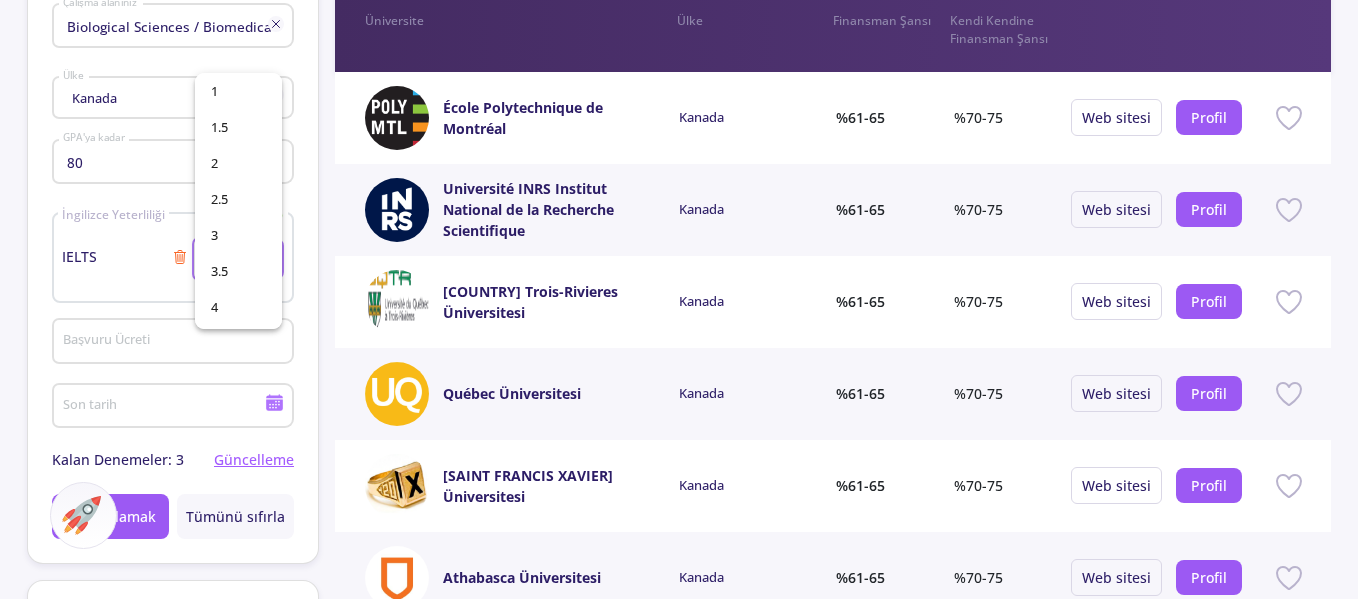 scroll, scrollTop: 356, scrollLeft: 0, axis: vertical 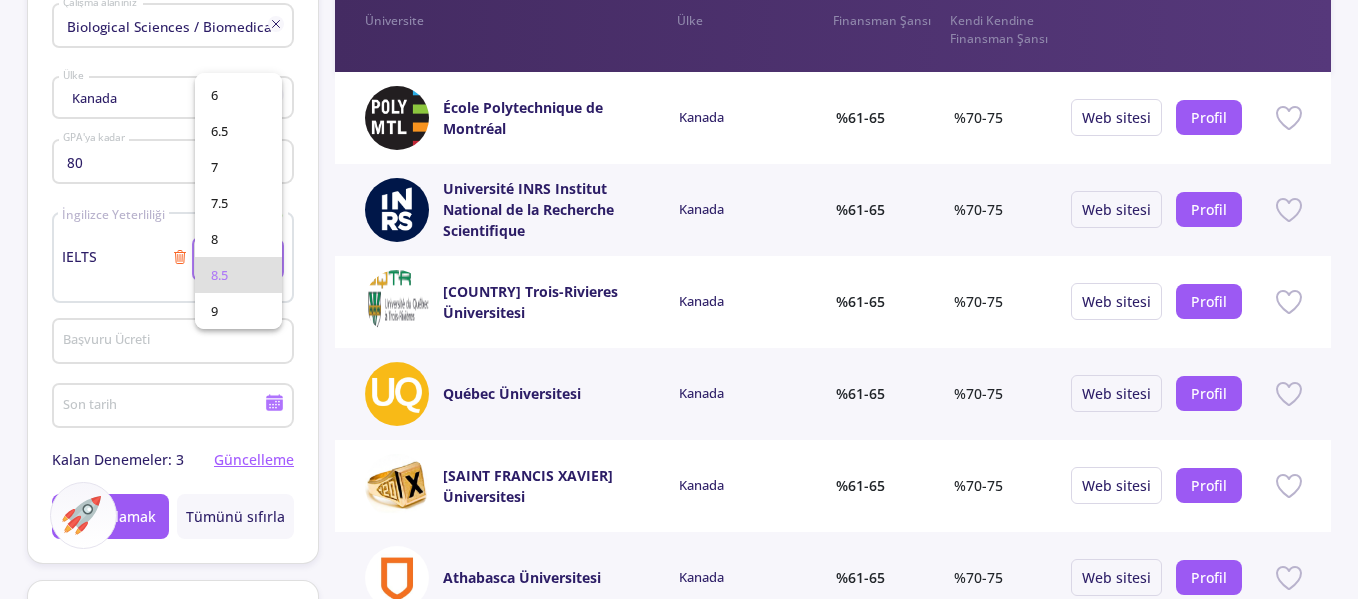 click at bounding box center [679, 299] 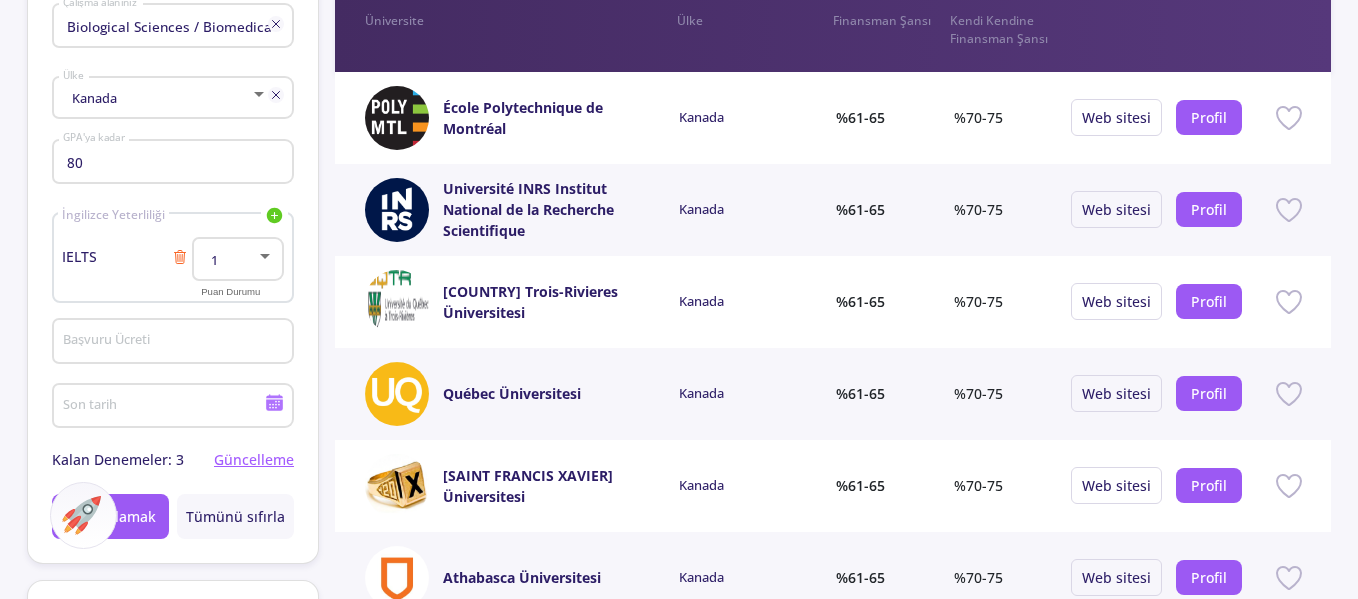 click on "1" 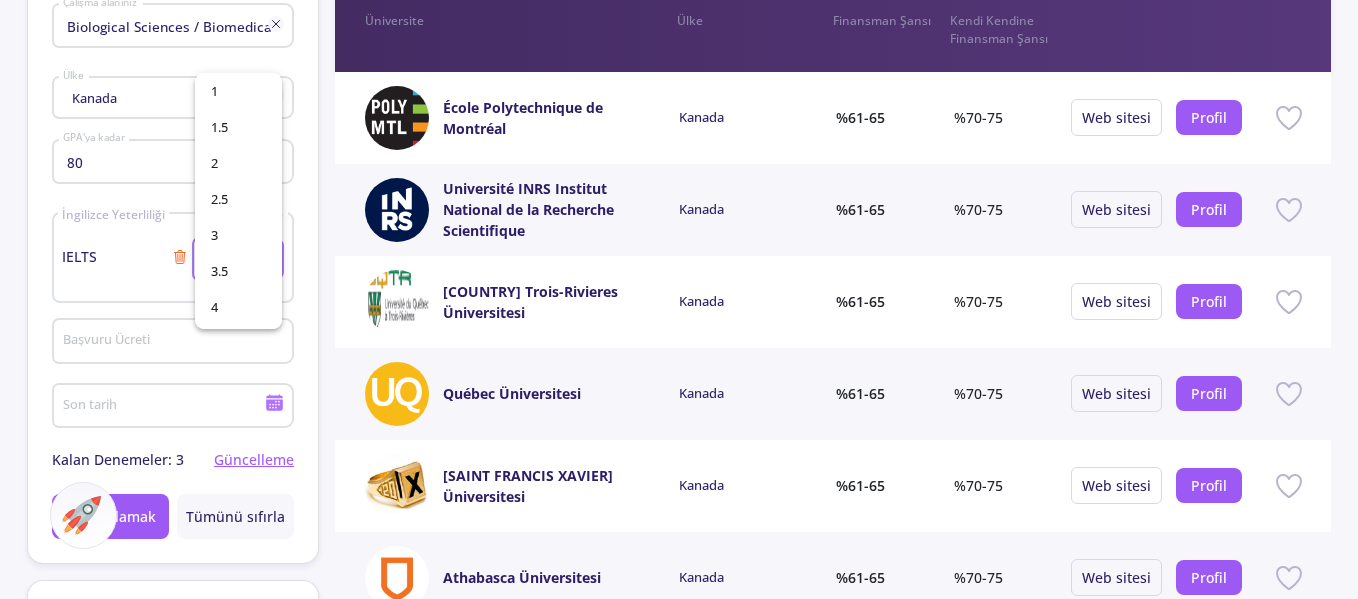 scroll, scrollTop: 356, scrollLeft: 0, axis: vertical 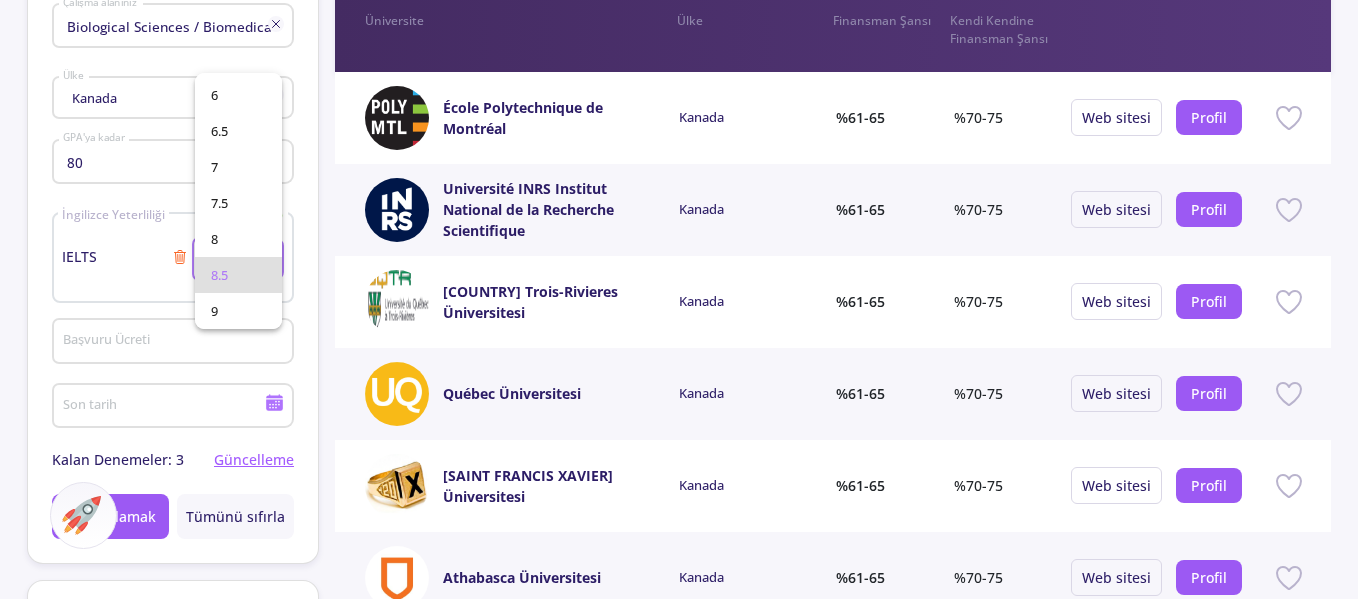 click at bounding box center (679, 299) 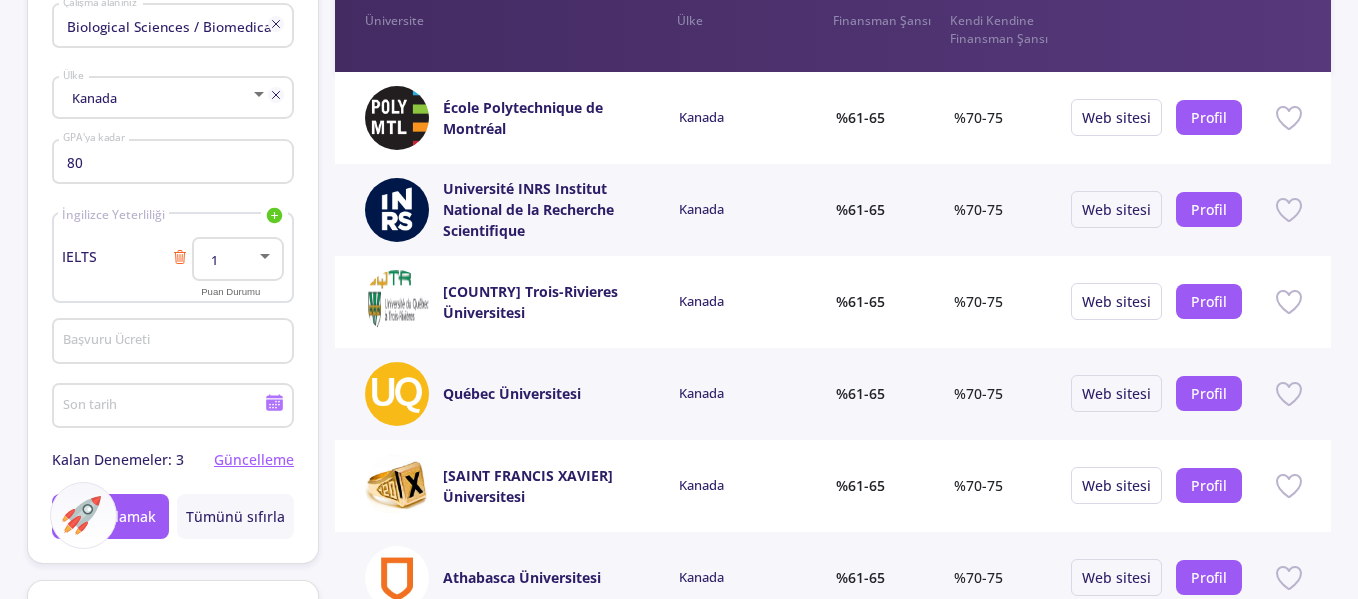 click 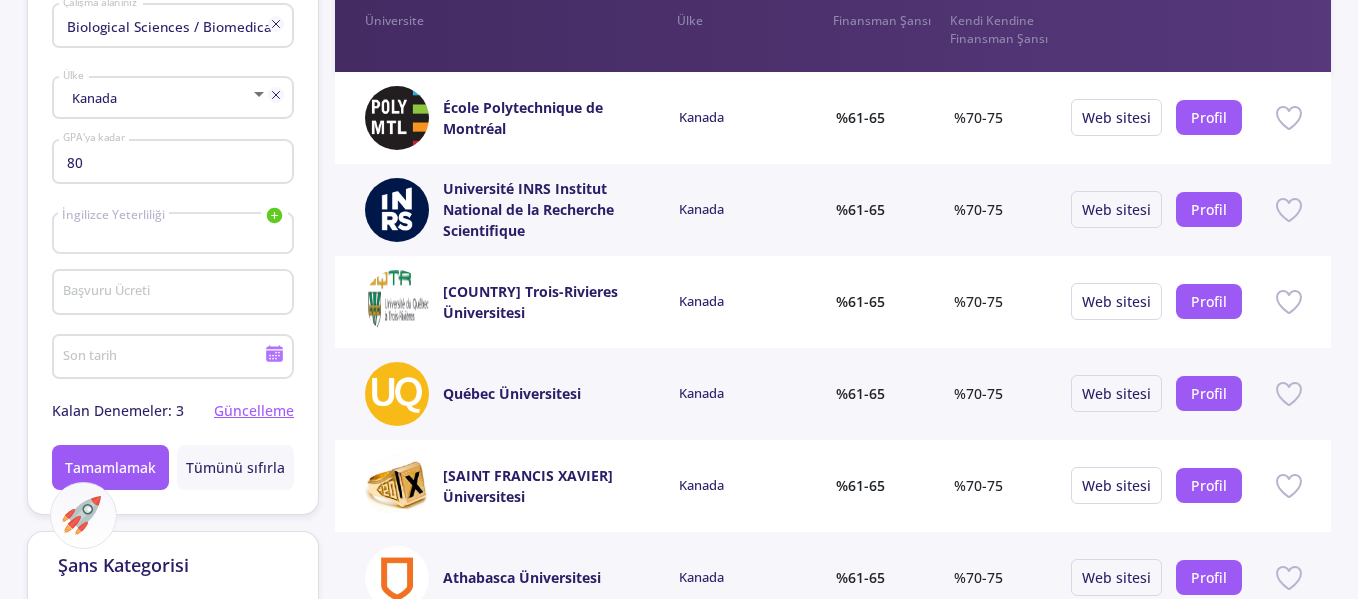 click on "İngilizce Yeterliliği IELTS TOEFL Duolingo PTE" 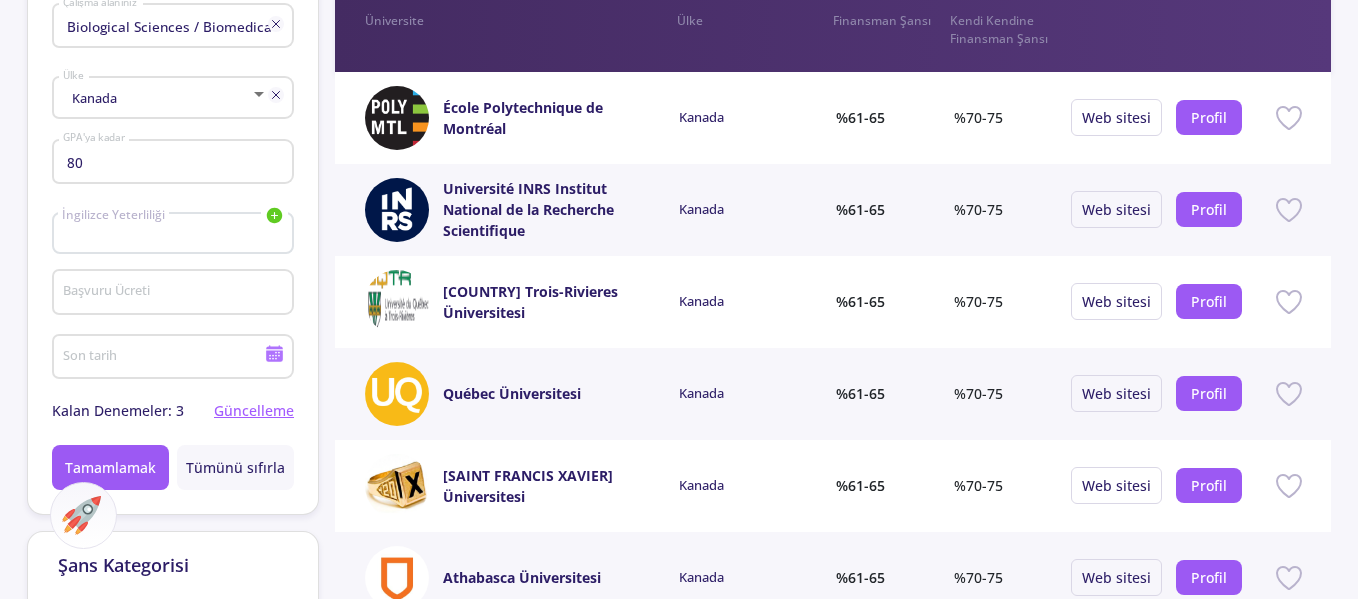 click 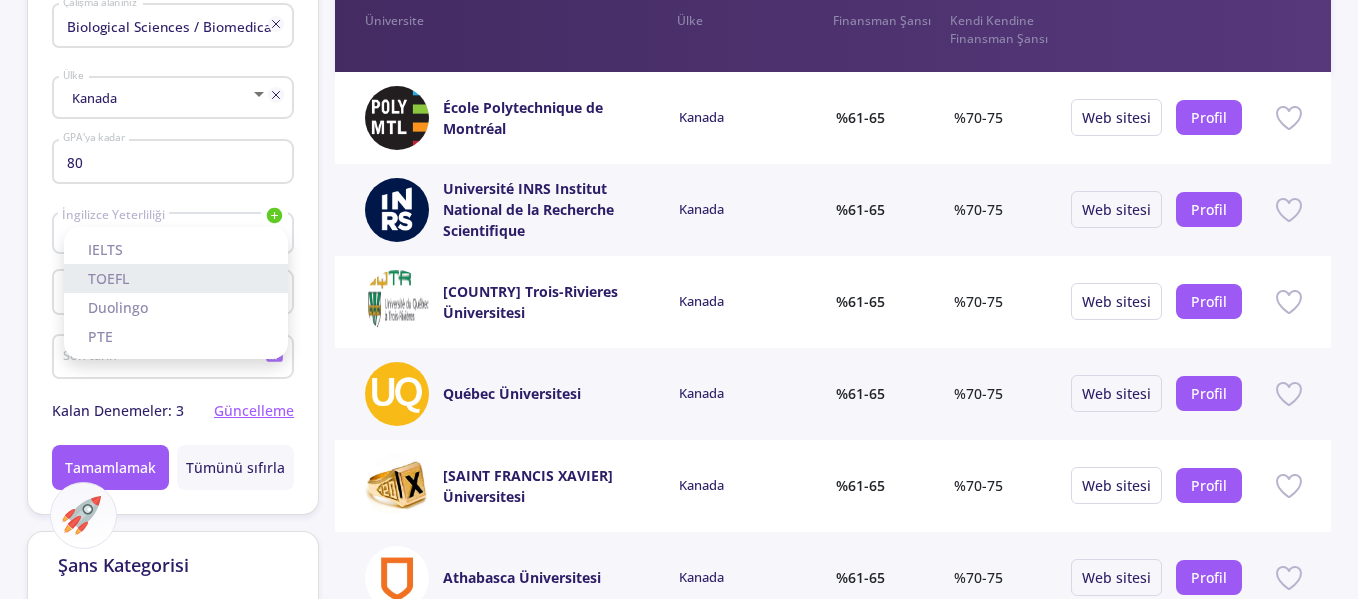 click on "TOEFL" 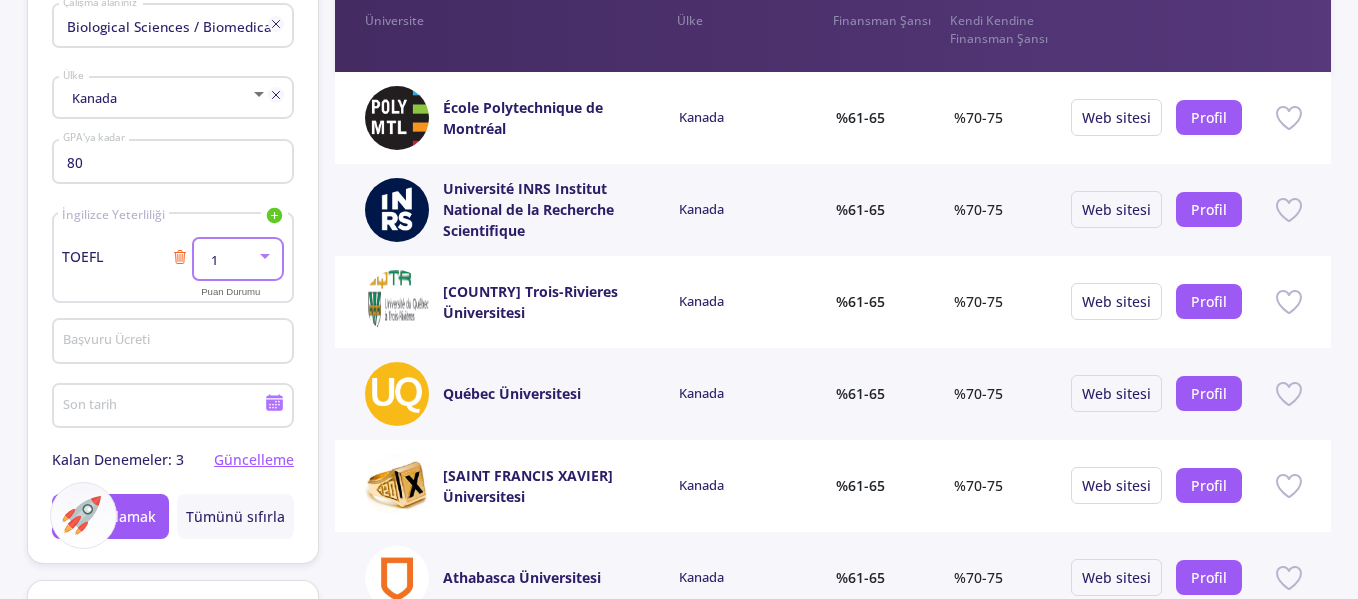 click on "1" at bounding box center [228, 260] 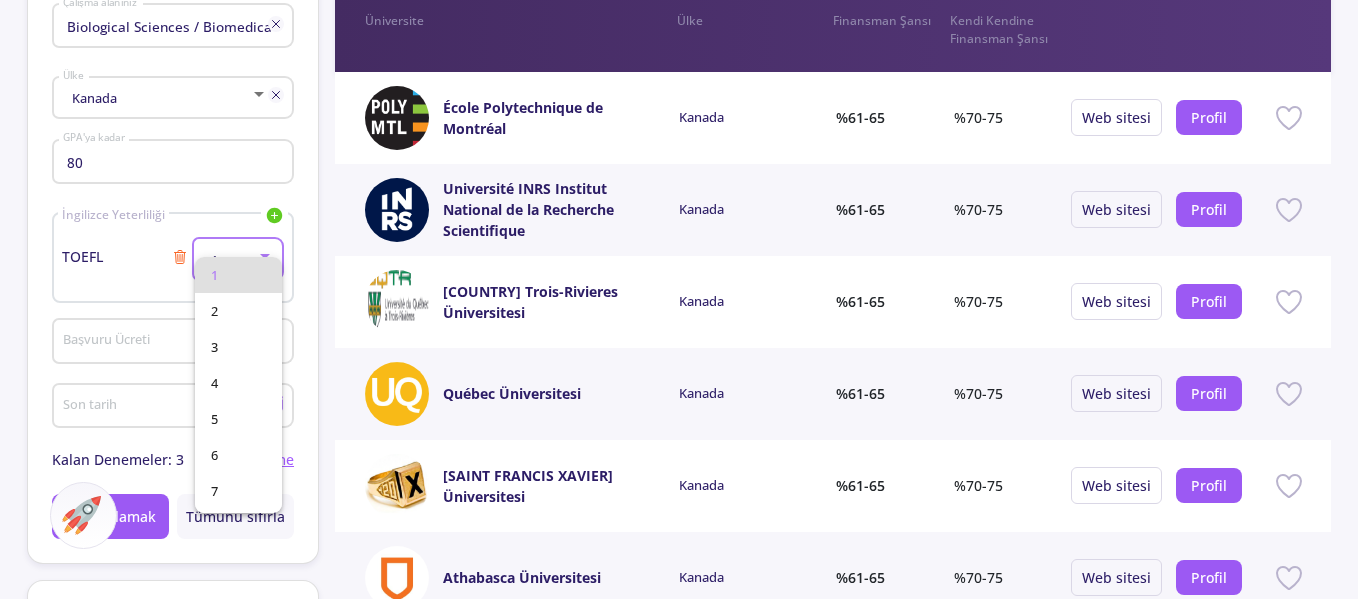 drag, startPoint x: 234, startPoint y: 265, endPoint x: 233, endPoint y: 316, distance: 51.009804 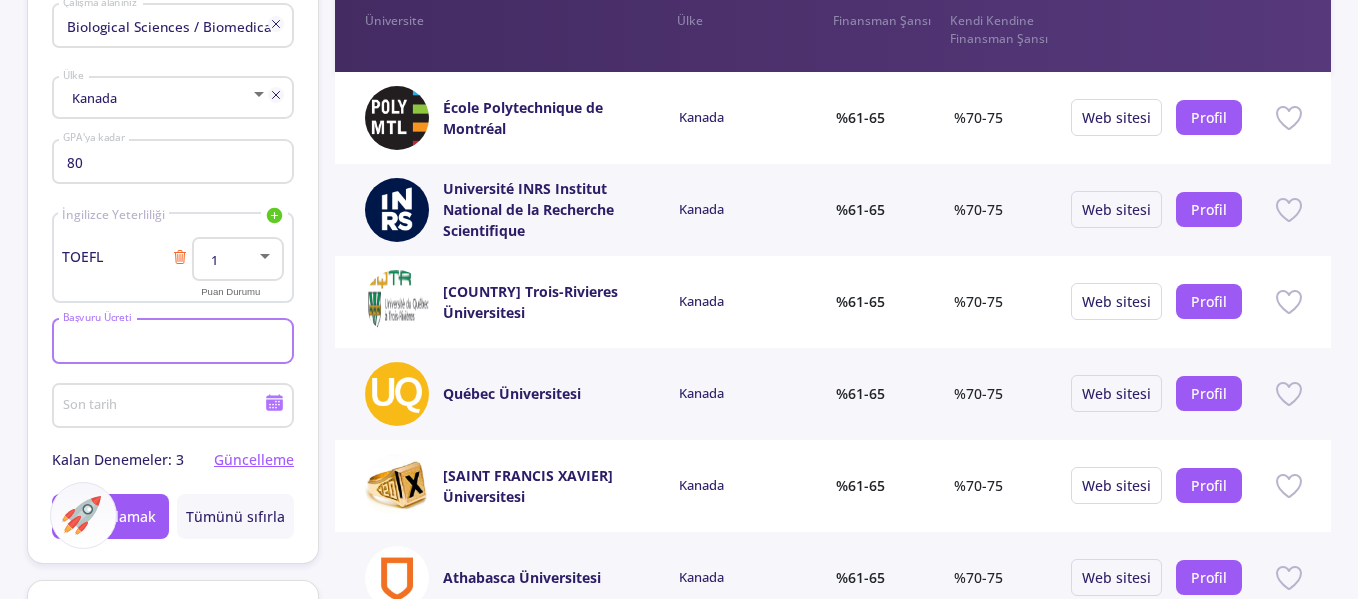 click on "Başvuru Ücreti" at bounding box center [176, 342] 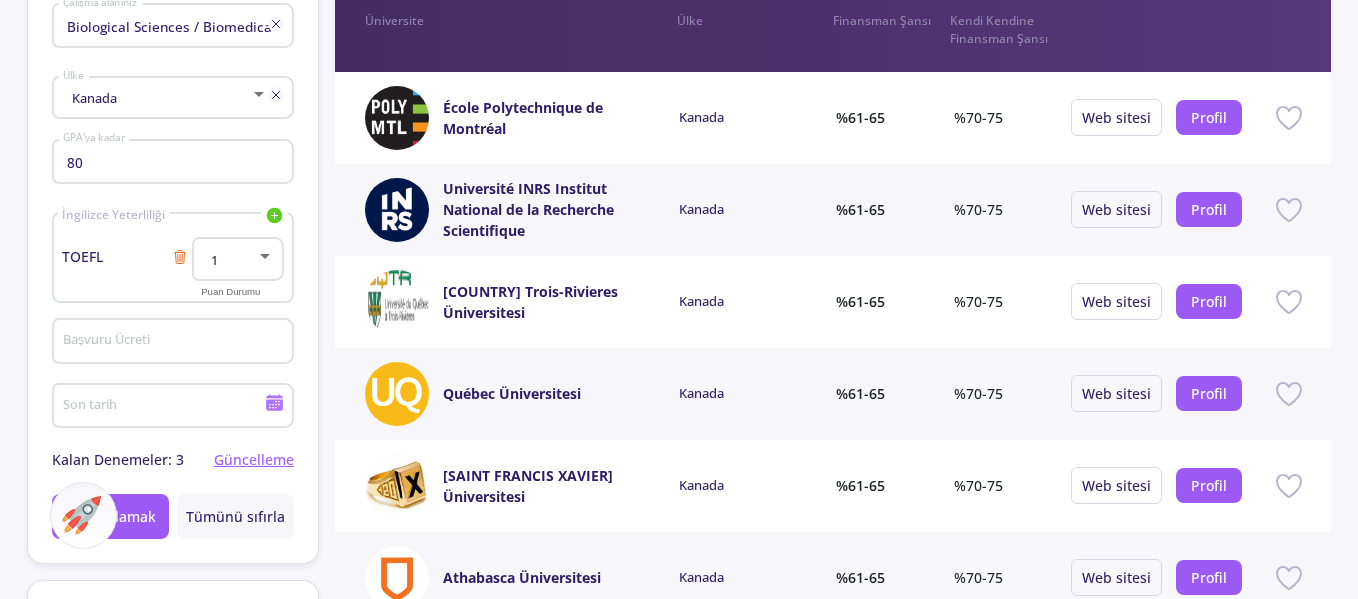 click 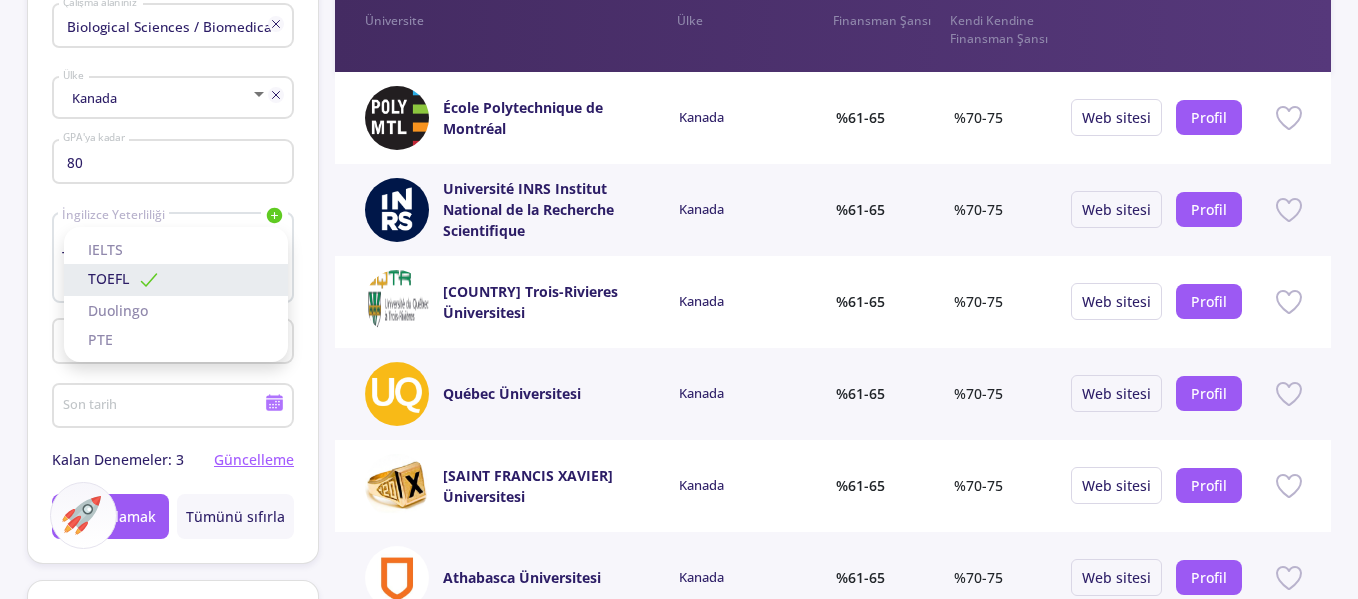 click on "TOEFL" 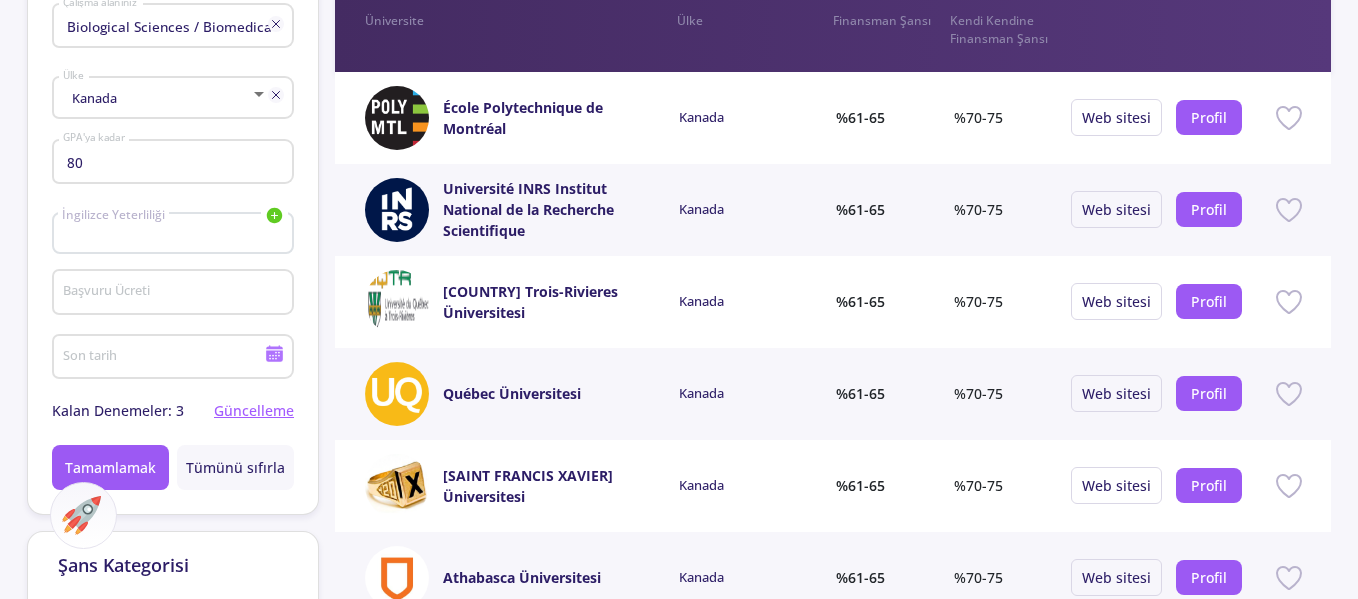 click on "İngilizce Yeterliliği IELTS TOEFL Duolingo PTE" 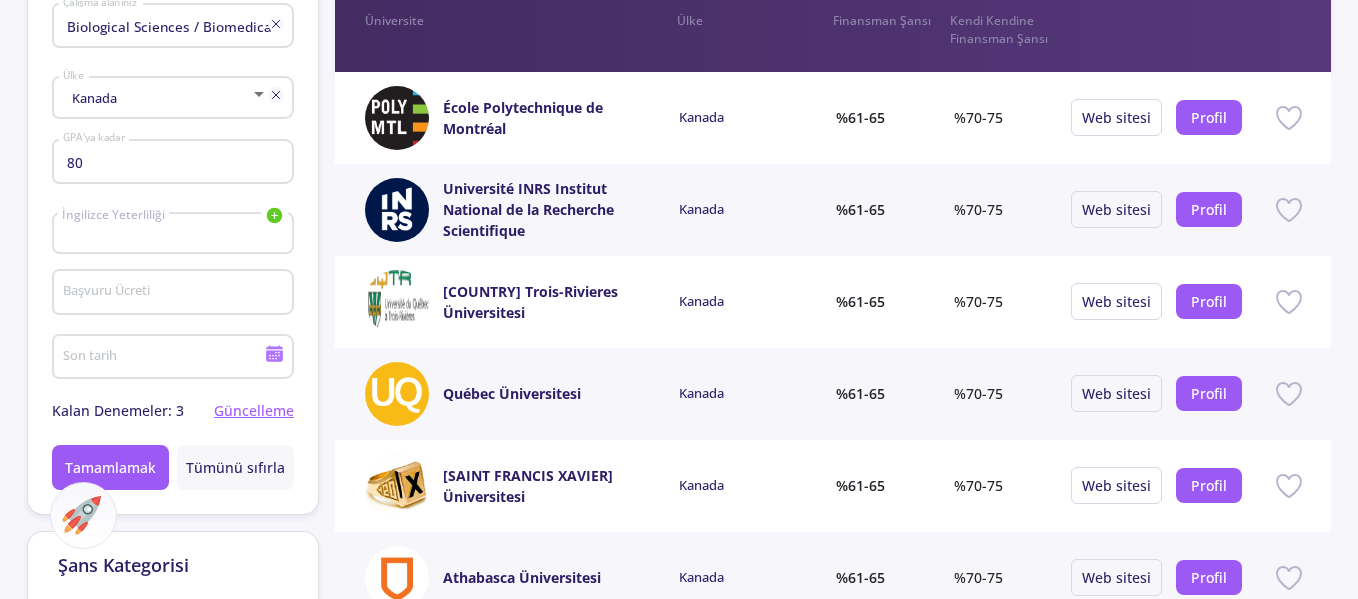 click 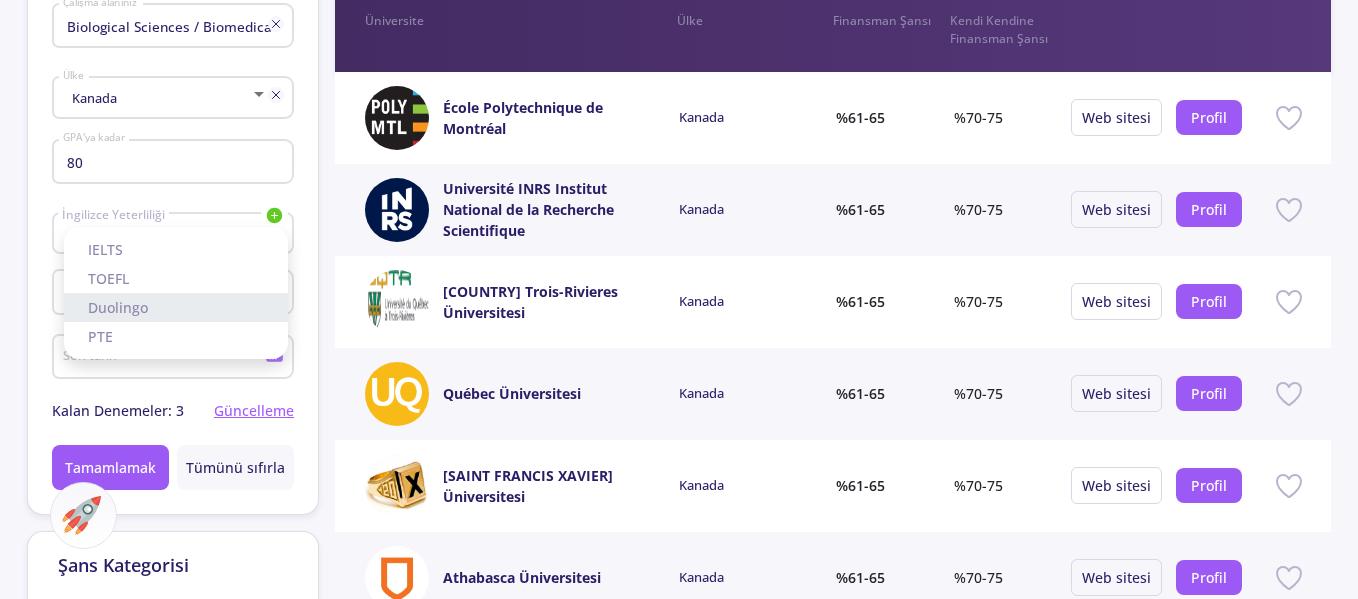 click on "Duolingo" 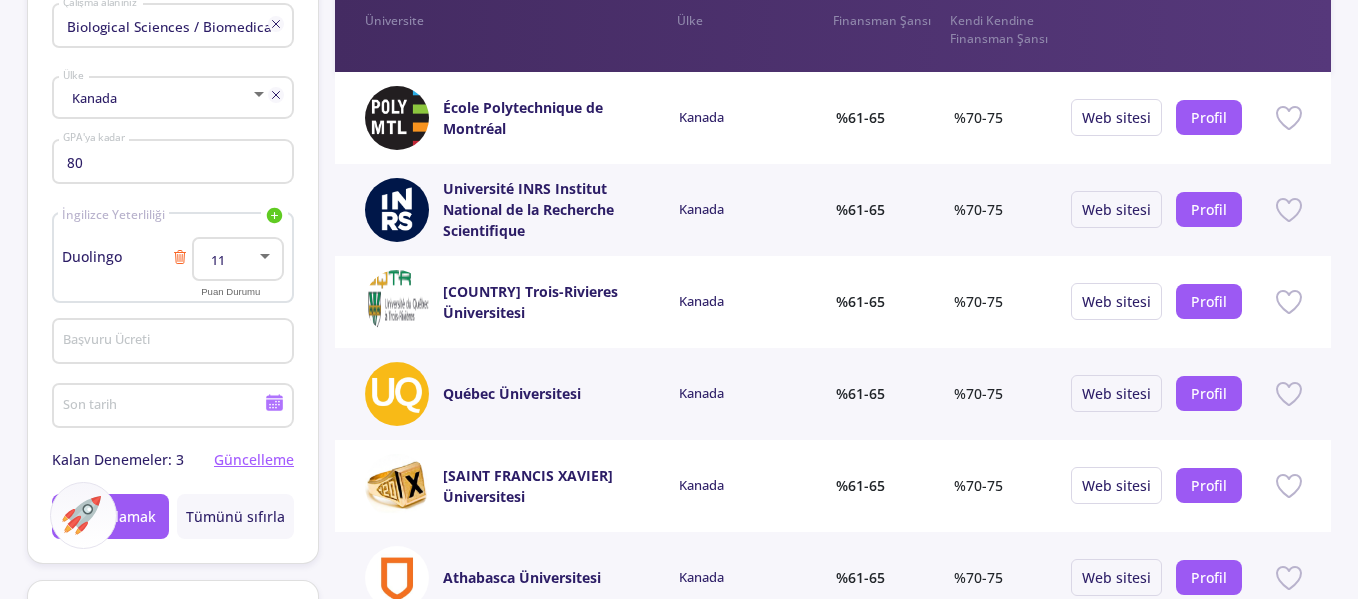 click on "11" 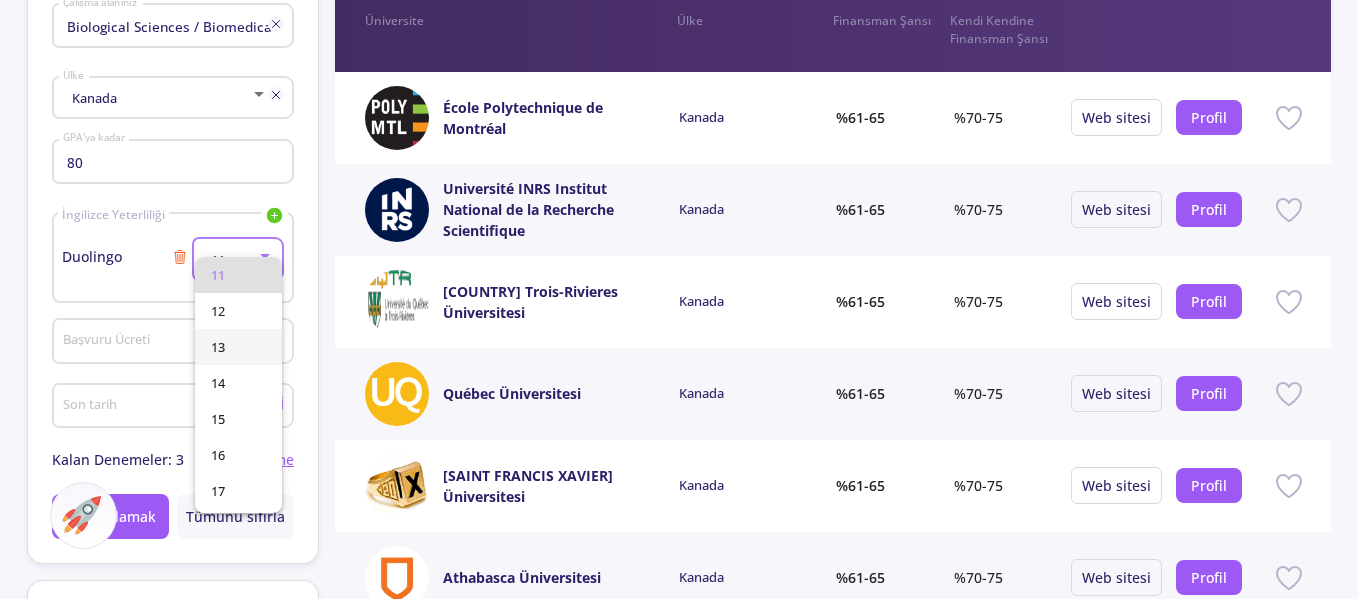 click on "13" at bounding box center [238, 347] 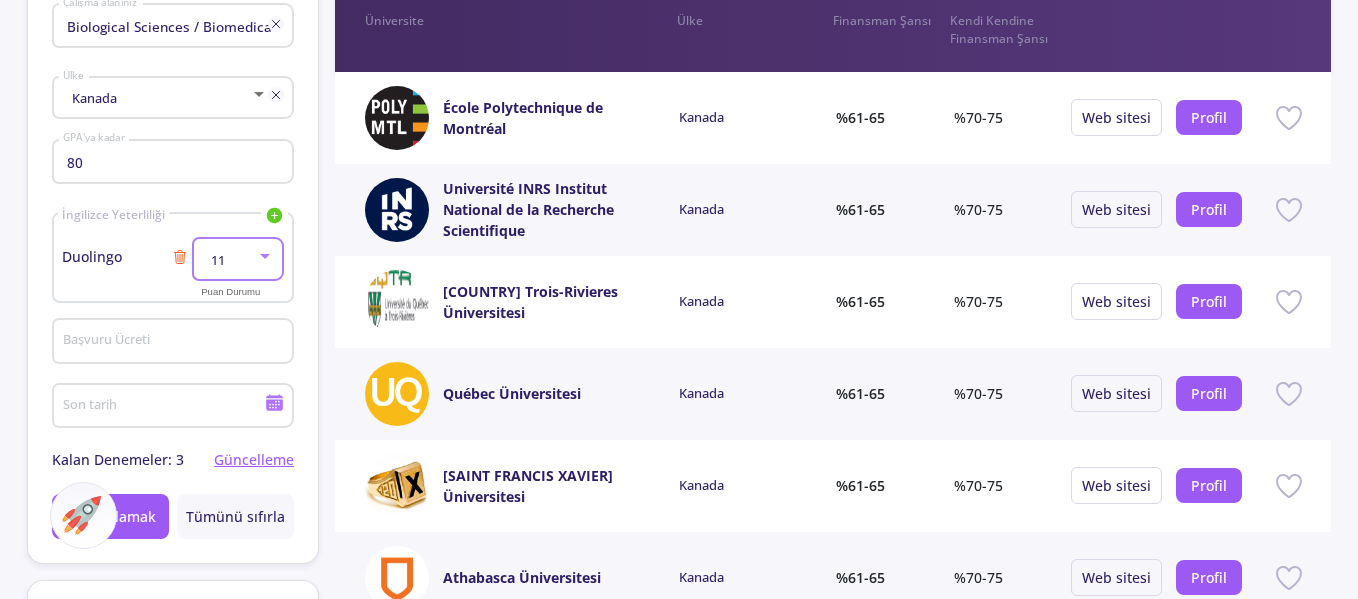 click on "11" at bounding box center [228, 260] 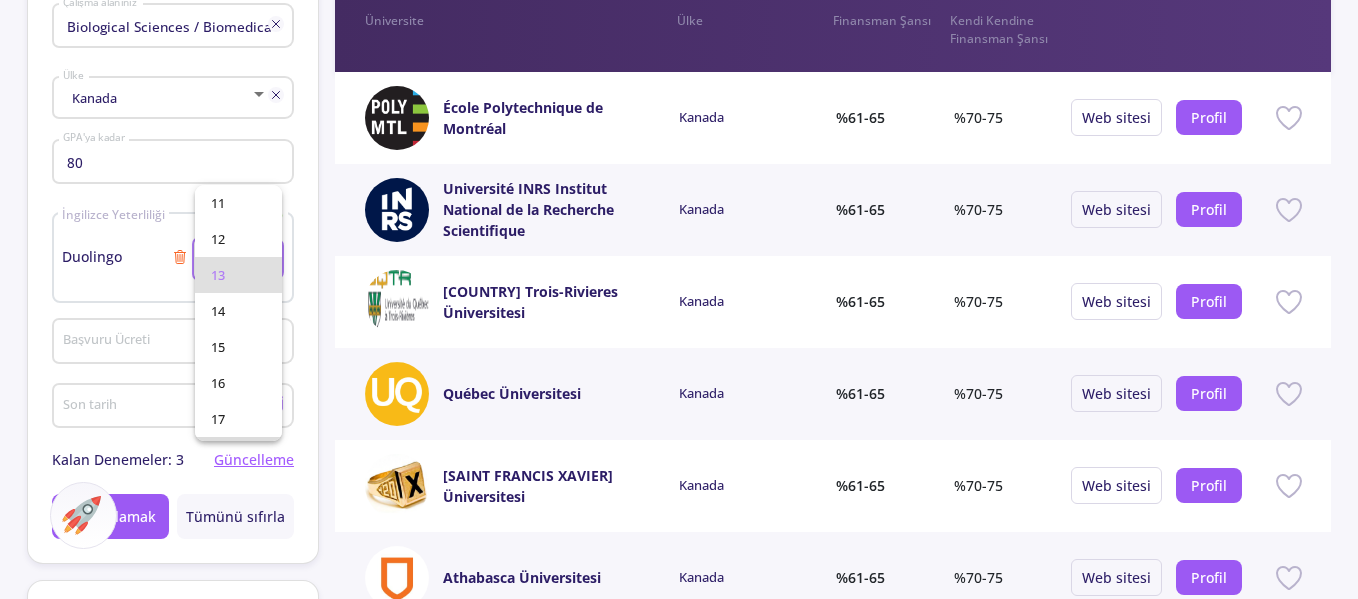 click on "18" at bounding box center (238, 455) 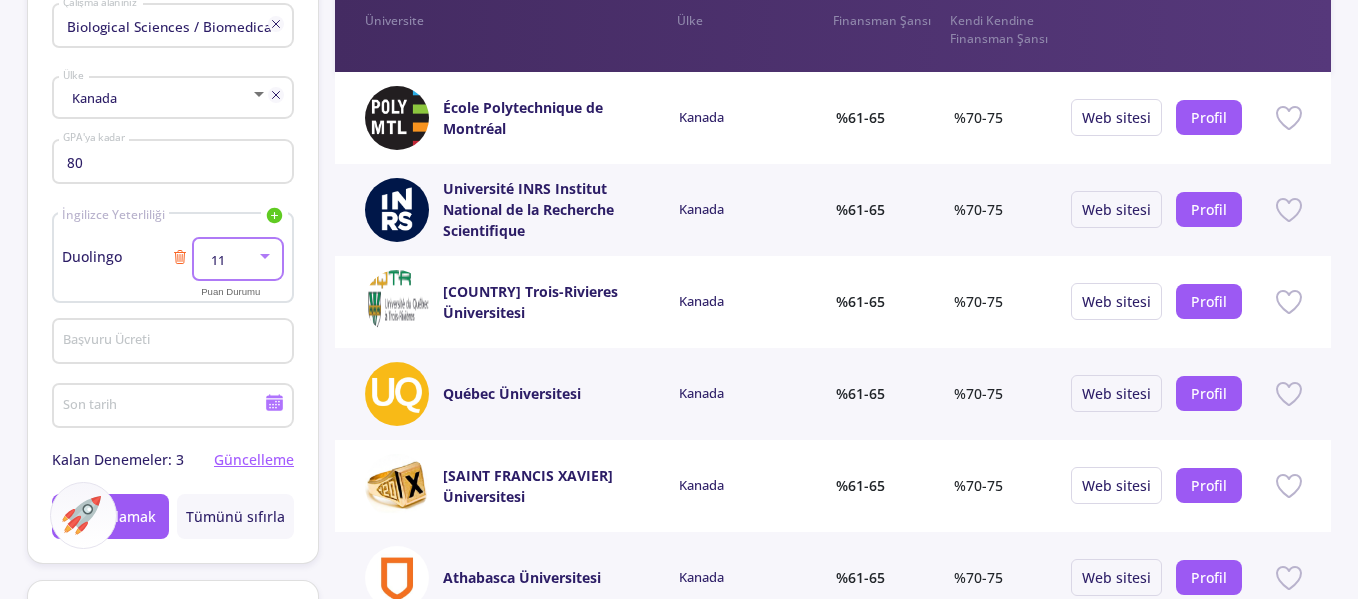 scroll, scrollTop: 32, scrollLeft: 0, axis: vertical 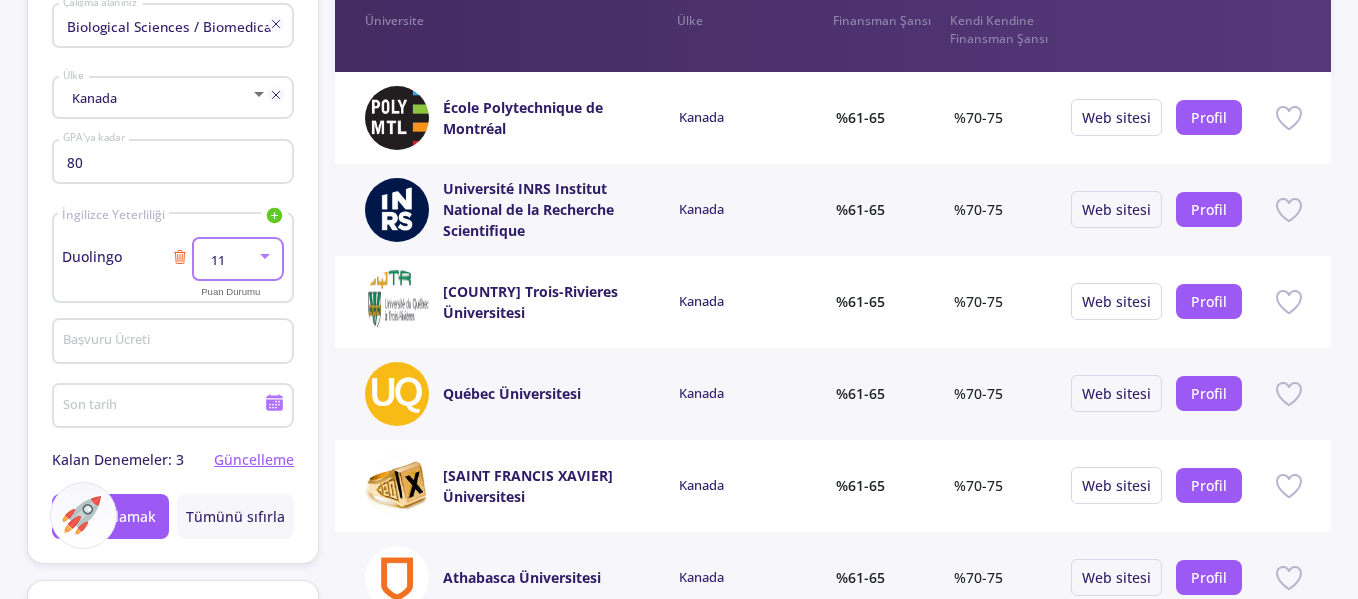 click 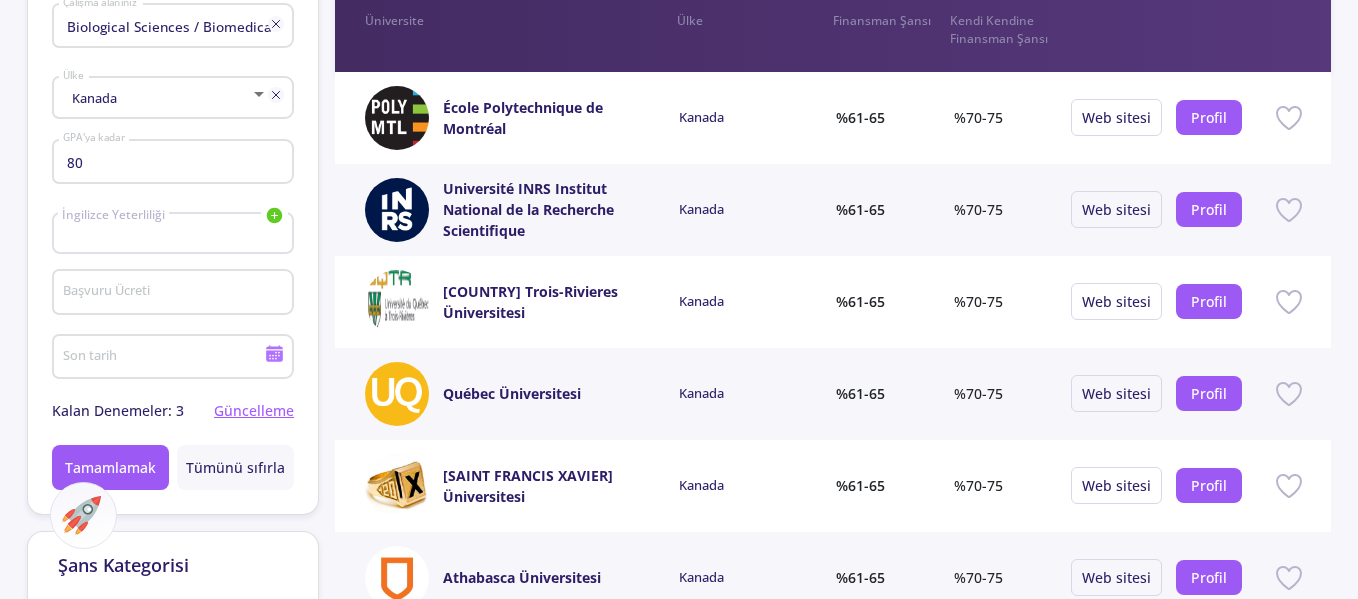 click 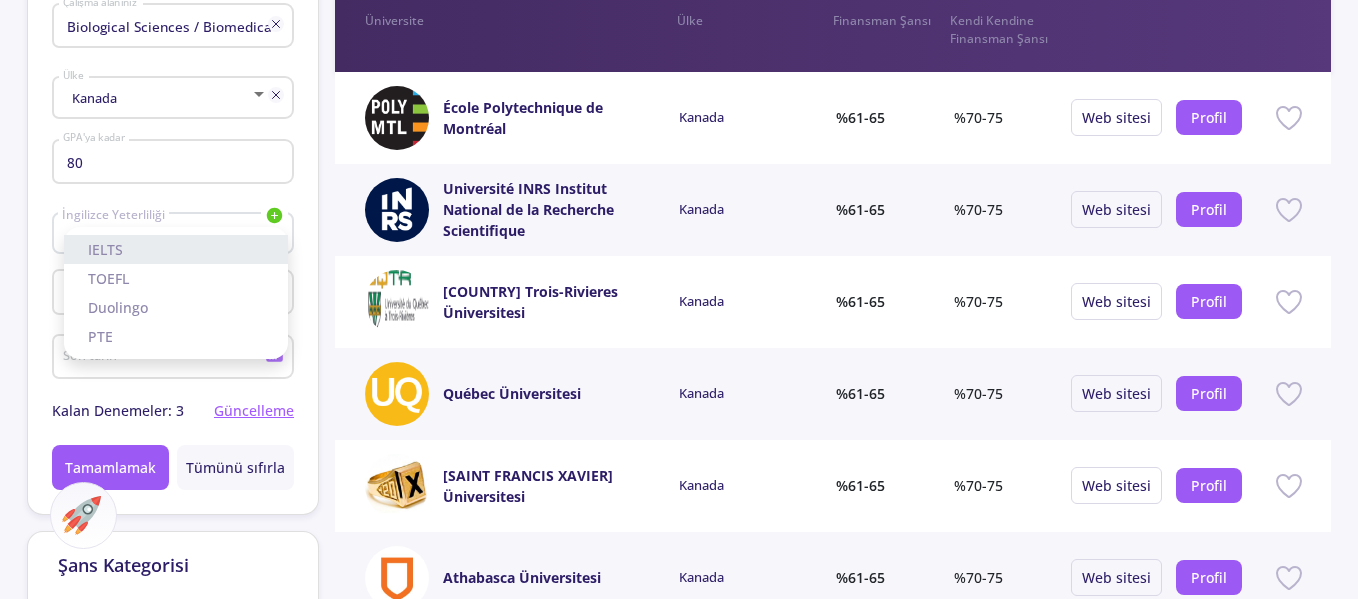 click on "IELTS" 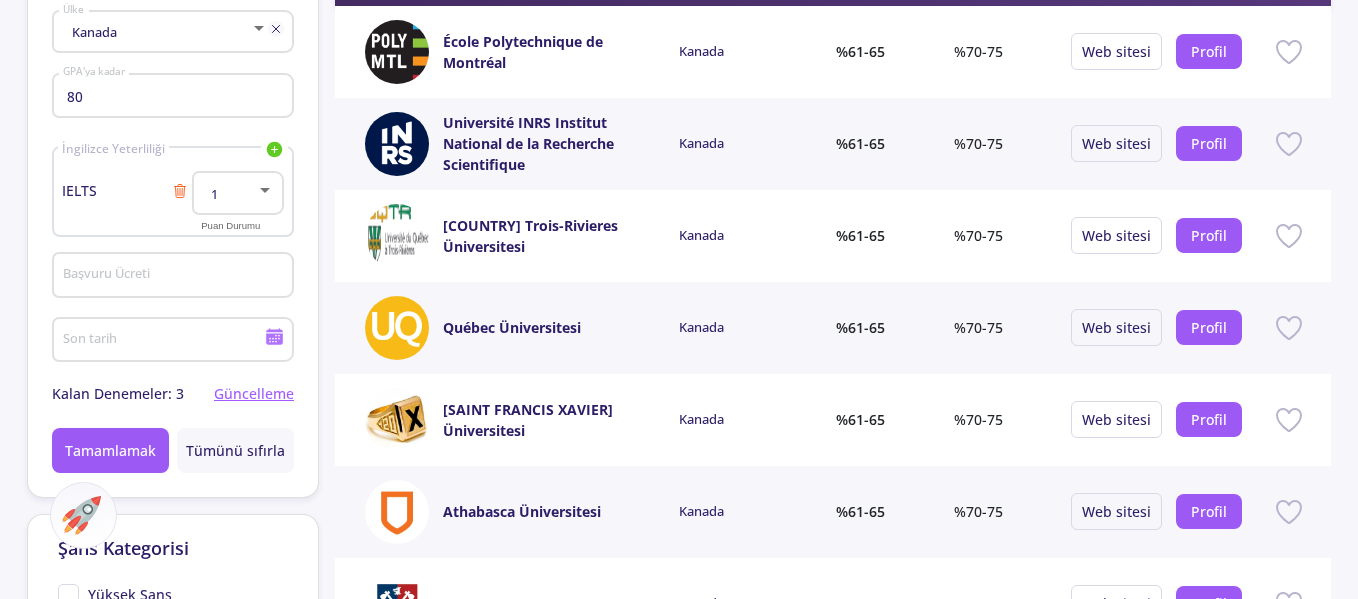scroll, scrollTop: 400, scrollLeft: 0, axis: vertical 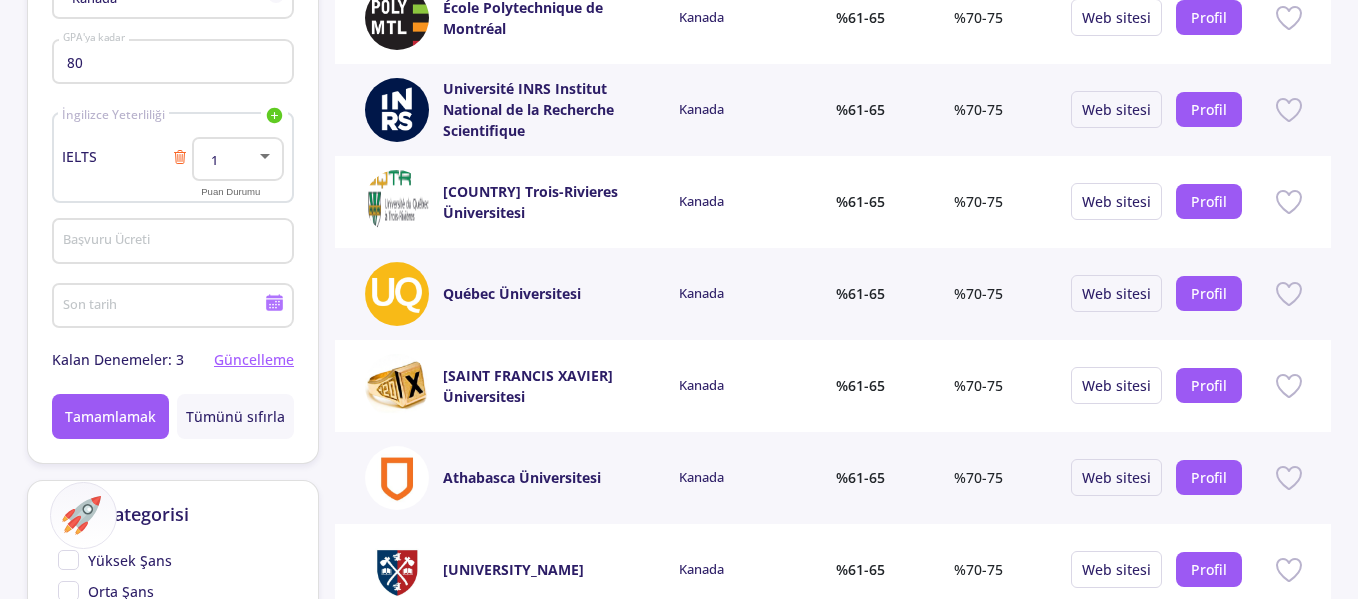 click on "Başvuru Ücreti" 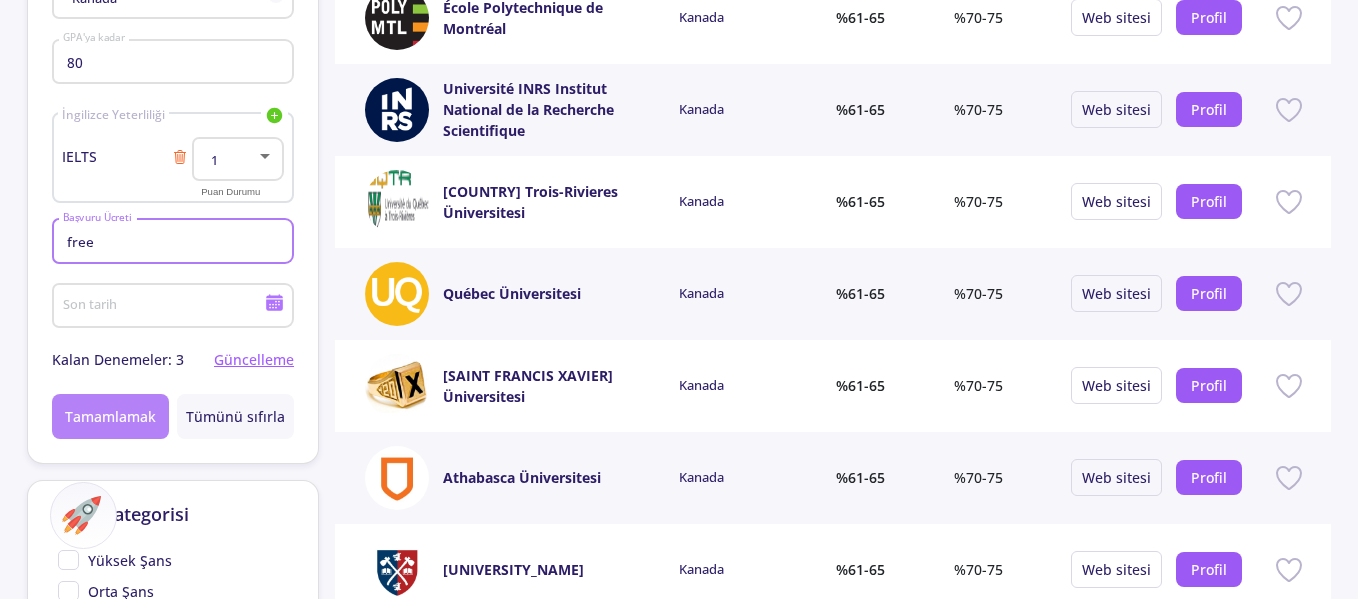 type on "free" 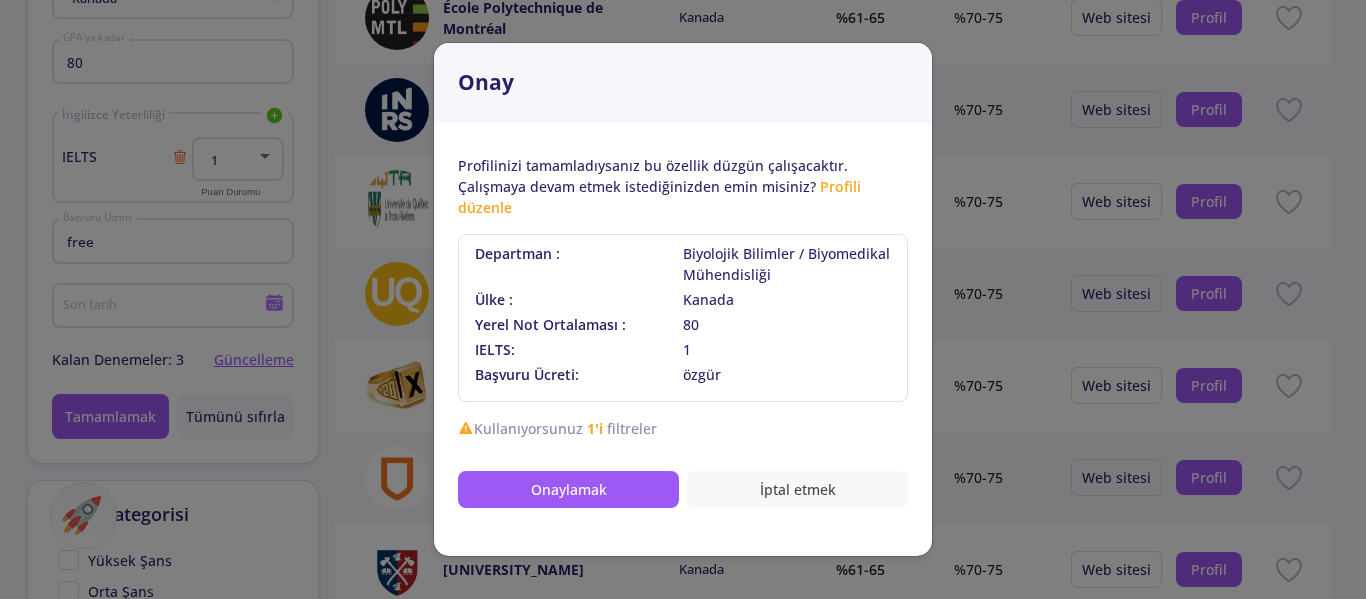 click on "İptal etmek" at bounding box center (798, 489) 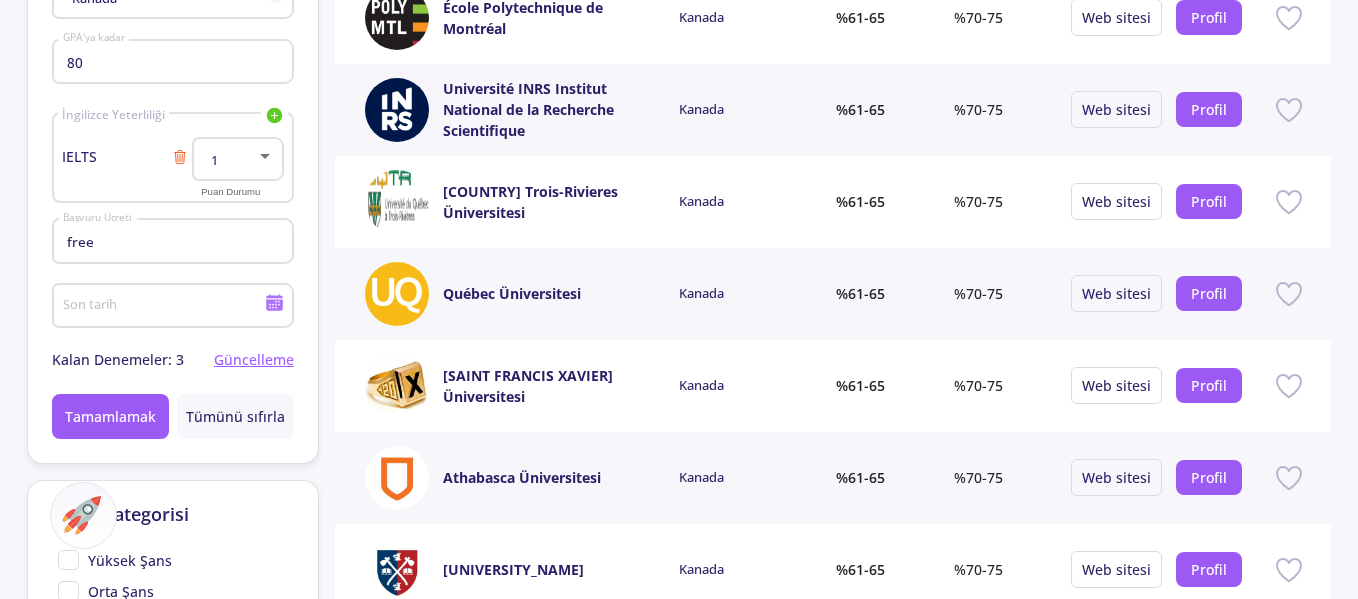 click at bounding box center [265, 156] 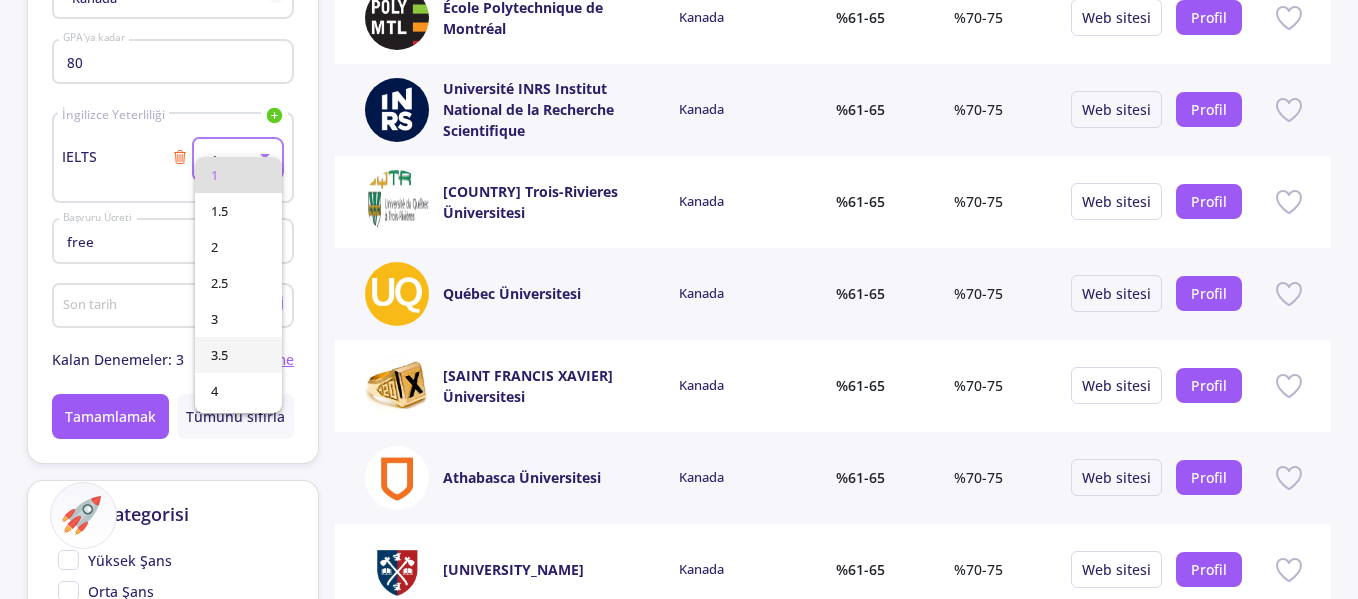 scroll, scrollTop: 200, scrollLeft: 0, axis: vertical 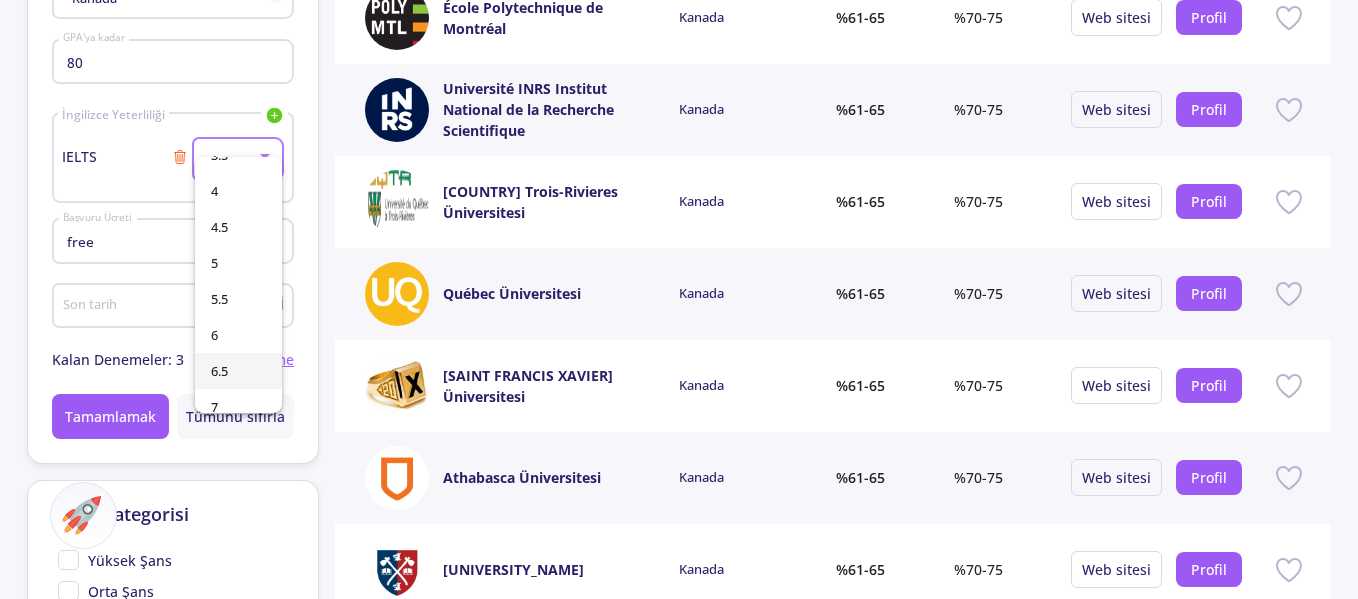 click on "6.5" at bounding box center (219, 371) 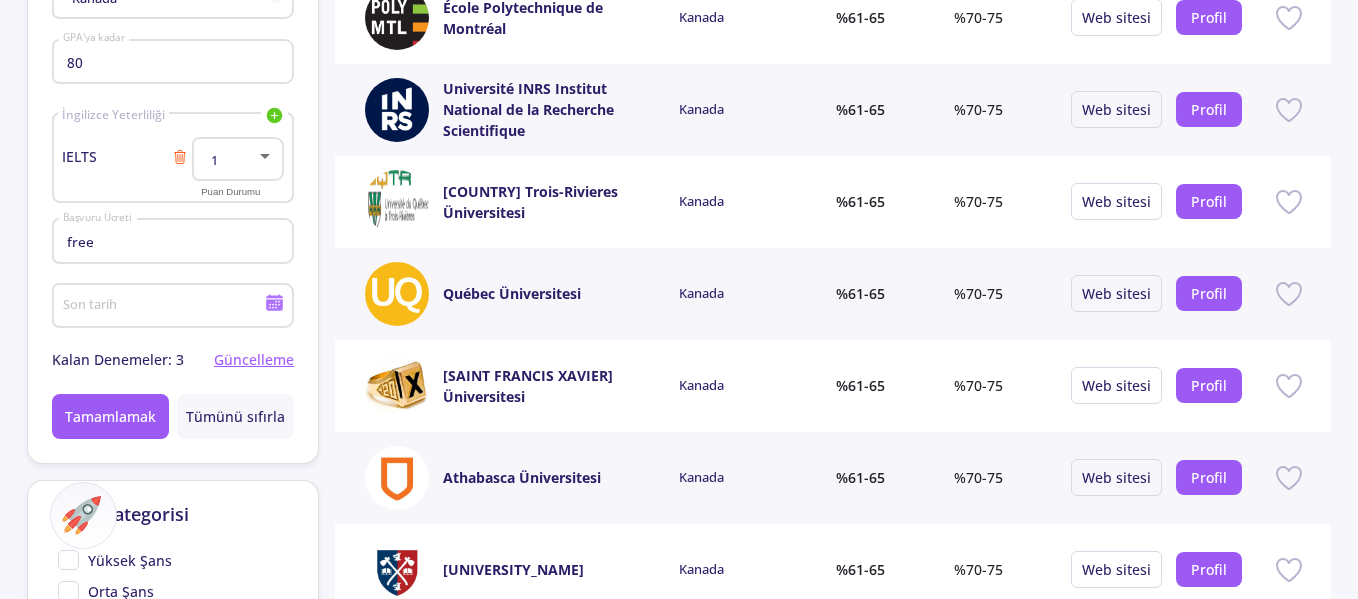 click 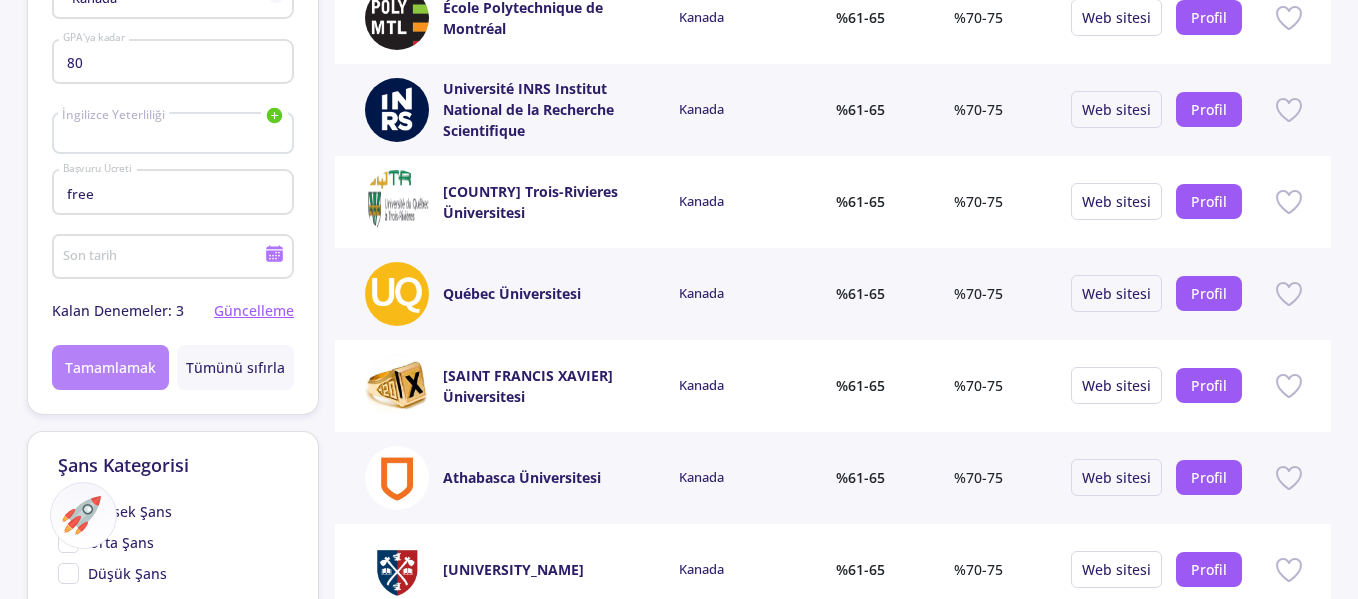 click on "Tamamlamak" 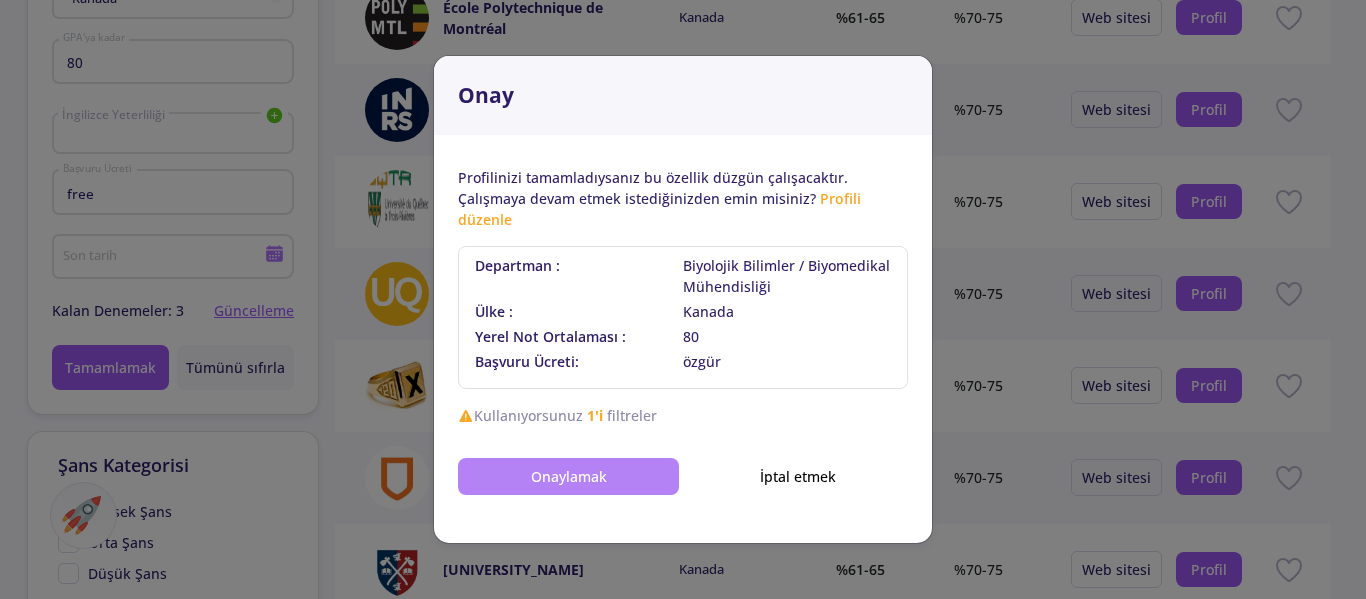 click on "Onaylamak" at bounding box center (568, 476) 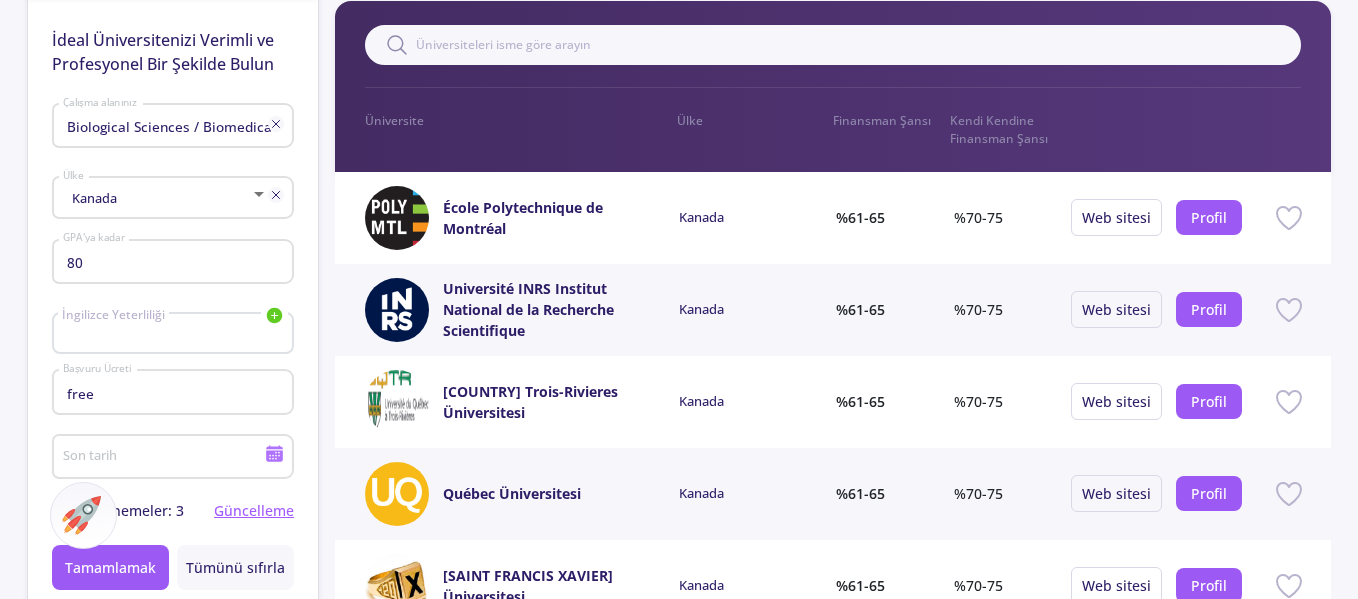 scroll, scrollTop: 300, scrollLeft: 0, axis: vertical 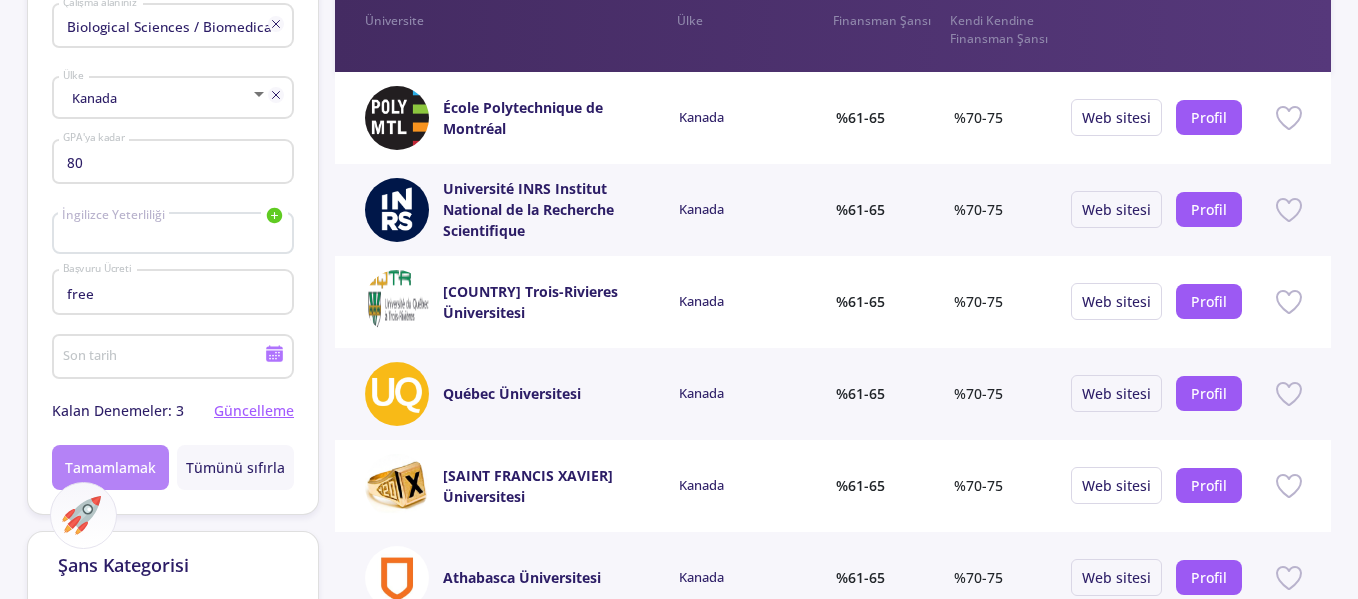 click on "Tamamlamak" 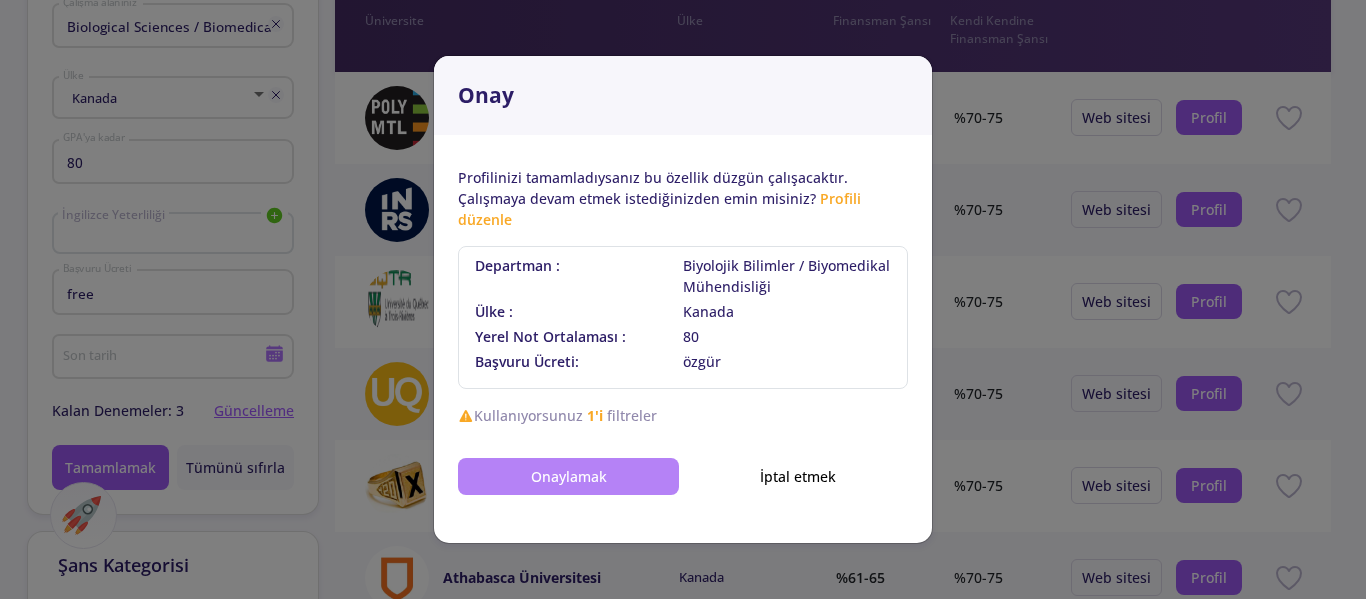 click on "Onaylamak" at bounding box center [568, 476] 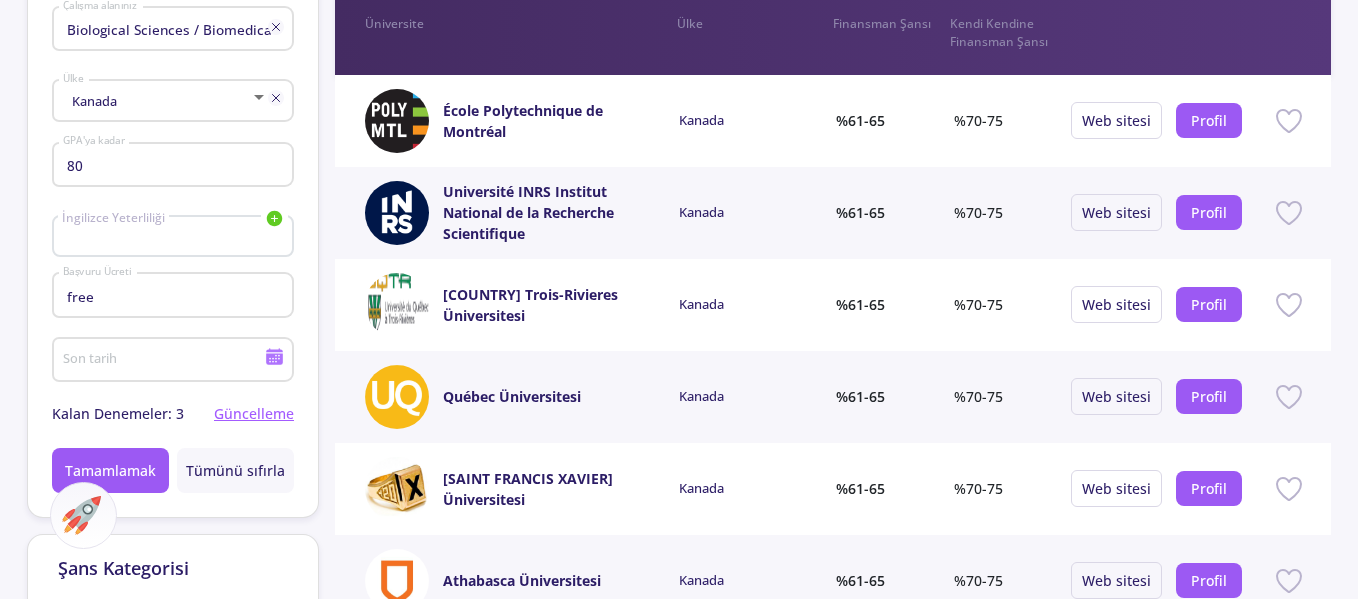 scroll, scrollTop: 300, scrollLeft: 0, axis: vertical 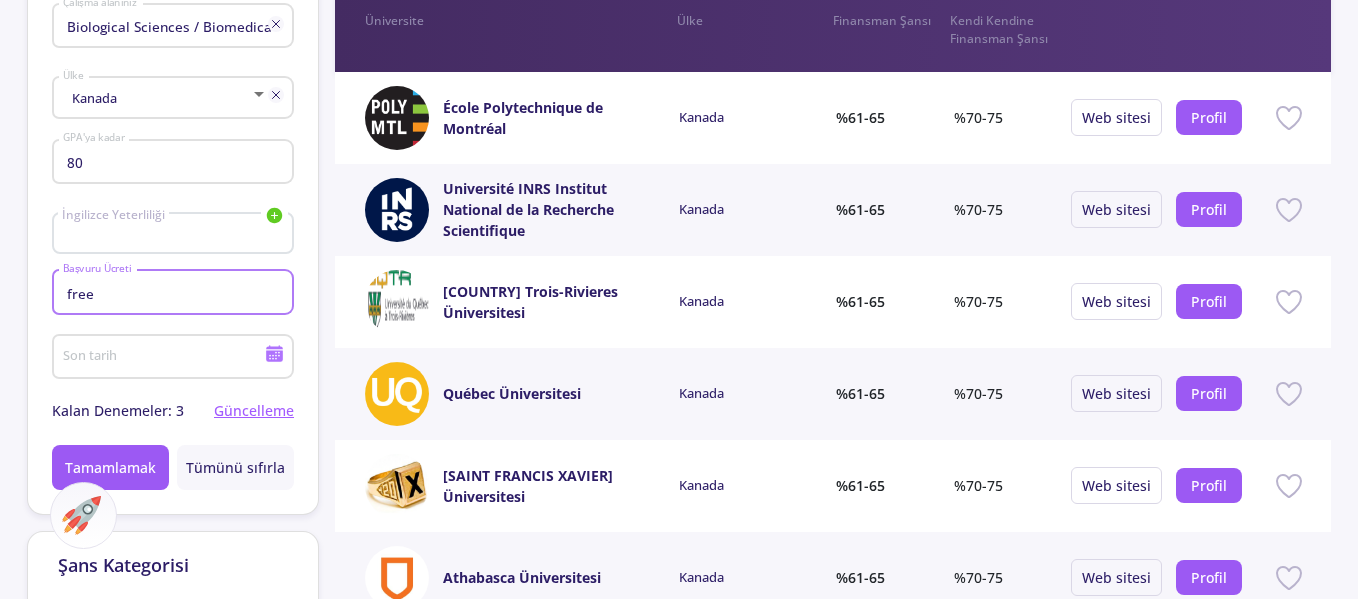 click on "free" at bounding box center (176, 293) 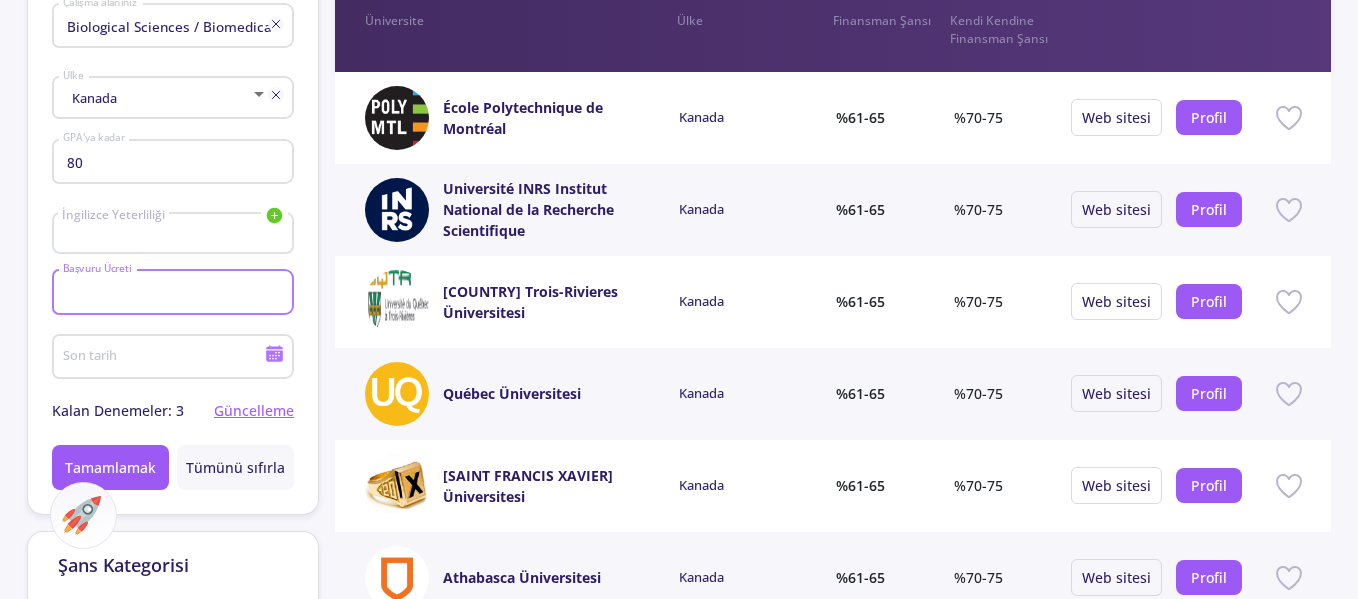 type 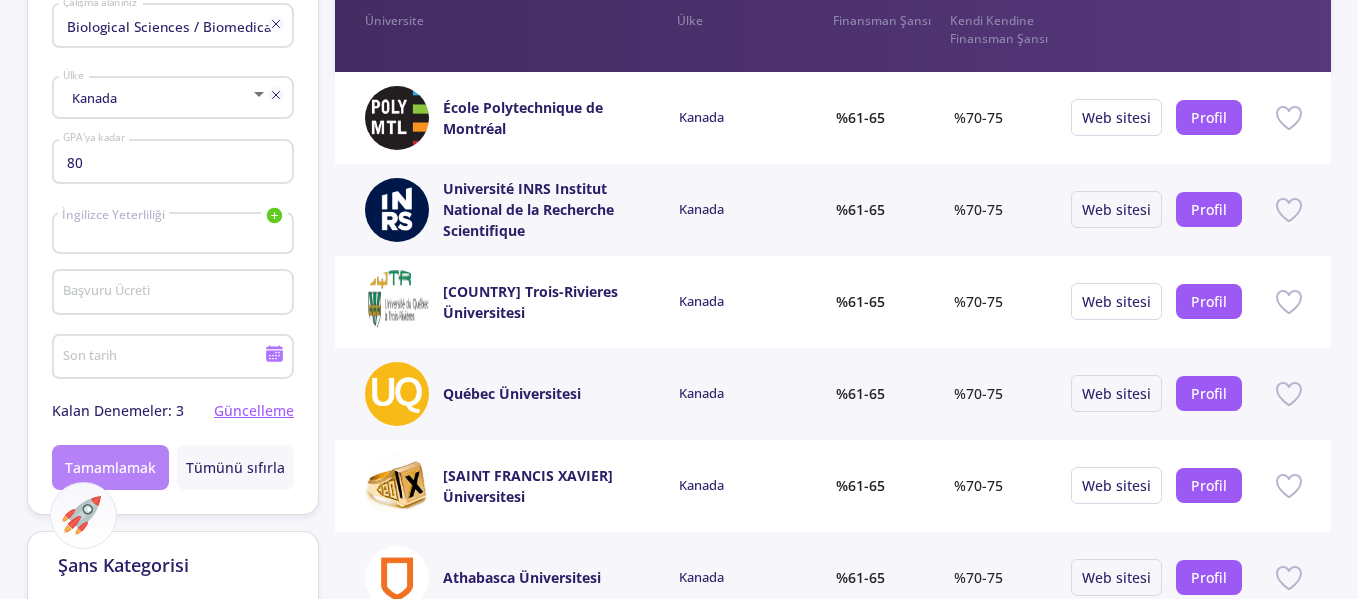 click on "Tamamlamak" 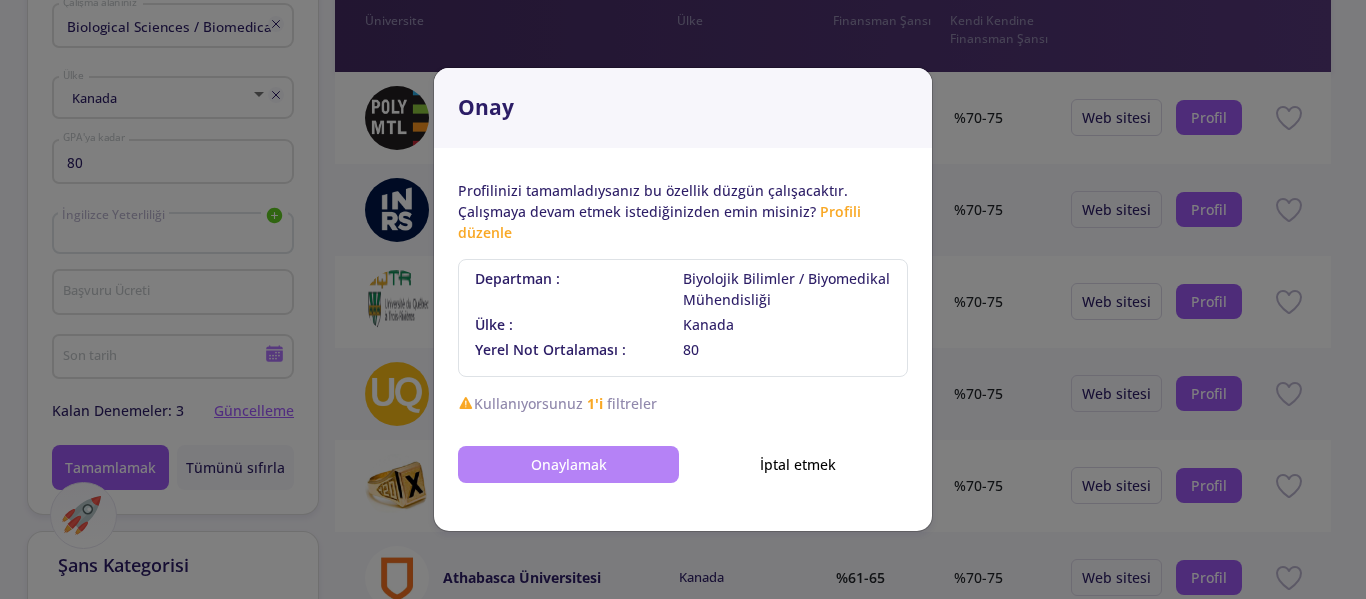 click on "Onaylamak" at bounding box center (569, 464) 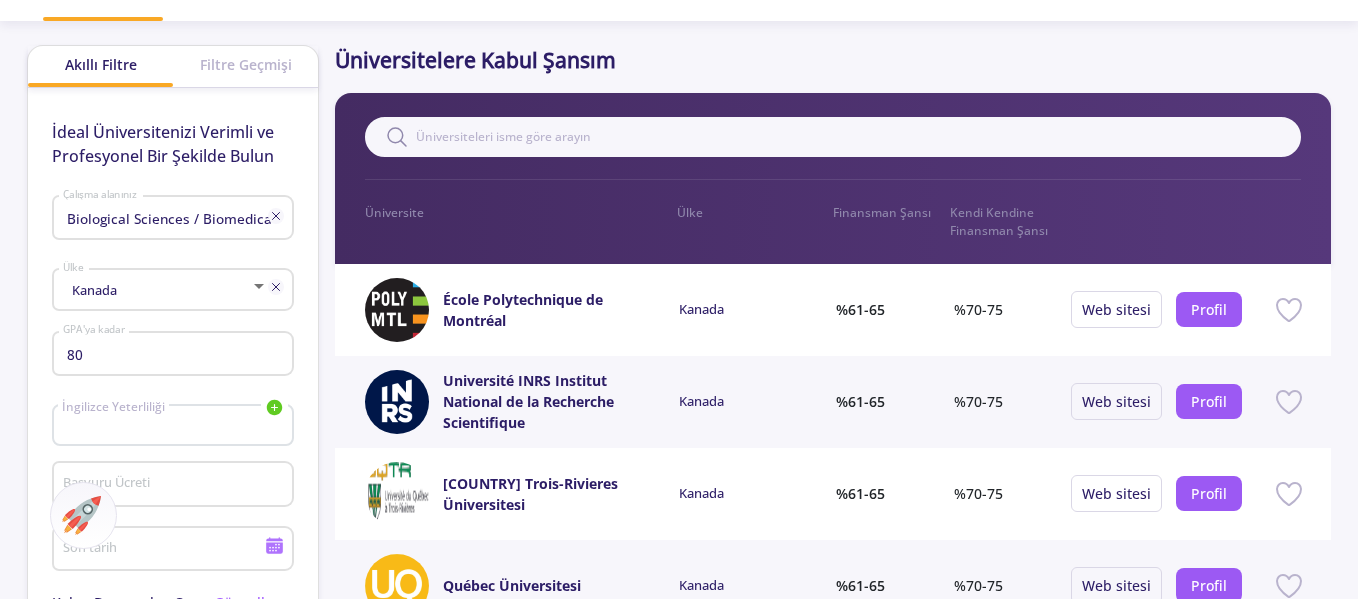 scroll, scrollTop: 500, scrollLeft: 0, axis: vertical 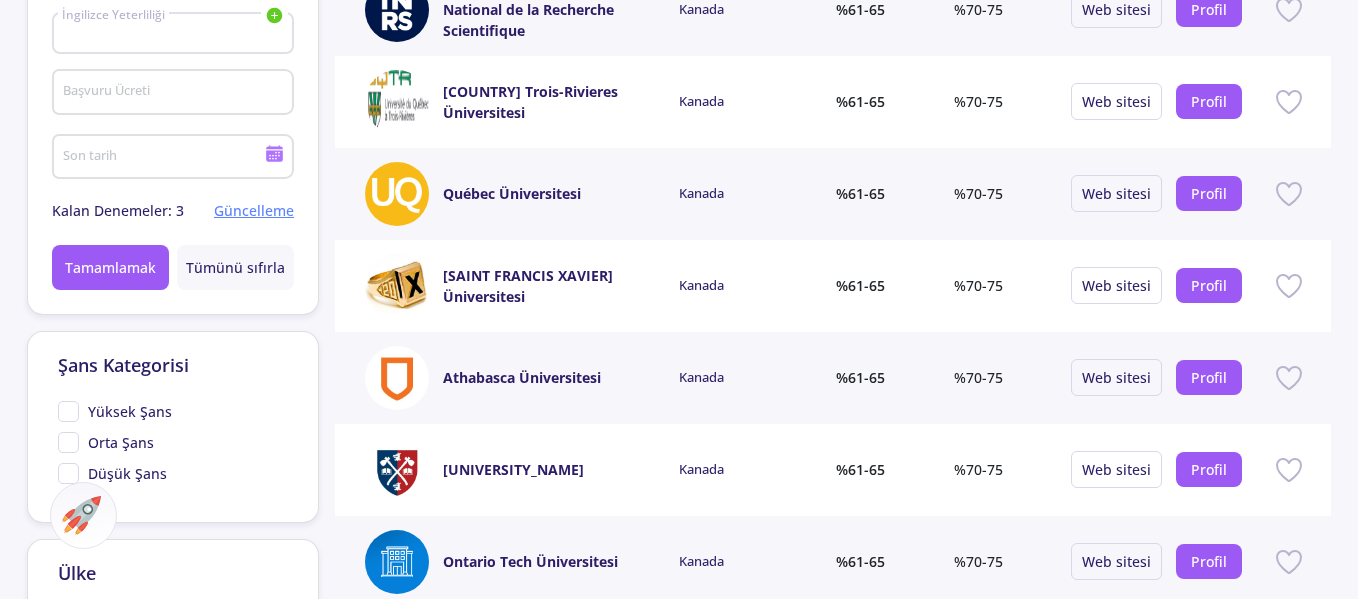 click on "Güncelleme" 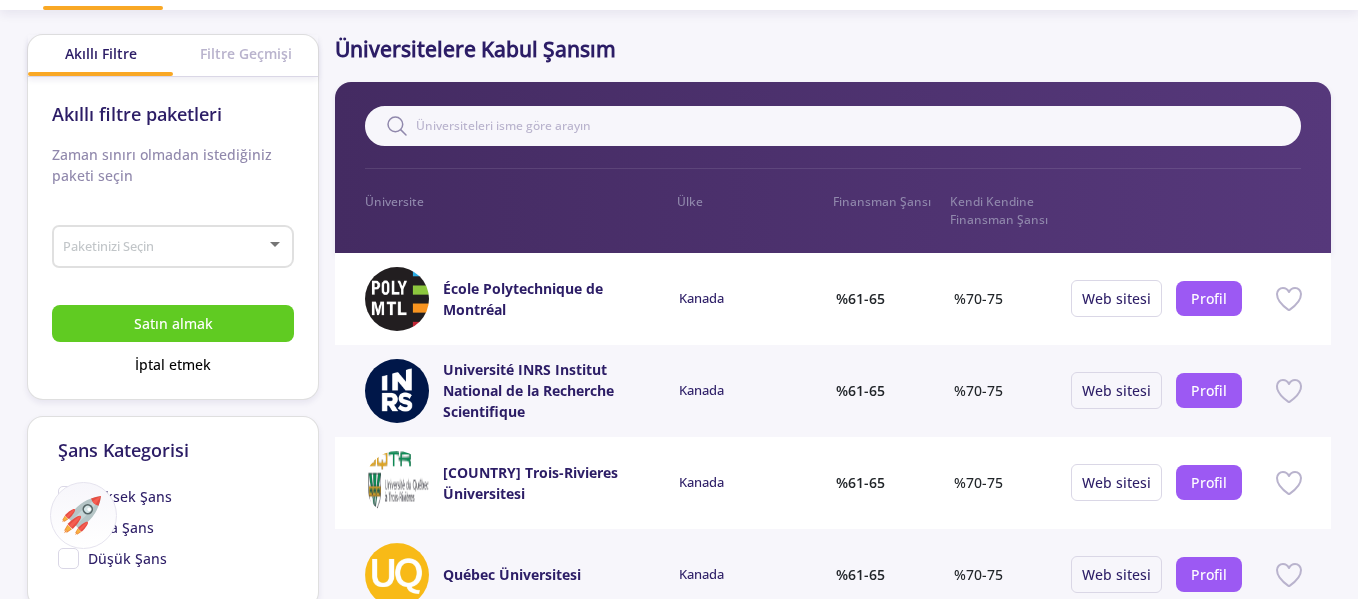 scroll, scrollTop: 0, scrollLeft: 0, axis: both 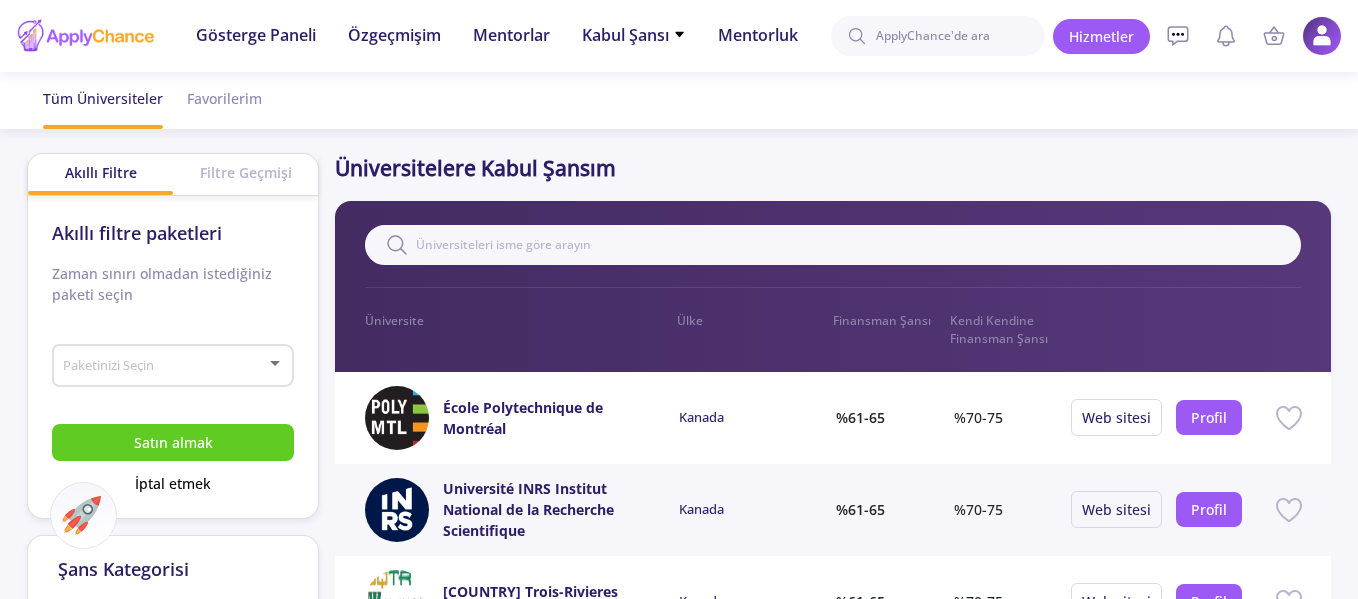 click at bounding box center [167, 366] 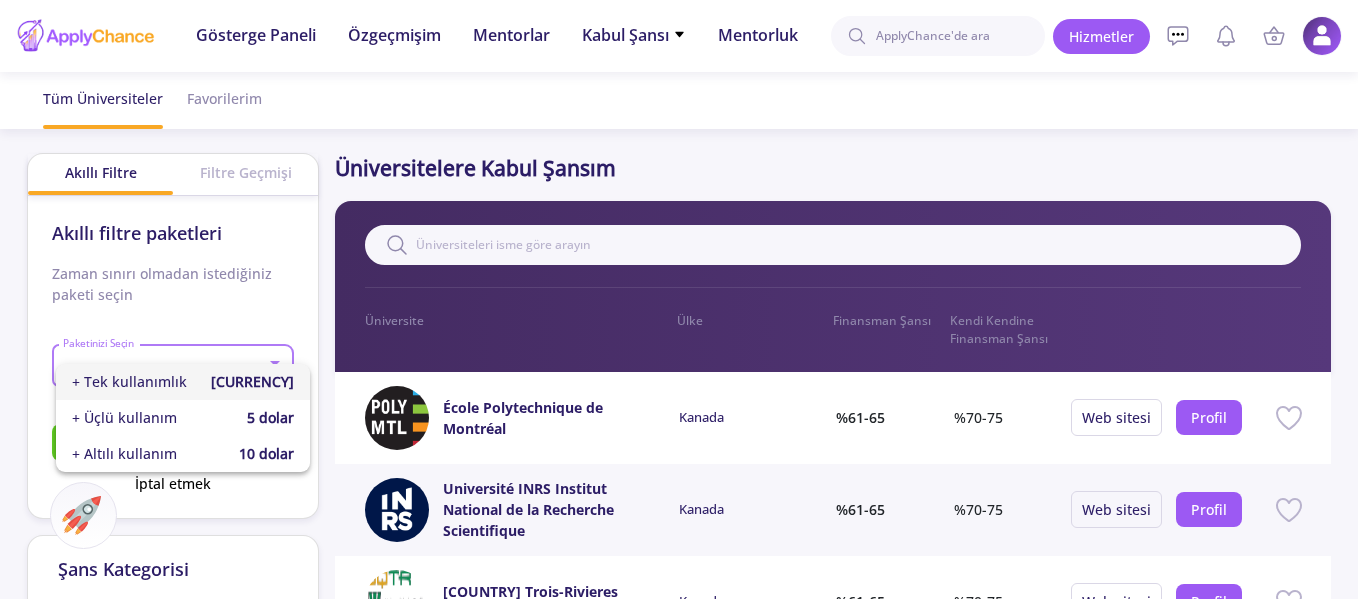 click at bounding box center [679, 299] 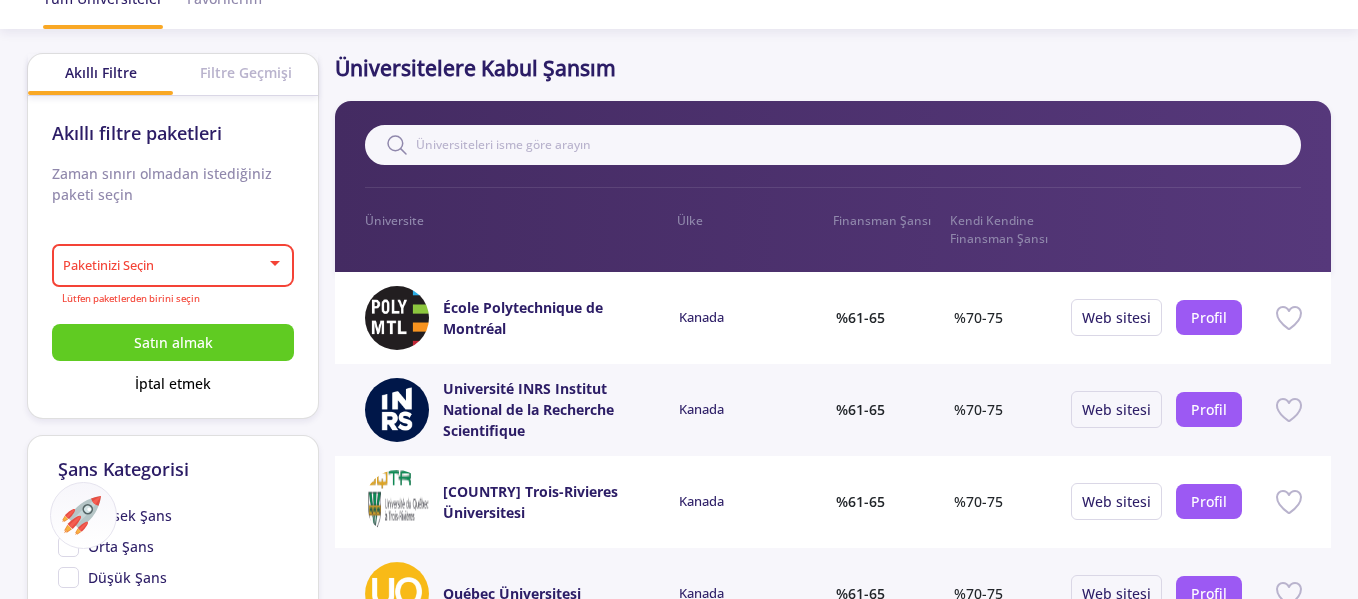 scroll, scrollTop: 200, scrollLeft: 0, axis: vertical 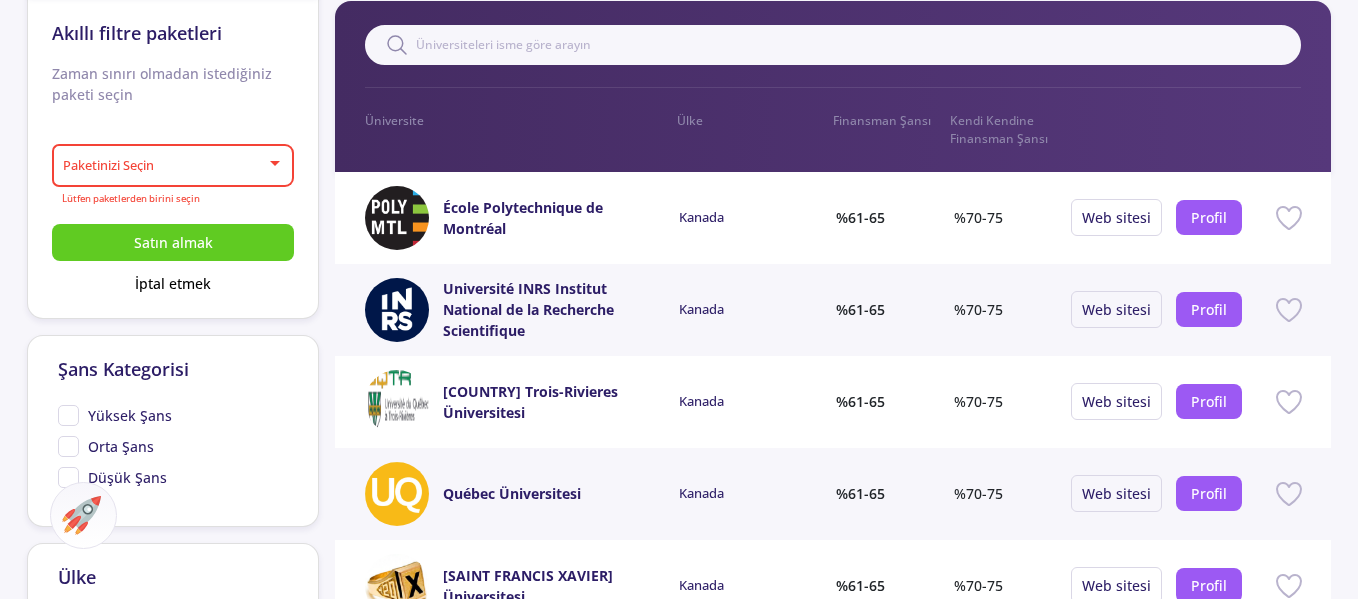 click at bounding box center [167, 166] 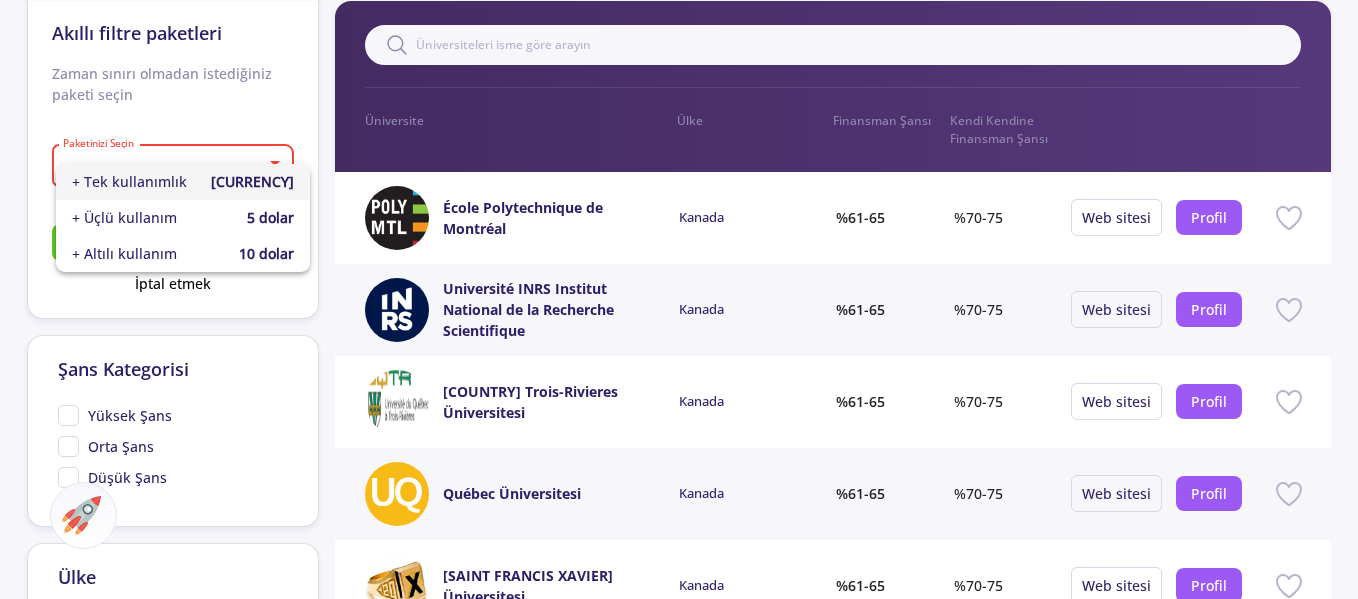 click at bounding box center [679, 299] 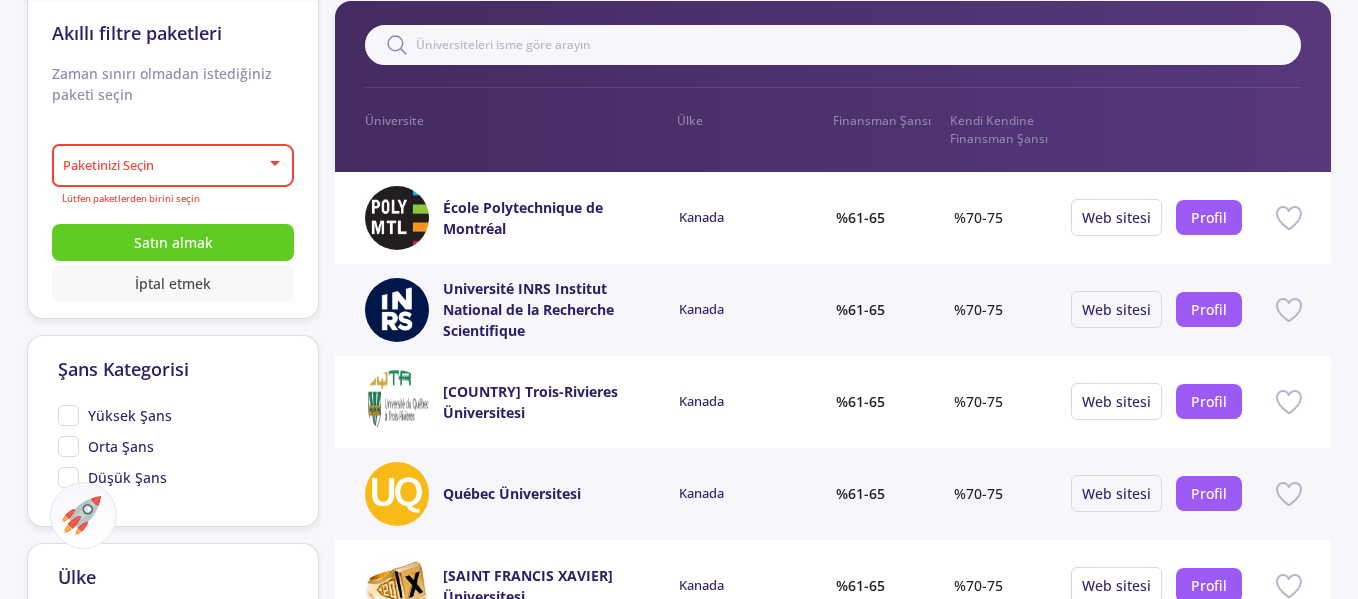 click on "İptal etmek" 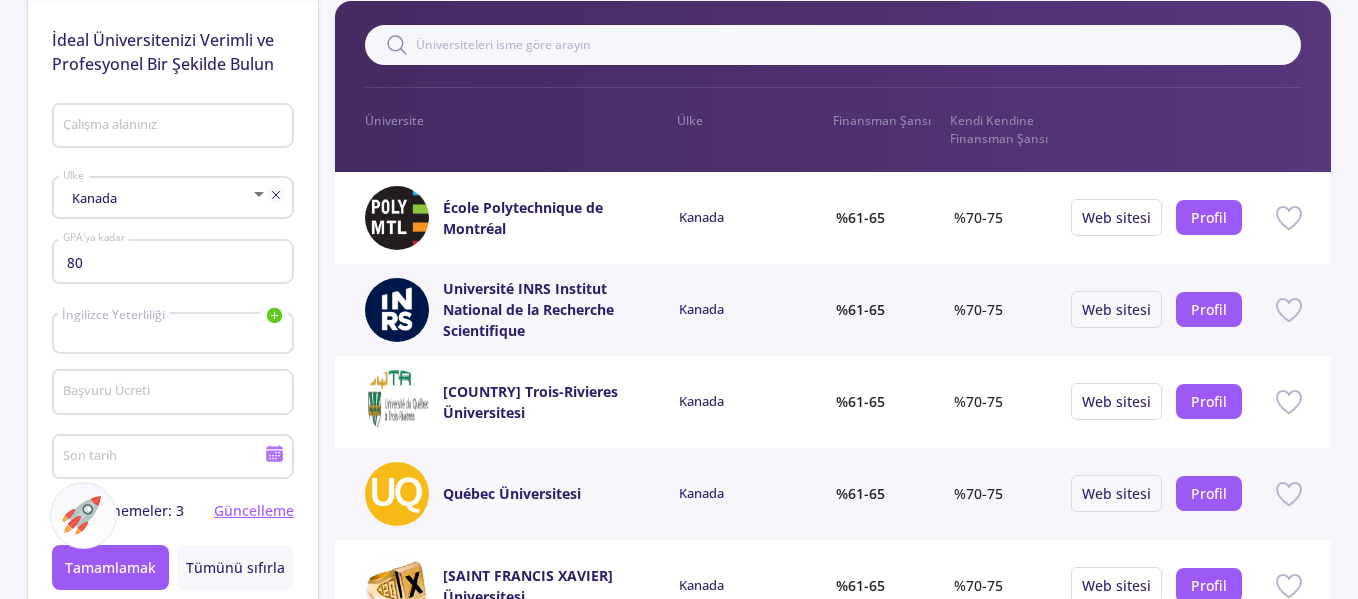 type on "Biological Sciences / Biomedical Engineering" 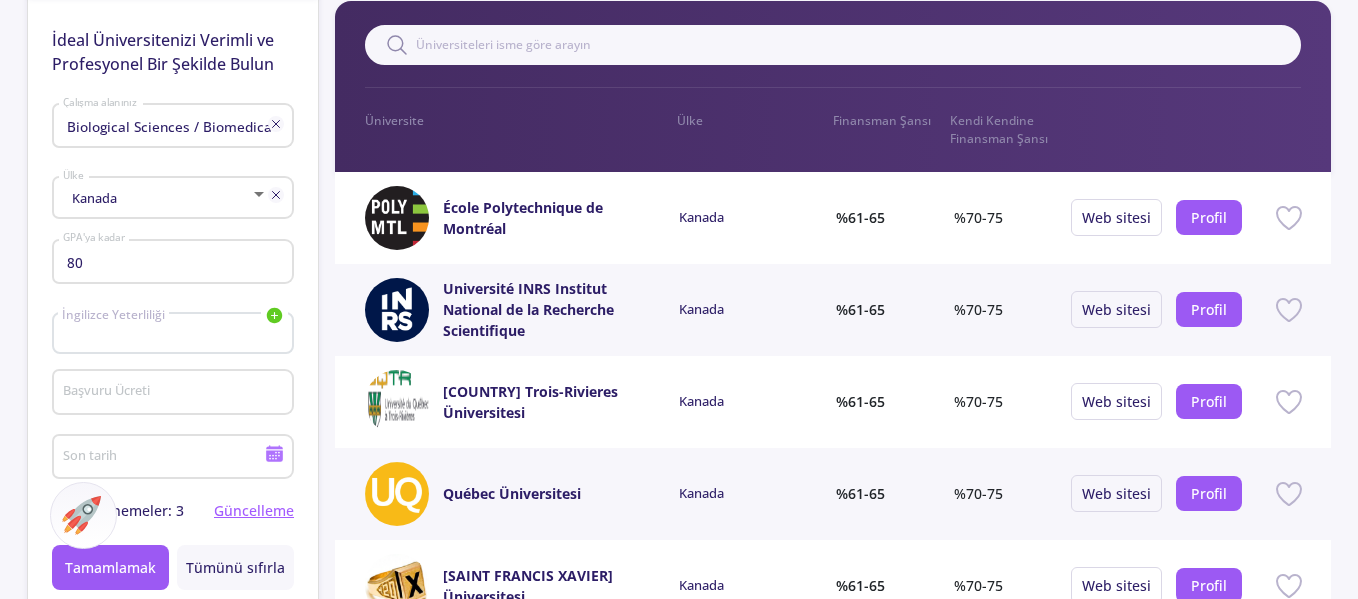 click 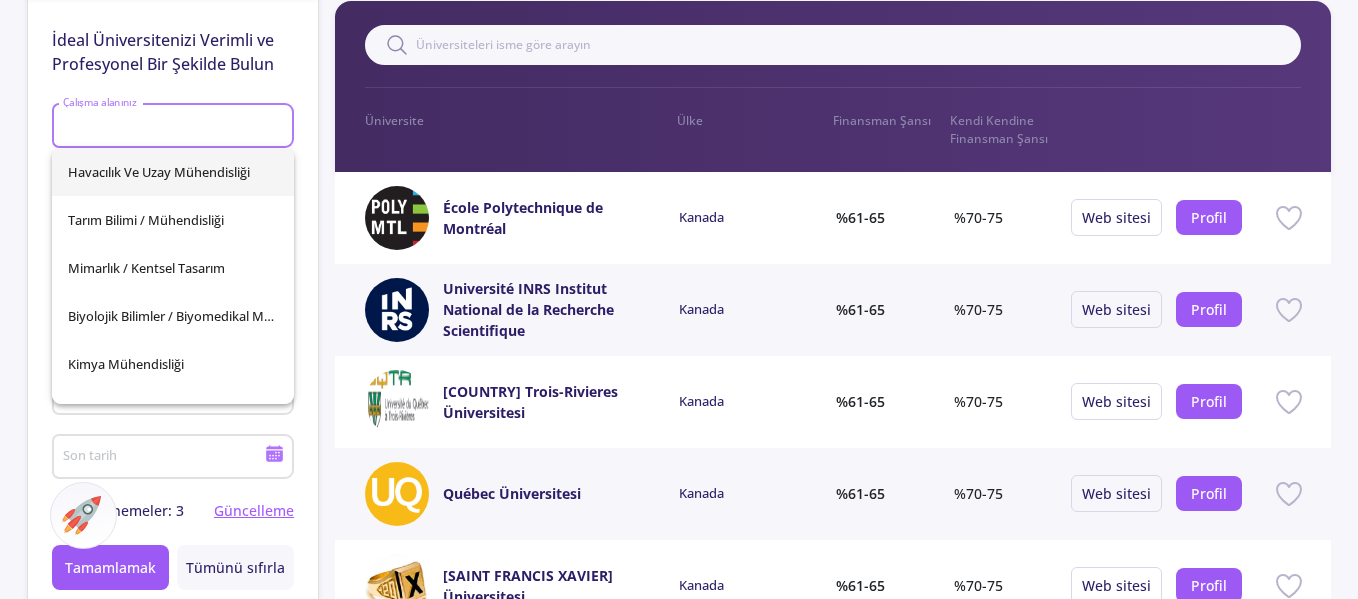 click on "Çalışma alanınız" at bounding box center (176, 127) 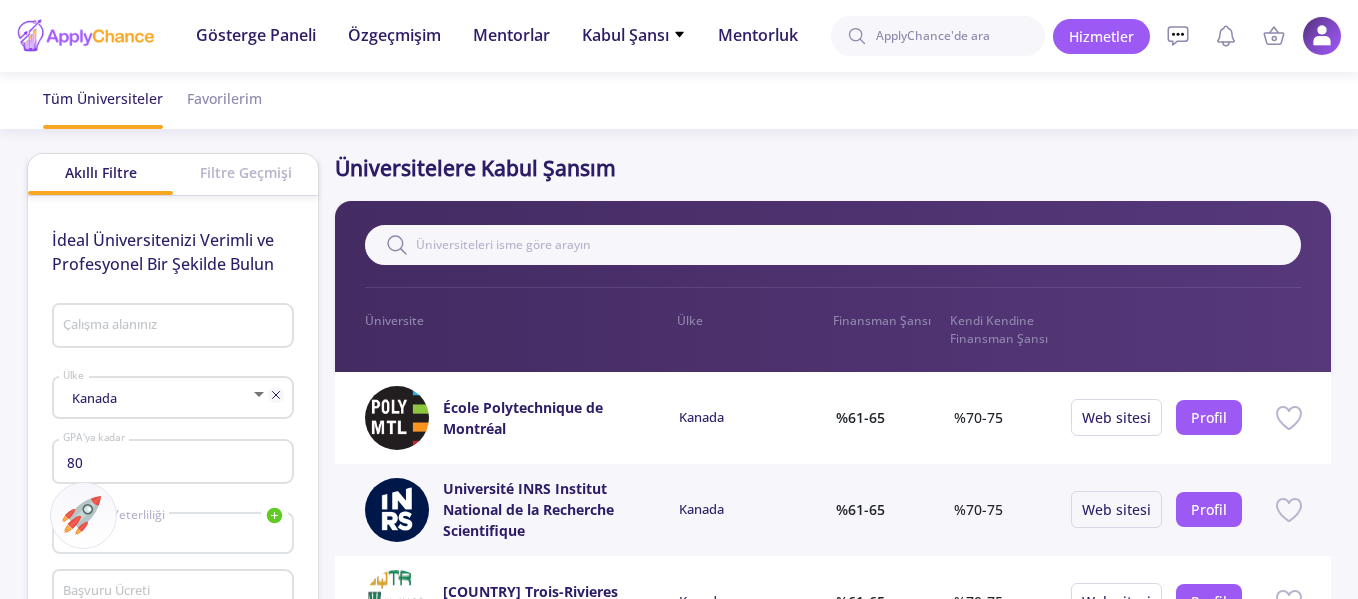 scroll, scrollTop: 600, scrollLeft: 0, axis: vertical 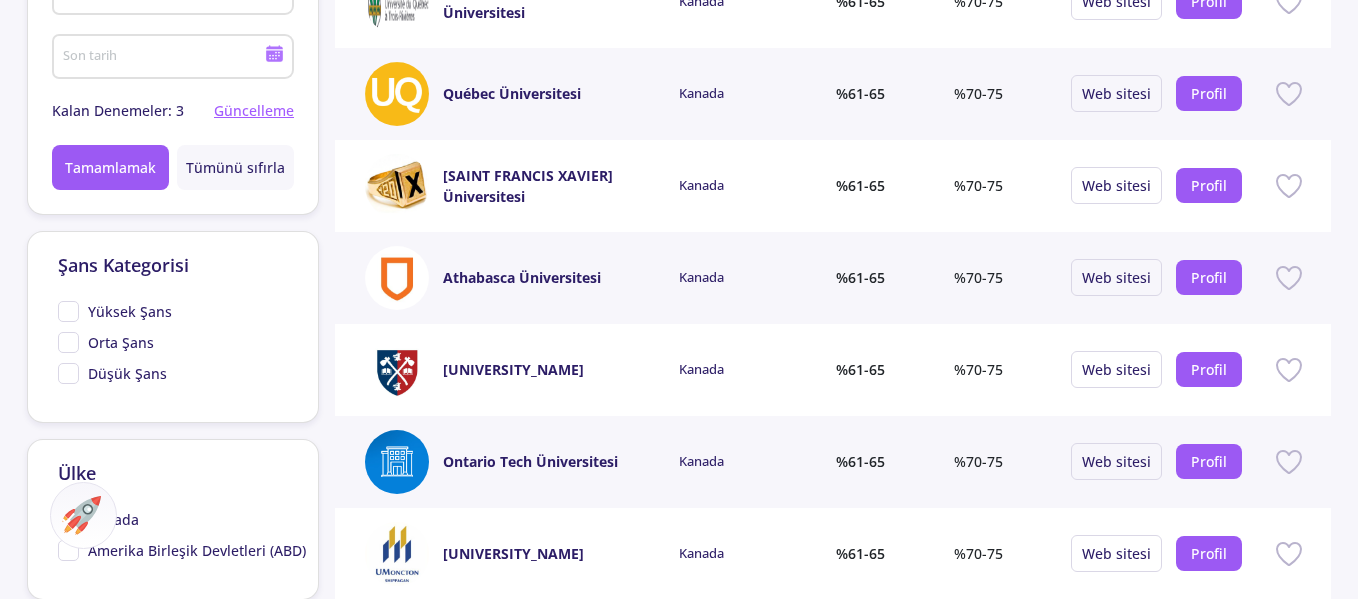 click on "Yüksek Şans" 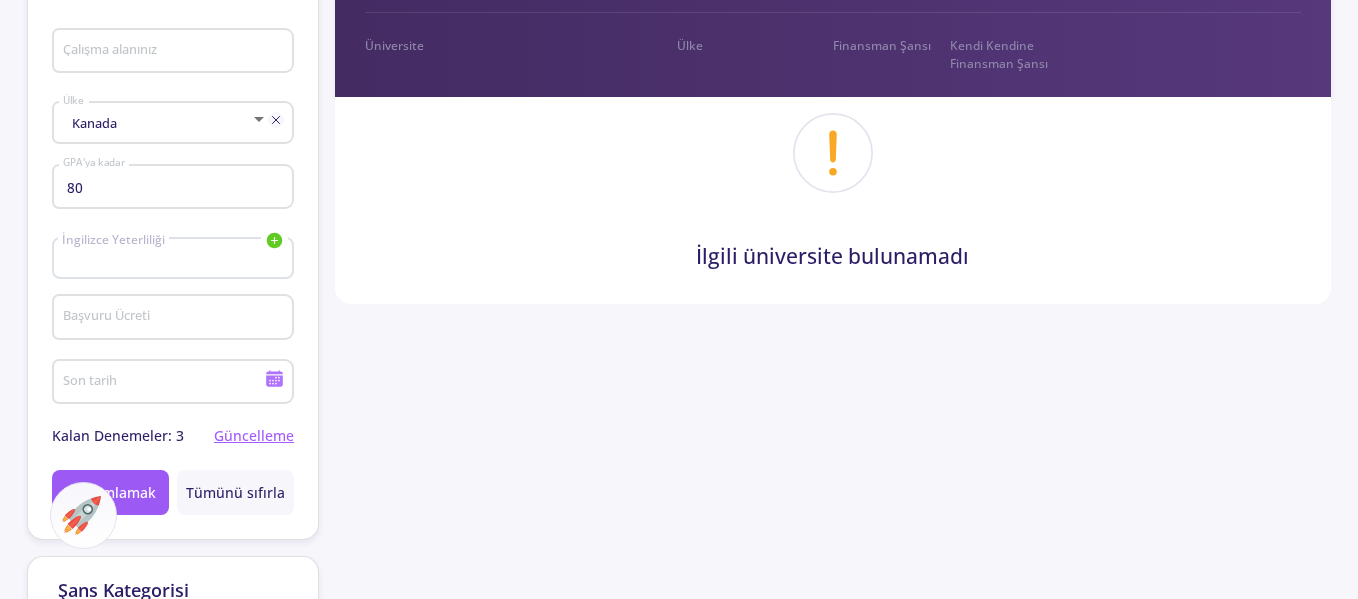 scroll, scrollTop: 500, scrollLeft: 0, axis: vertical 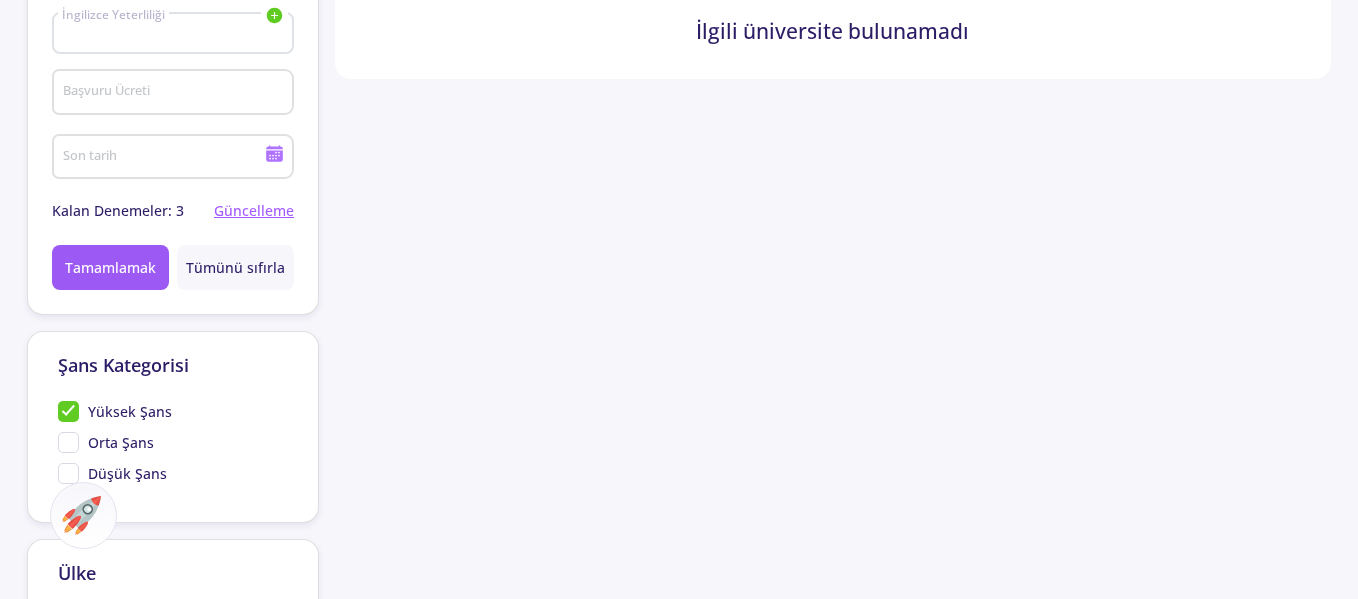 click on "Orta Şans" 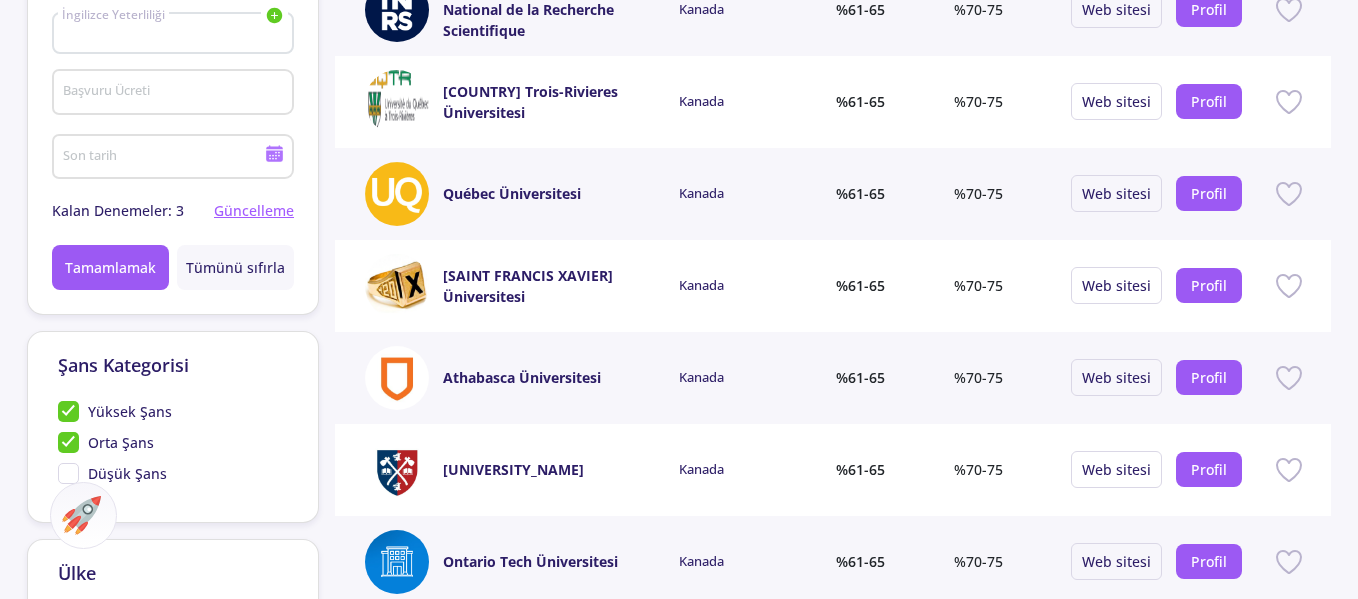 click on "Yüksek Şans" 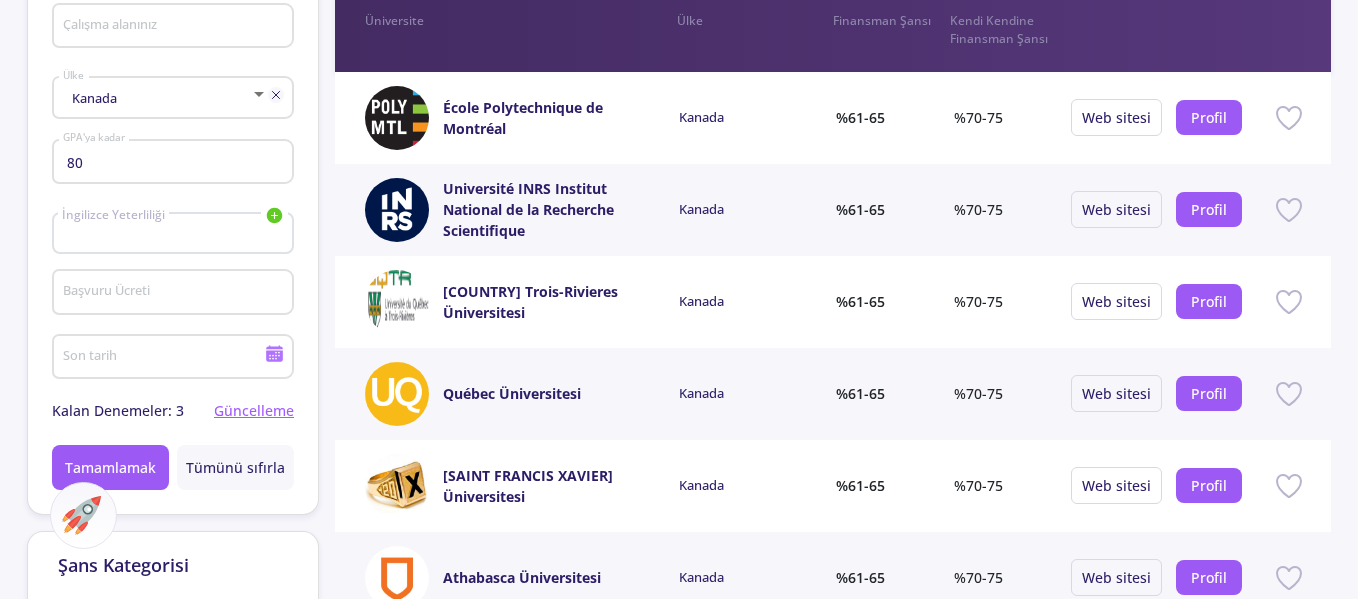 scroll, scrollTop: 0, scrollLeft: 0, axis: both 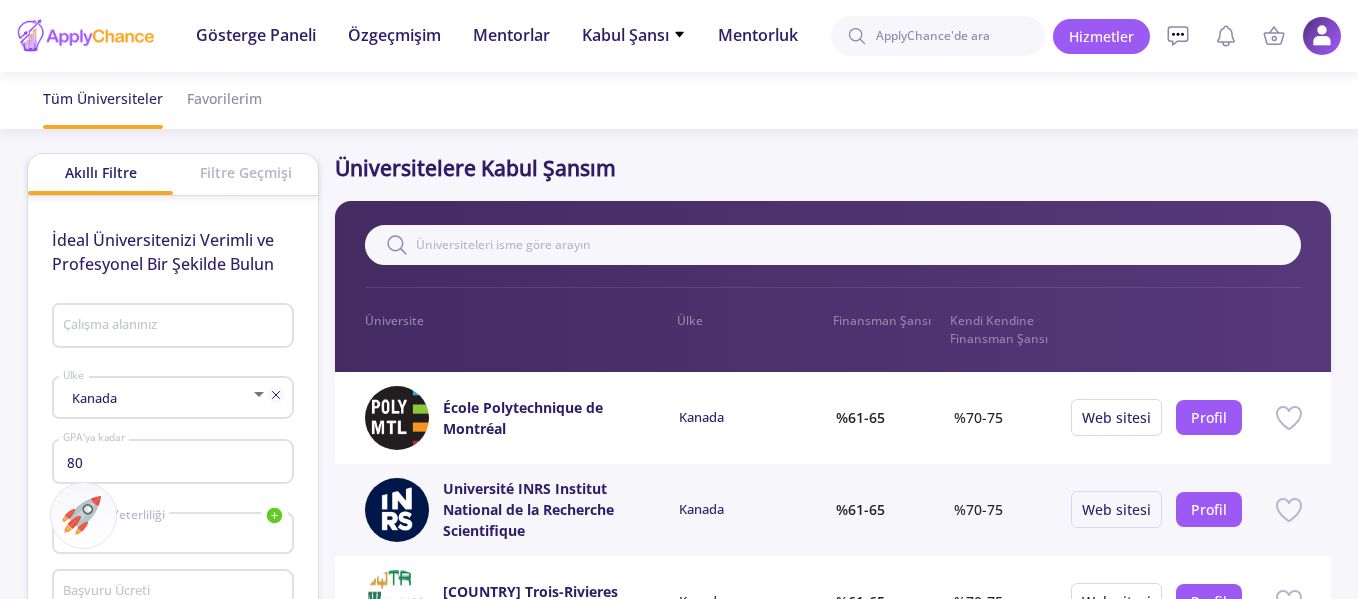 click 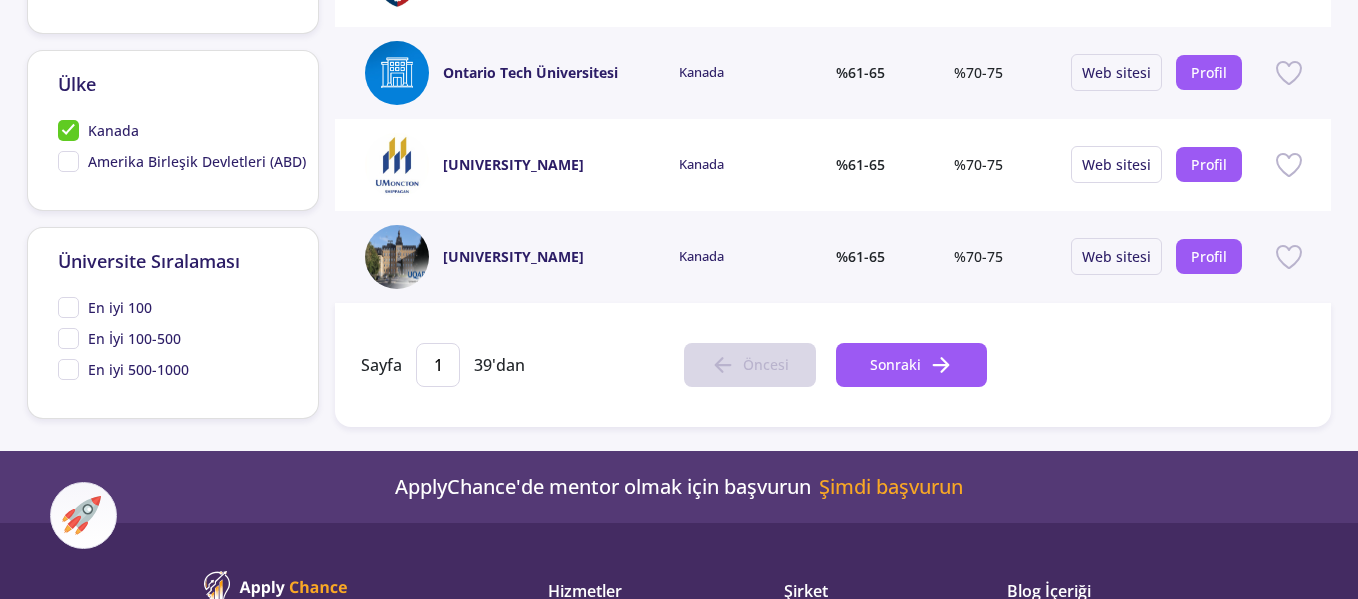 scroll, scrollTop: 1000, scrollLeft: 0, axis: vertical 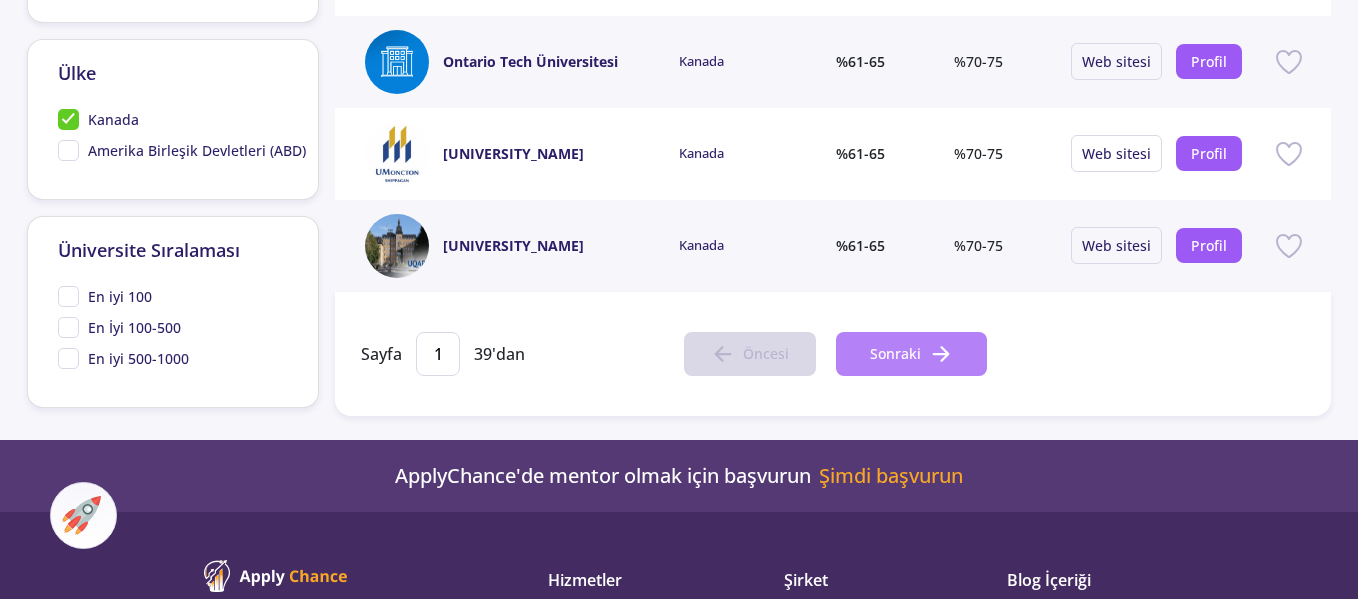click 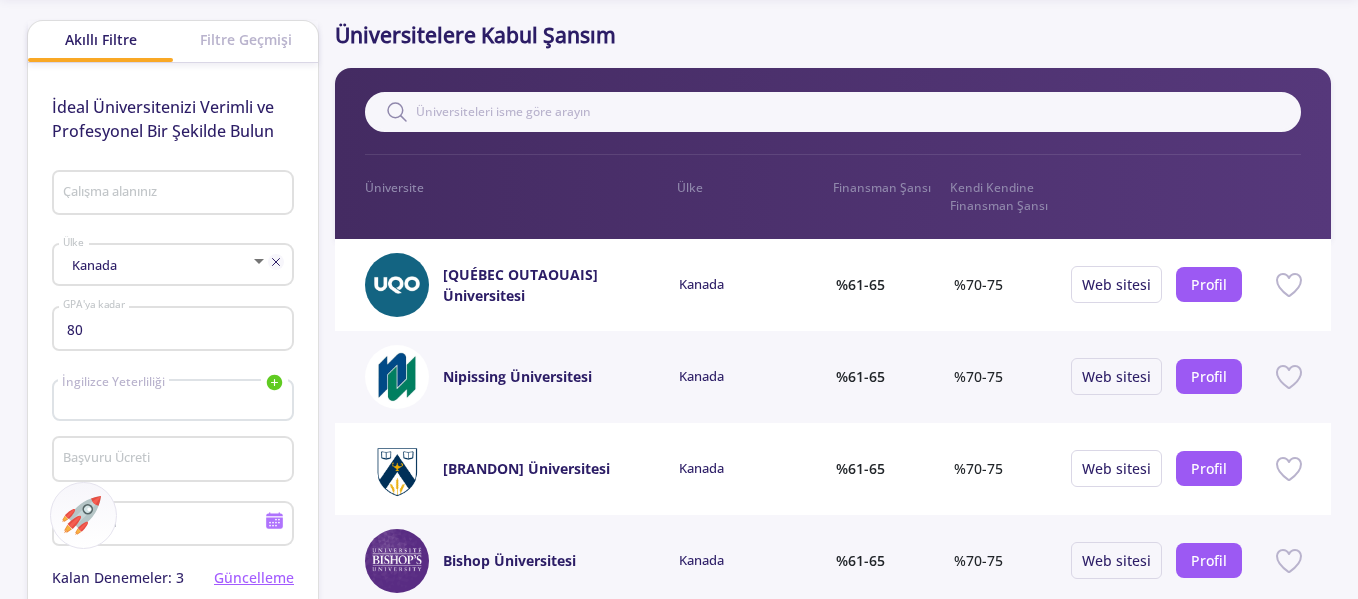 scroll, scrollTop: 0, scrollLeft: 0, axis: both 